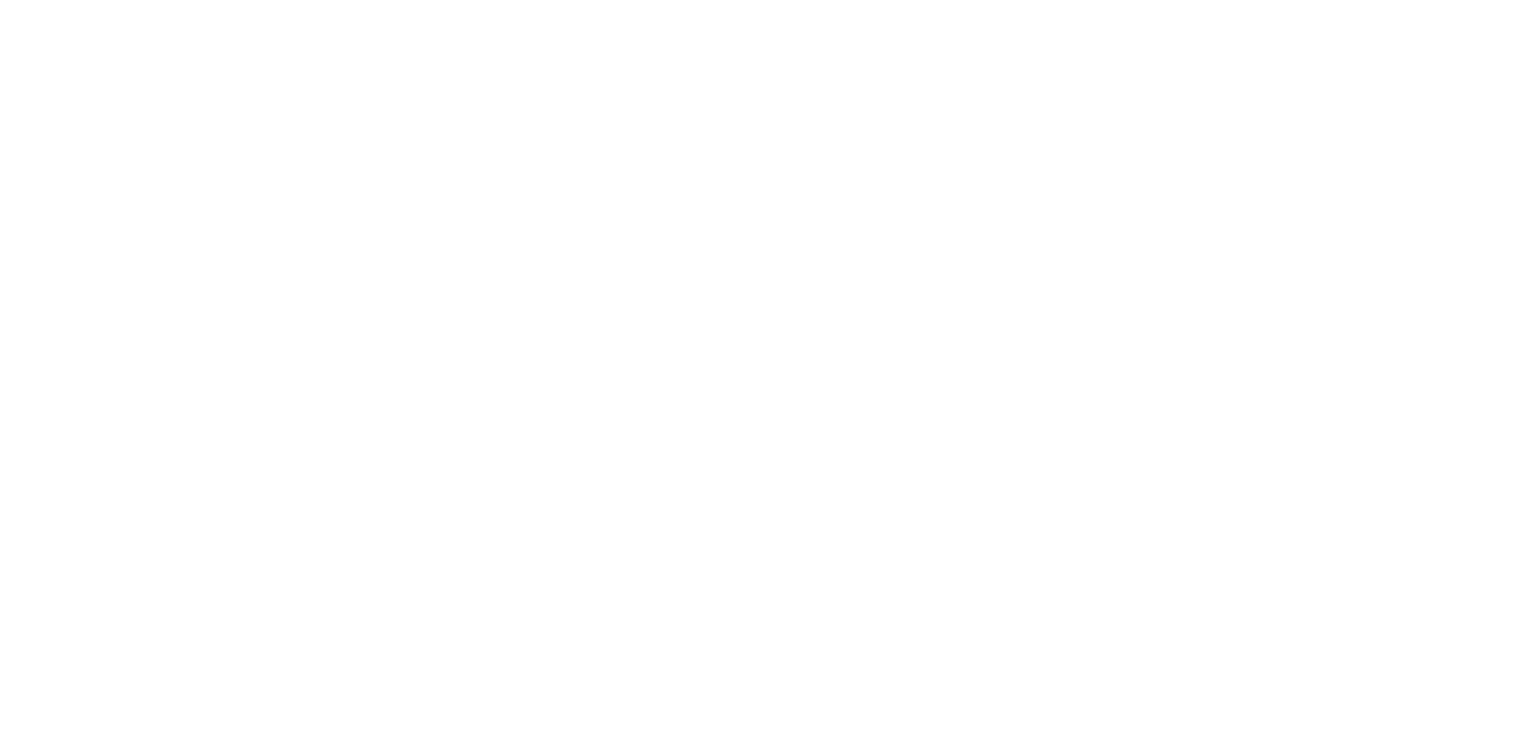 scroll, scrollTop: 0, scrollLeft: 0, axis: both 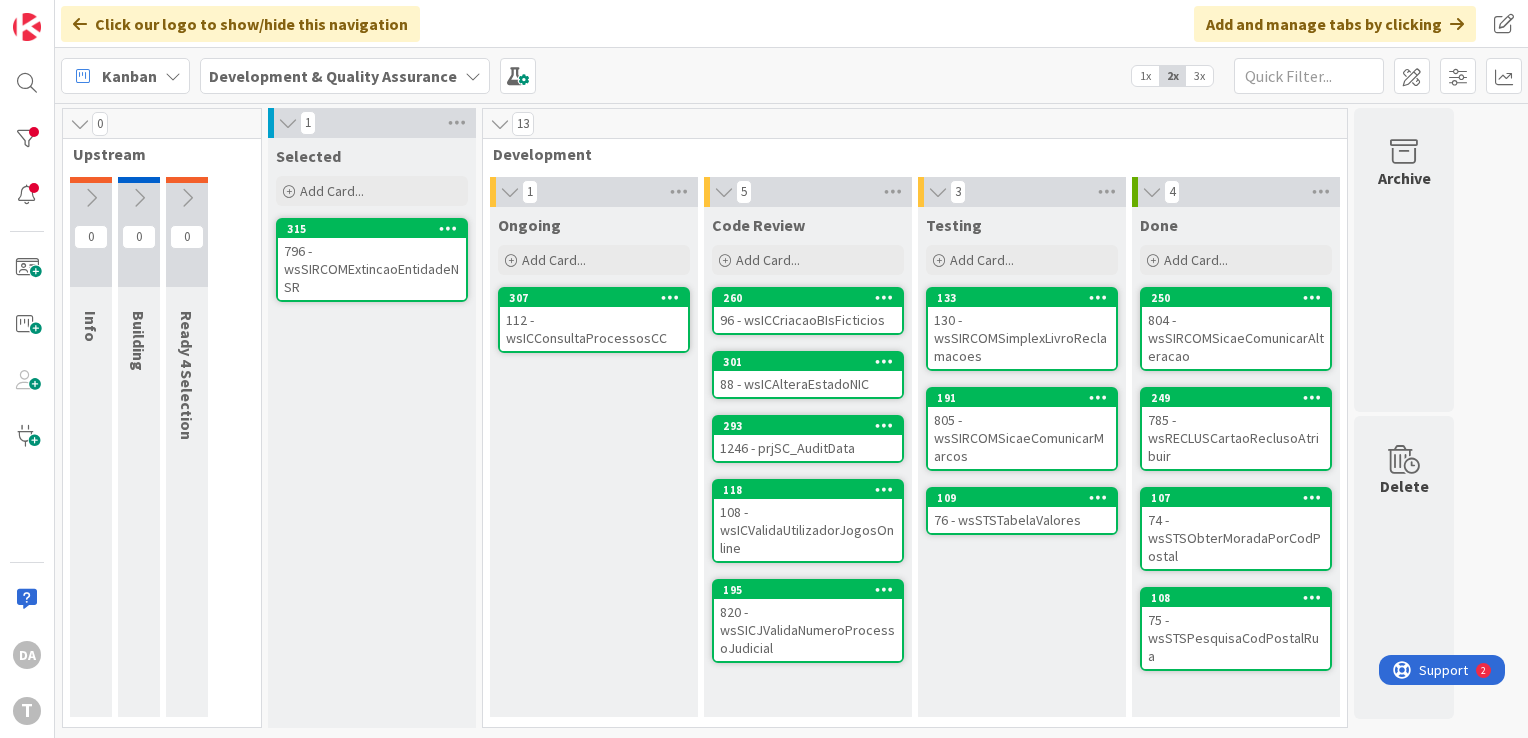 click on "112 - wsICConsultaProcessosCC" at bounding box center [594, 329] 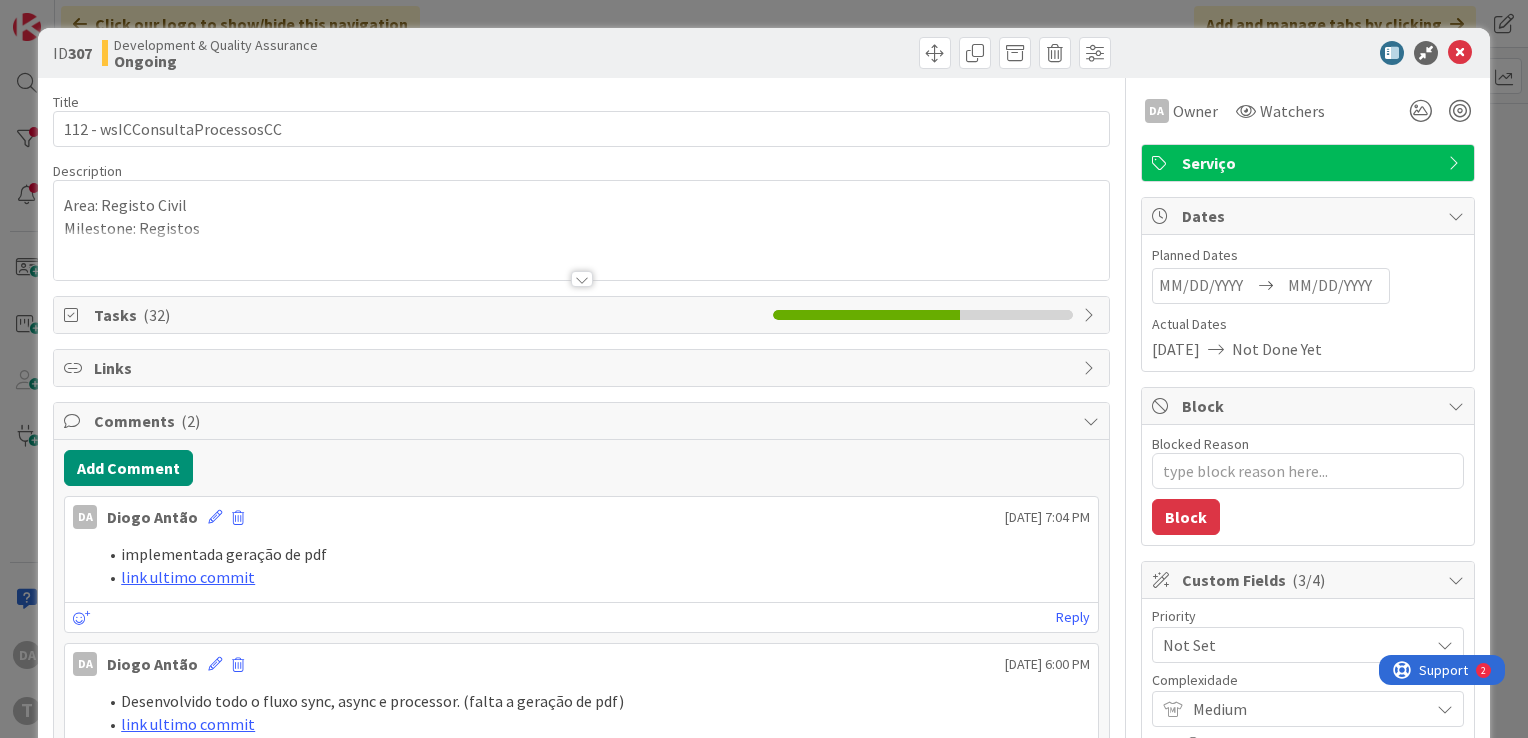 scroll, scrollTop: 0, scrollLeft: 0, axis: both 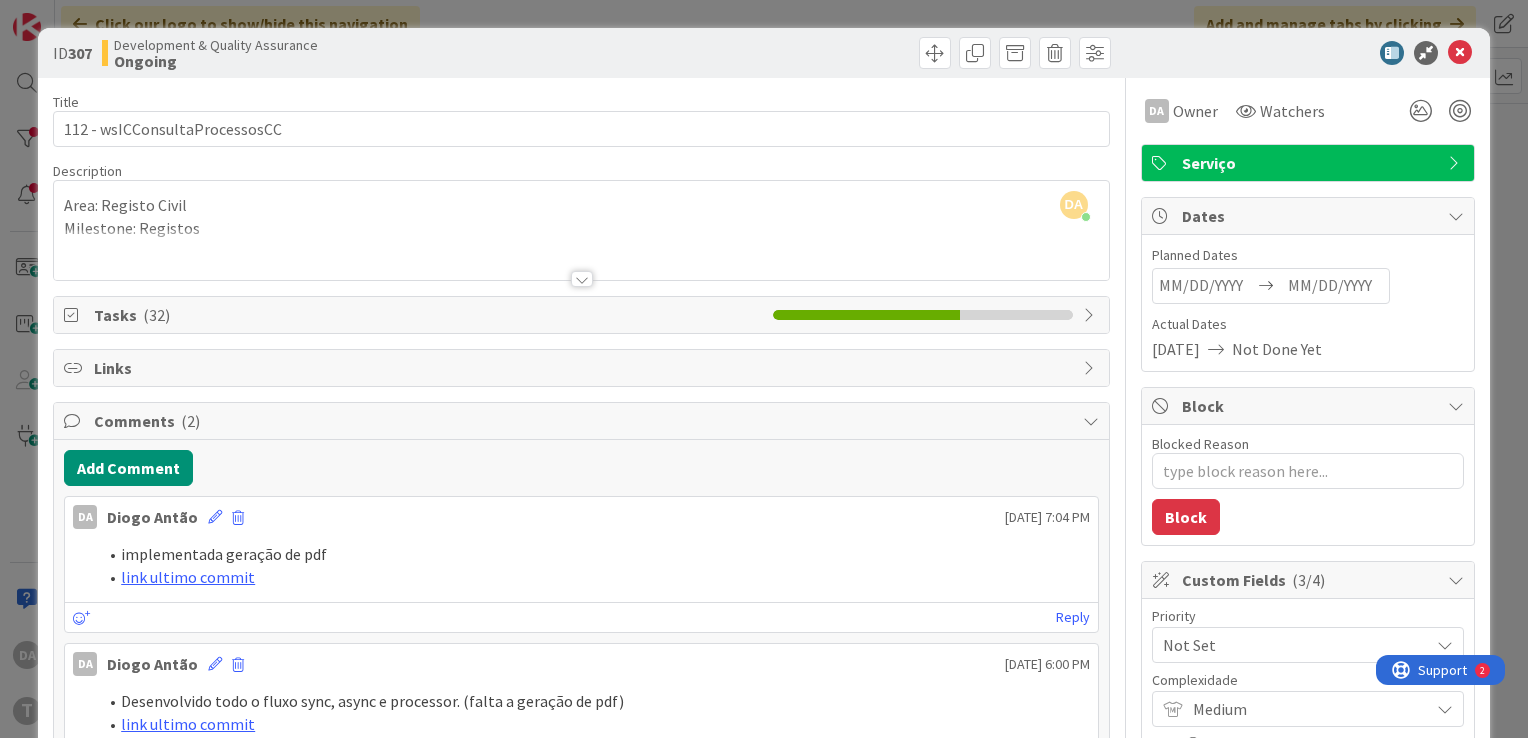 click at bounding box center (1091, 315) 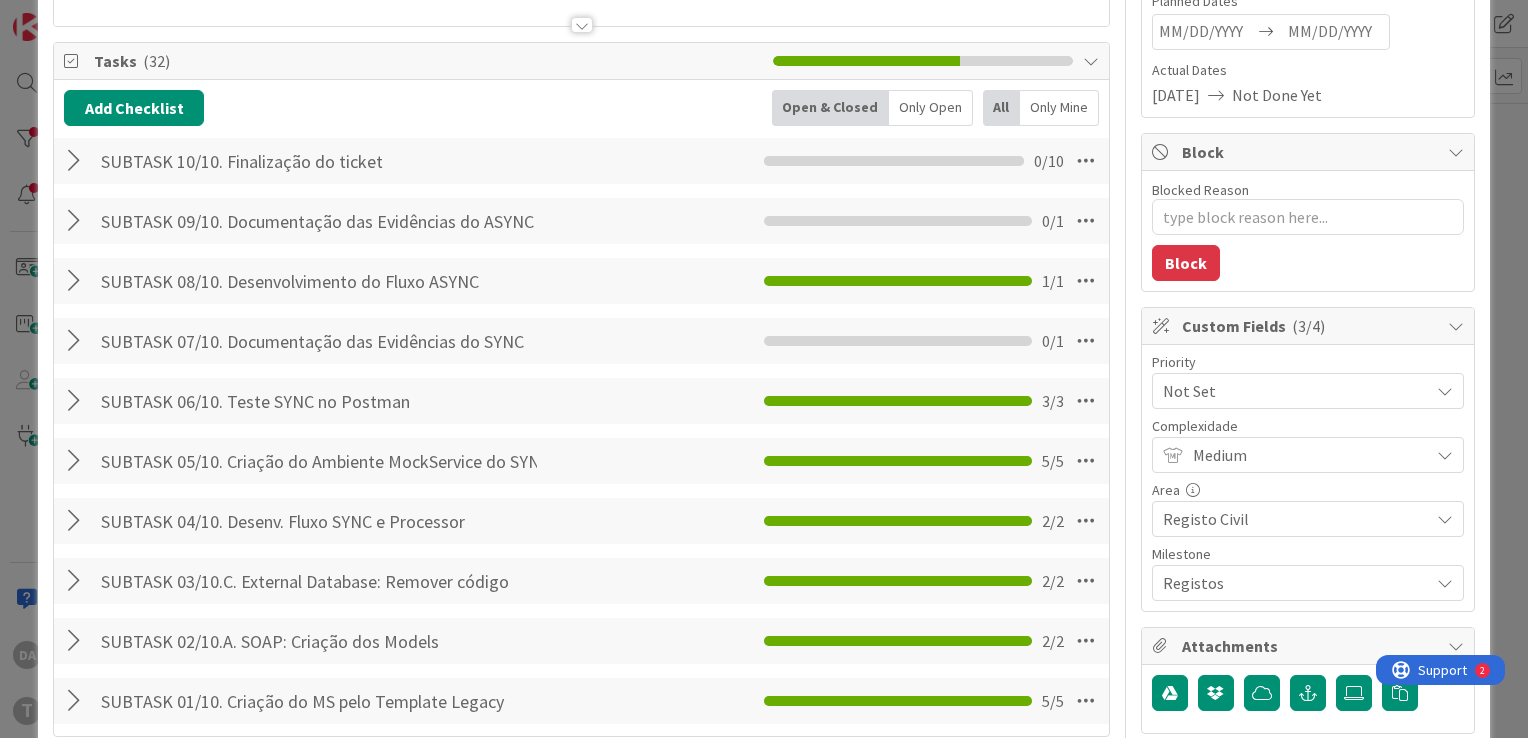 scroll, scrollTop: 300, scrollLeft: 0, axis: vertical 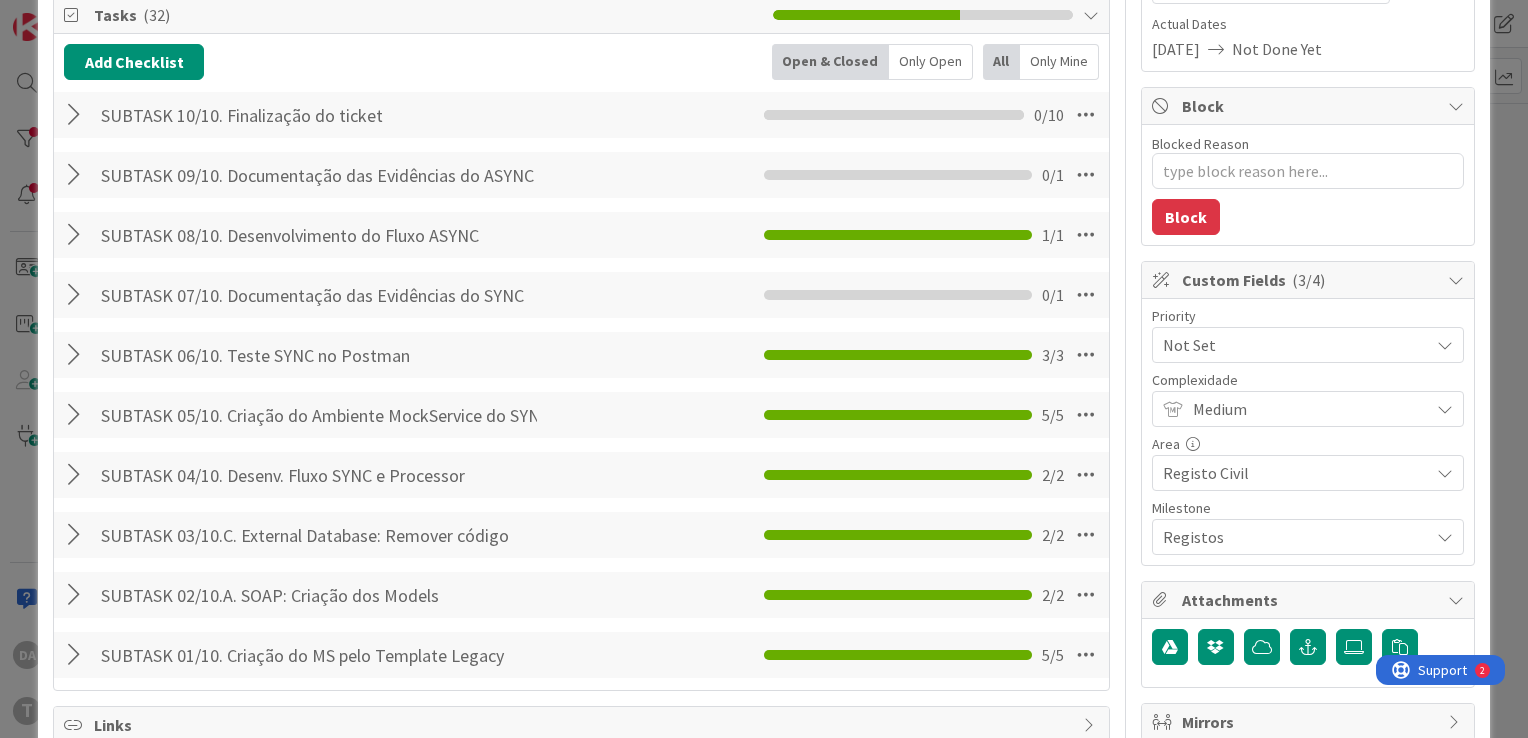 click at bounding box center (77, 295) 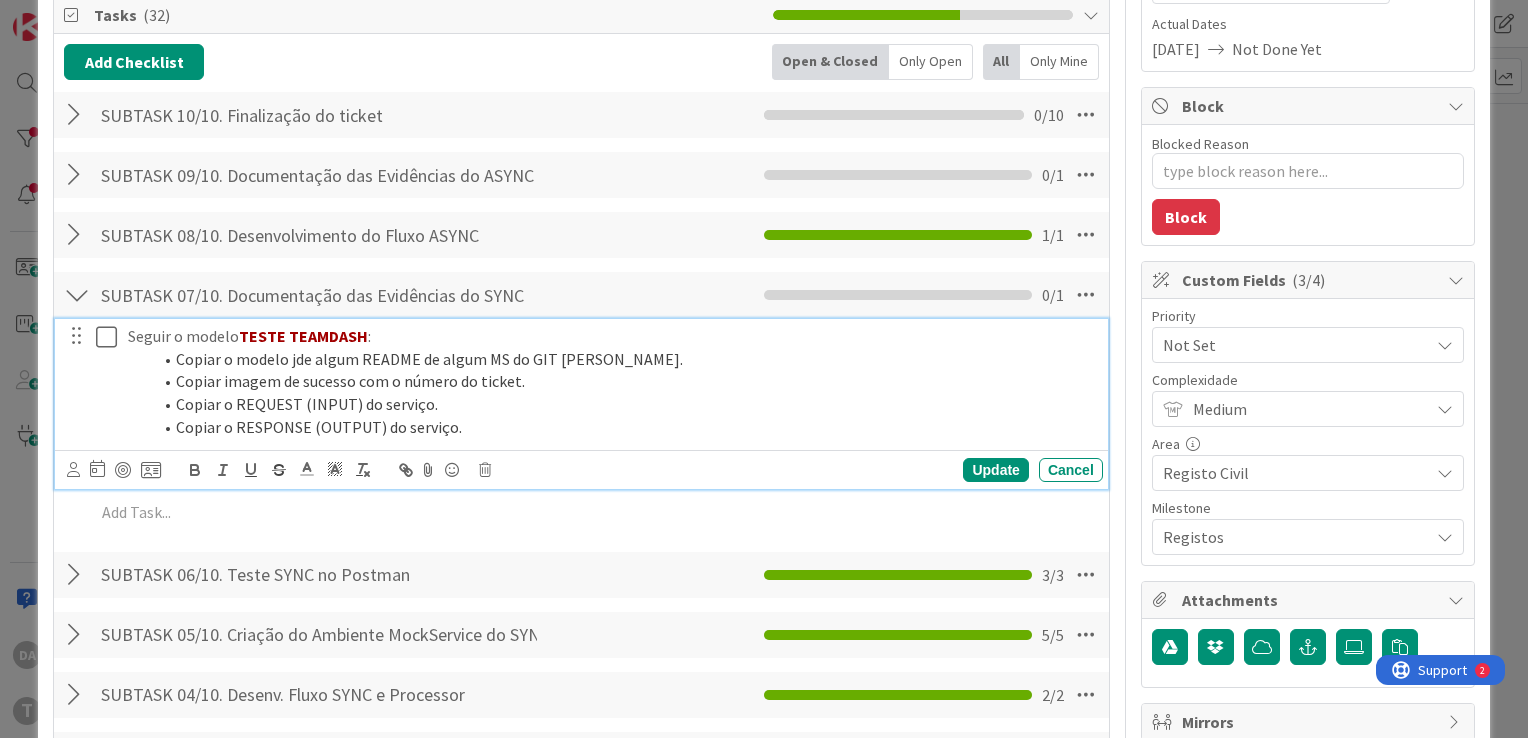 click at bounding box center [111, 337] 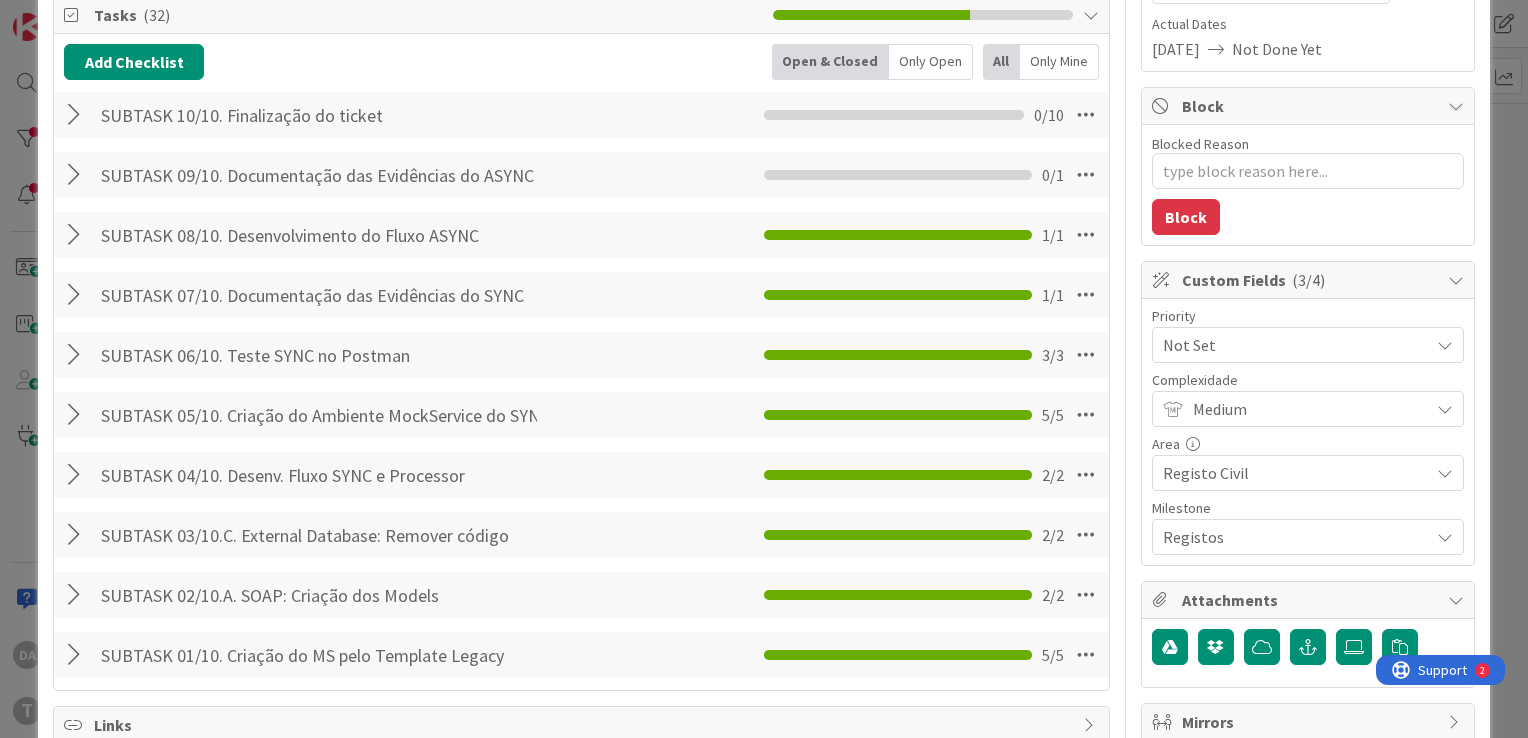 click at bounding box center (77, 175) 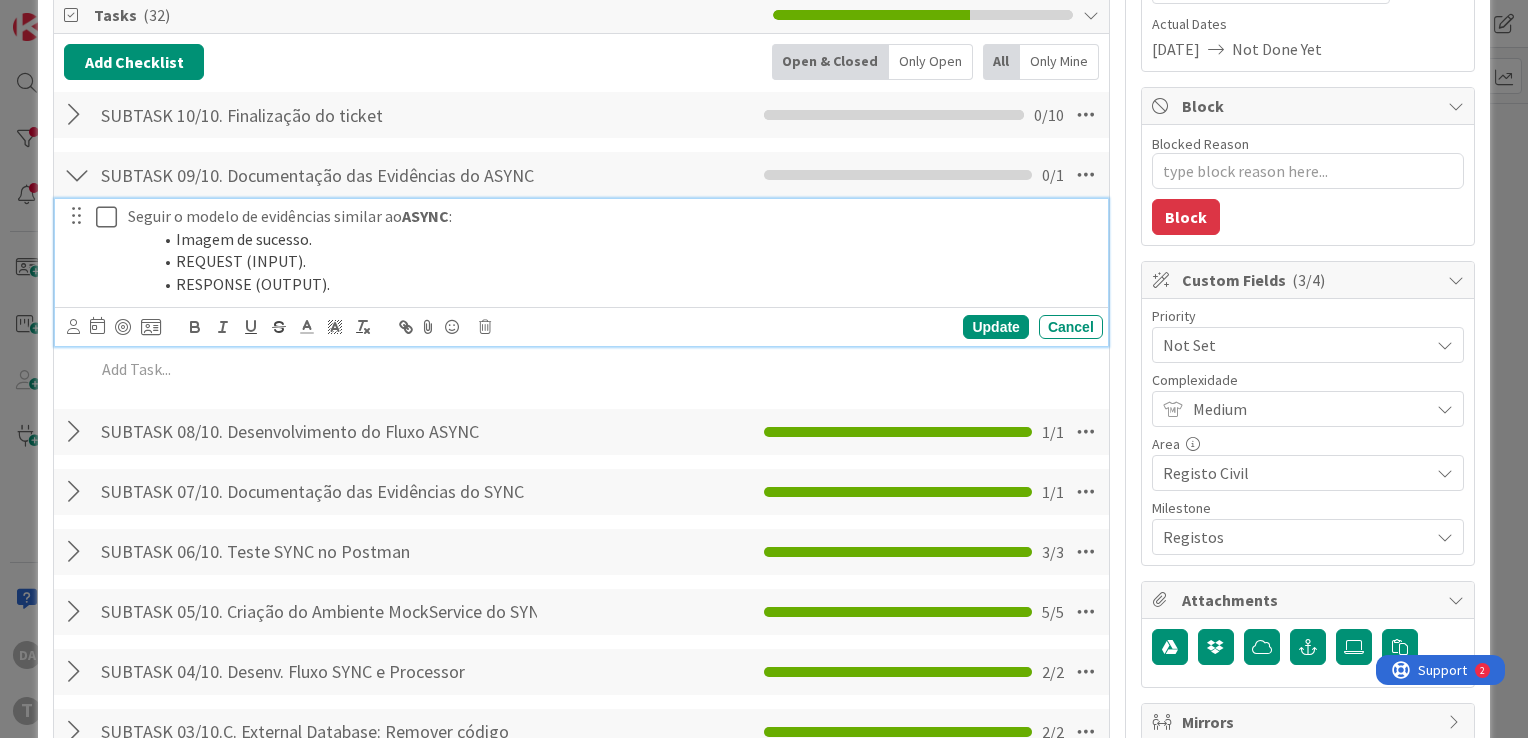 click at bounding box center [111, 217] 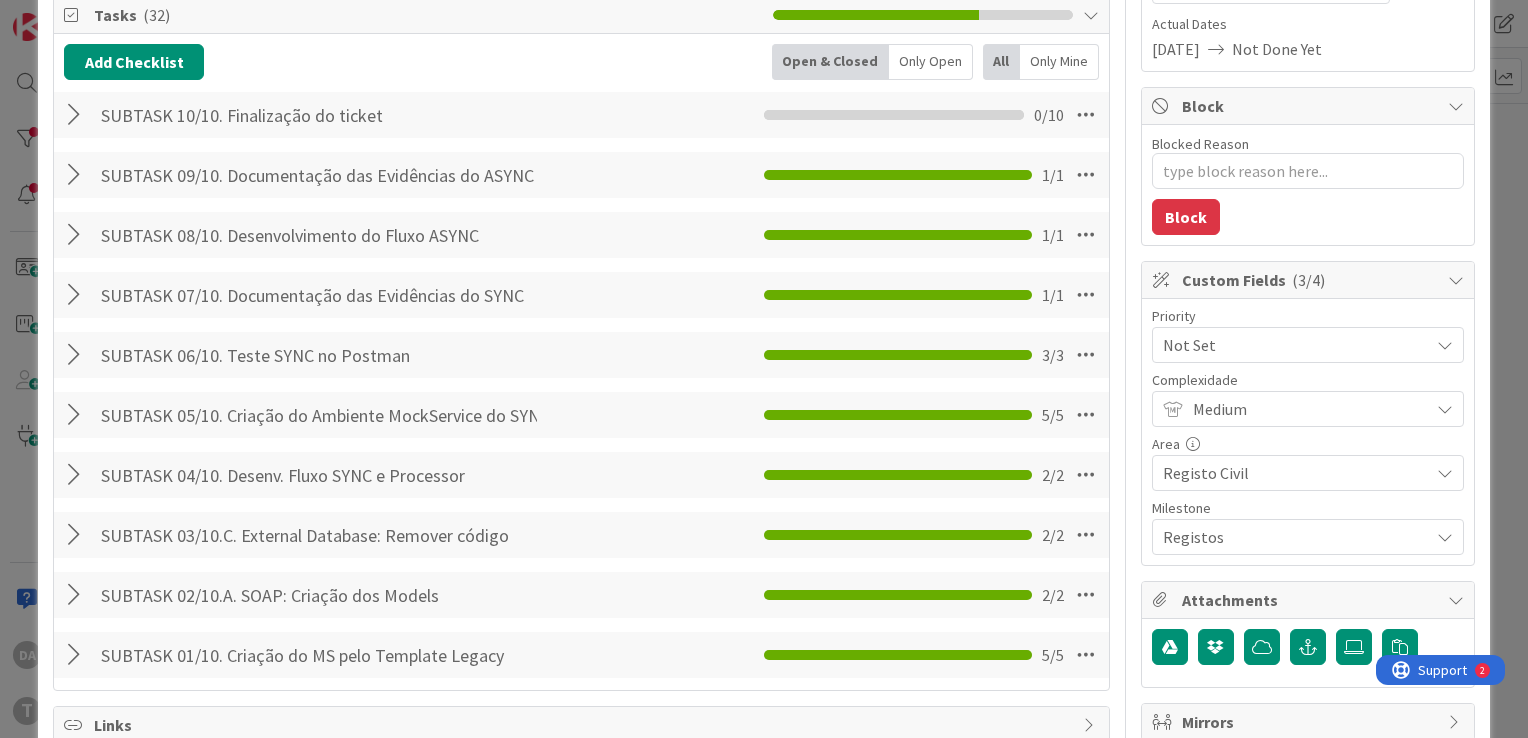 click at bounding box center [77, 115] 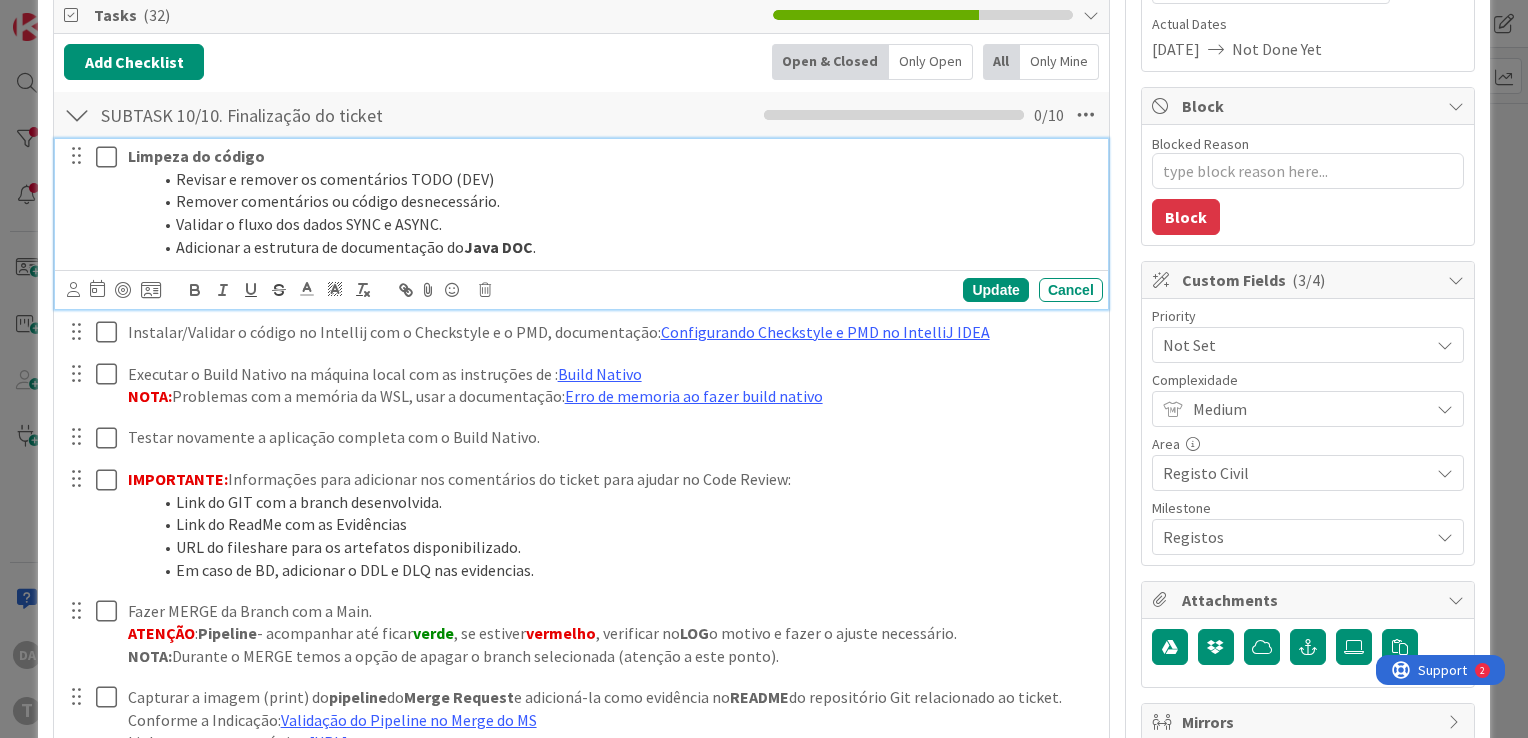 click at bounding box center [111, 157] 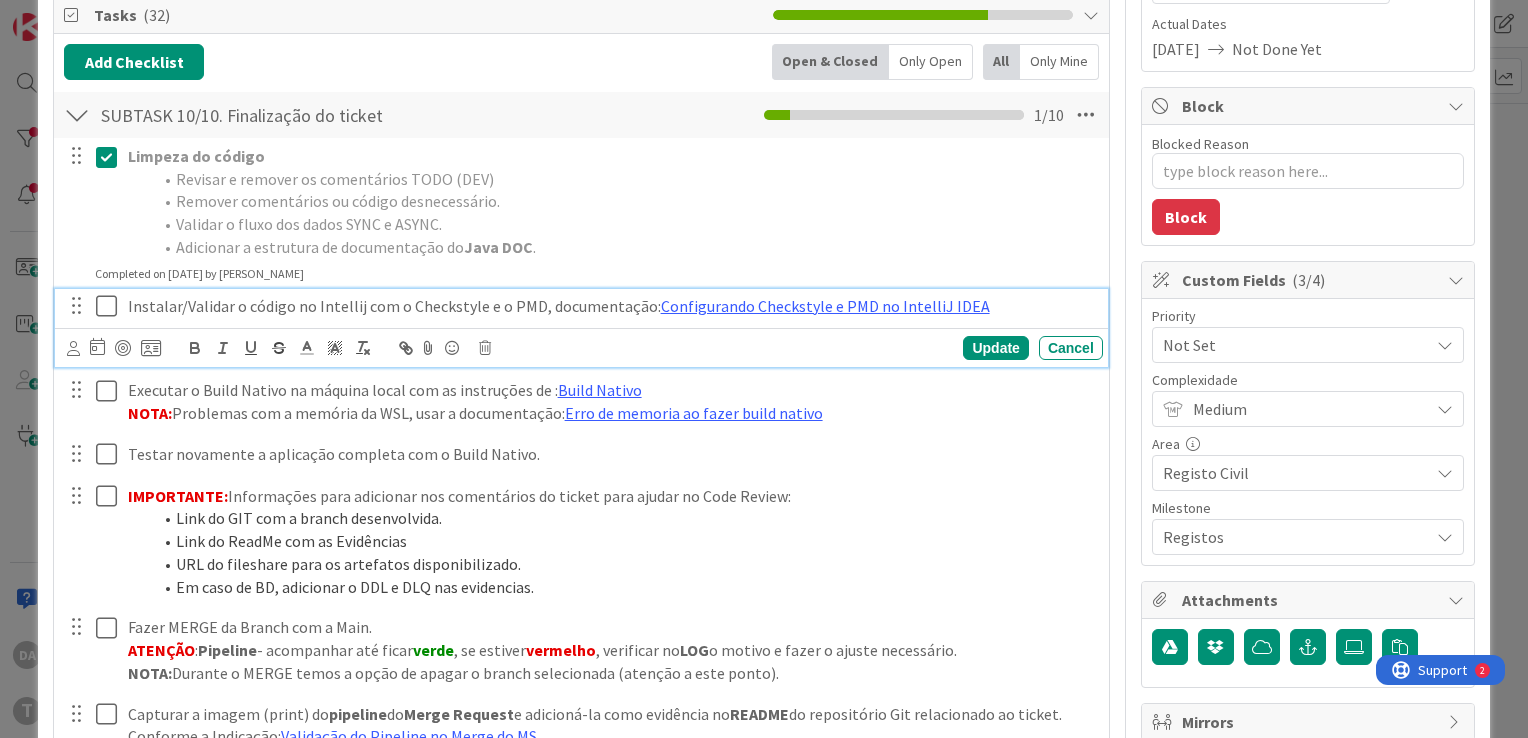 click at bounding box center (111, 306) 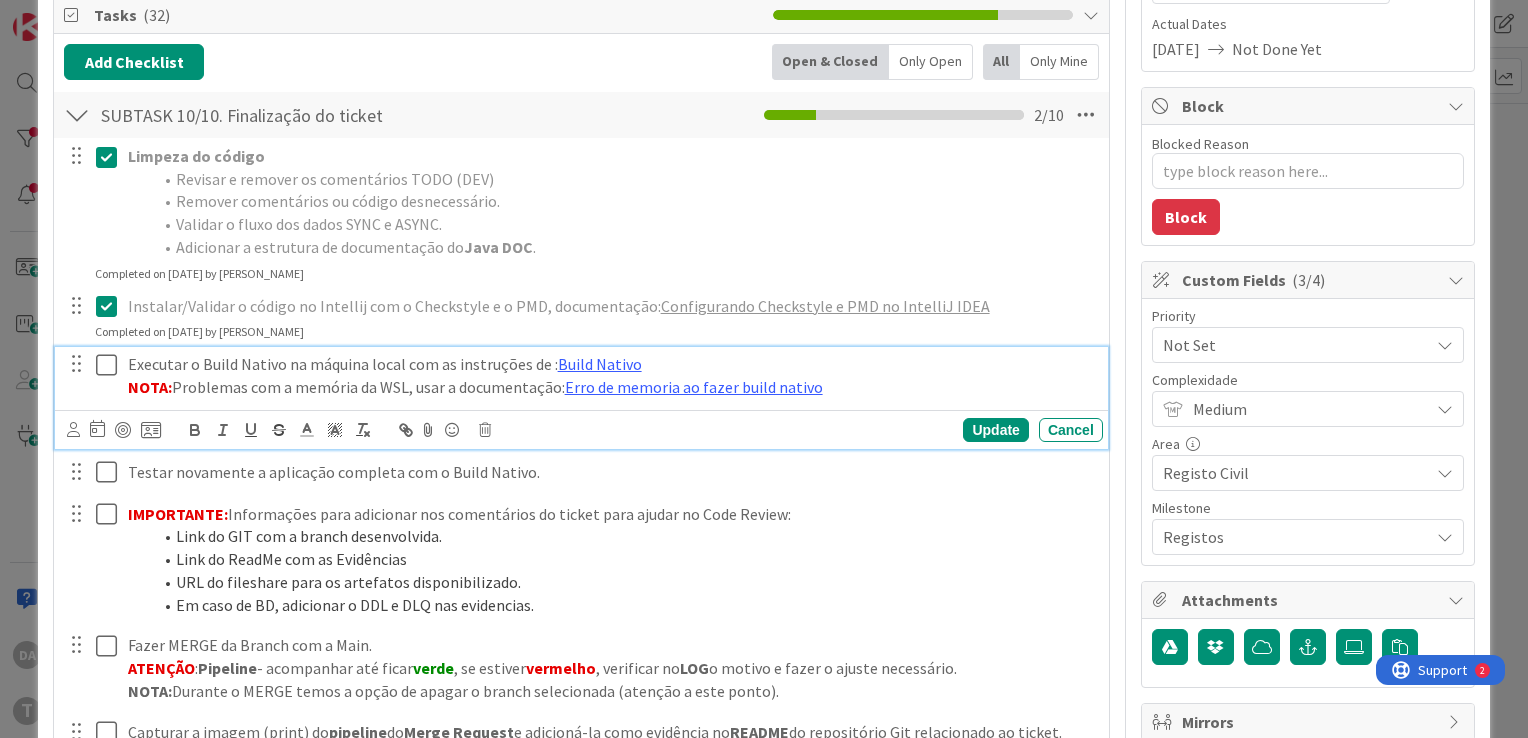 click at bounding box center (111, 365) 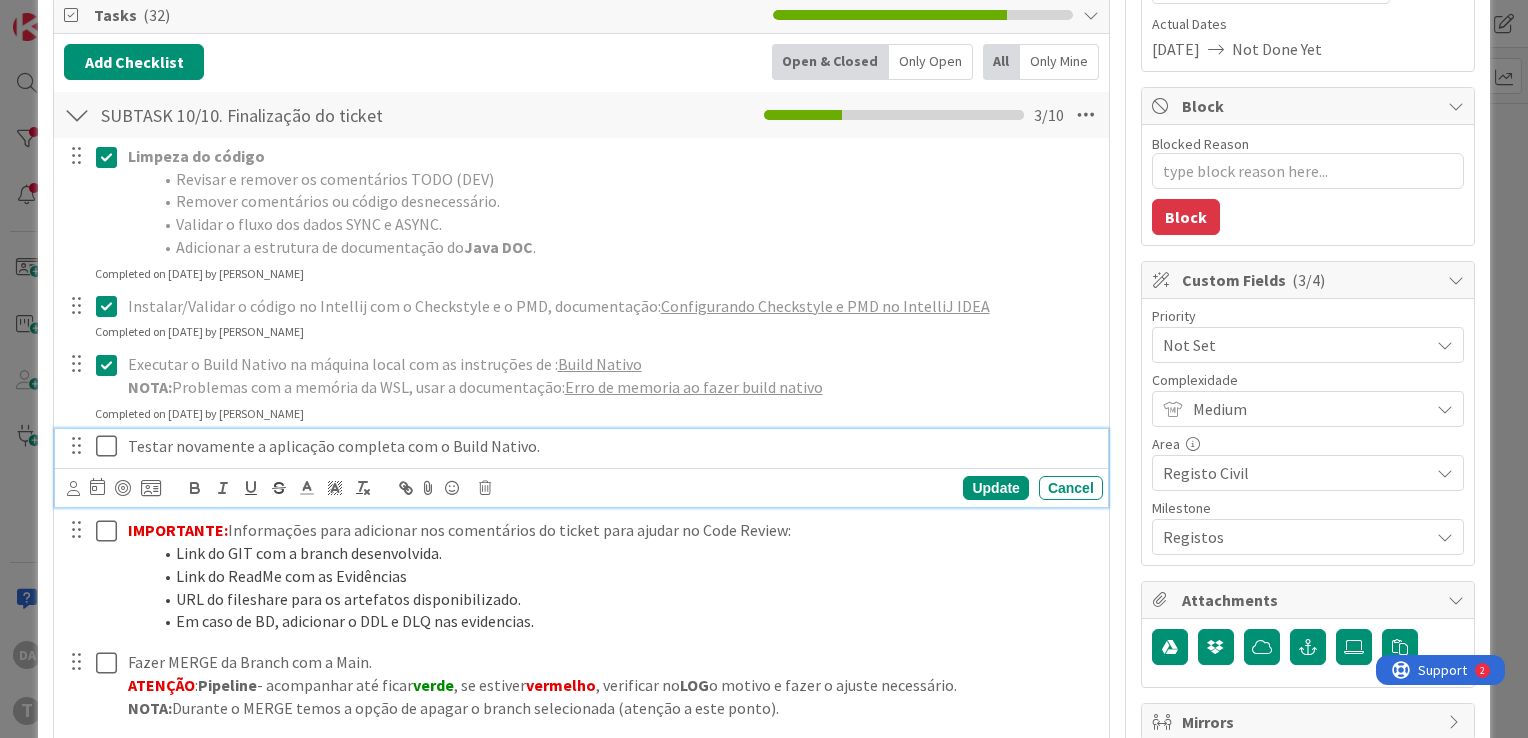 click at bounding box center [111, 446] 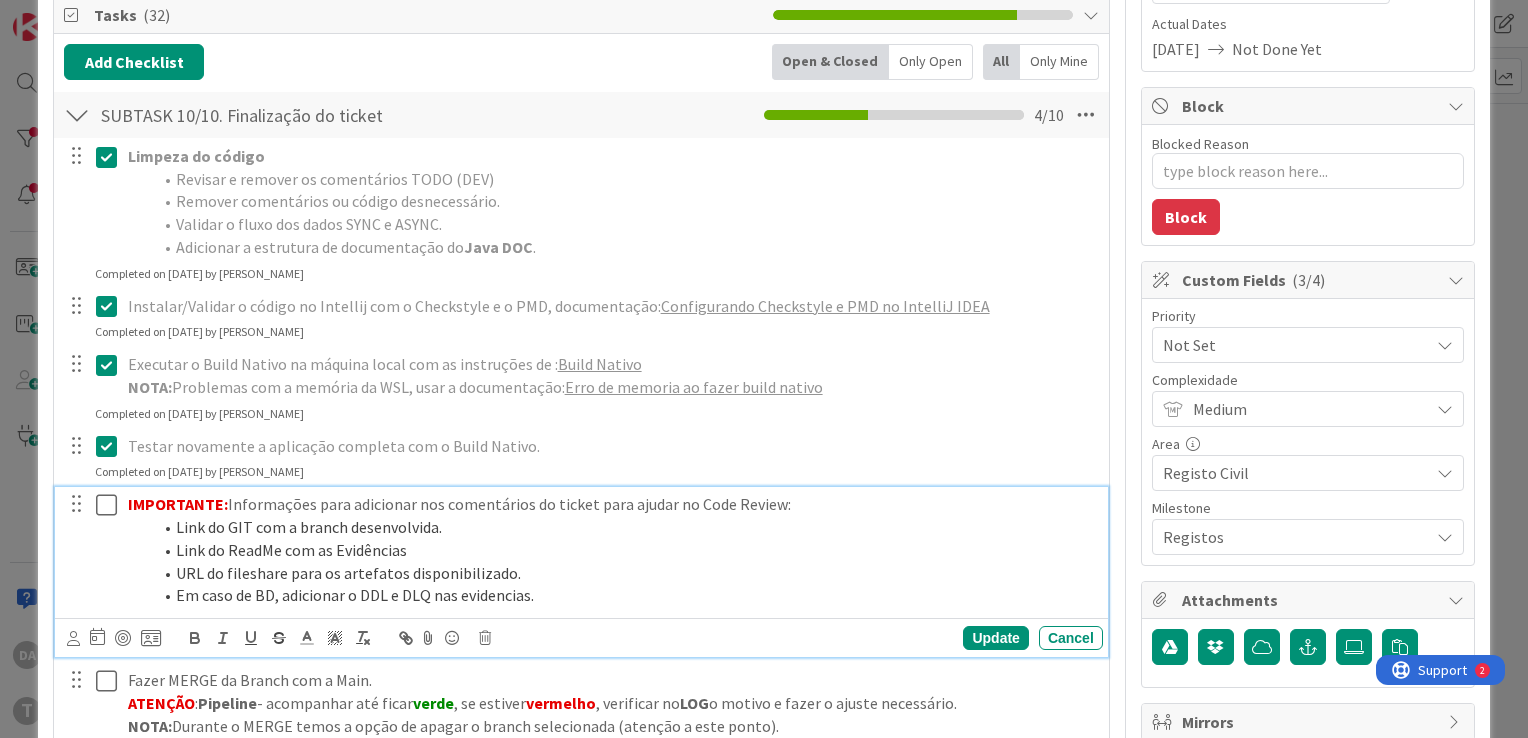 click at bounding box center [111, 505] 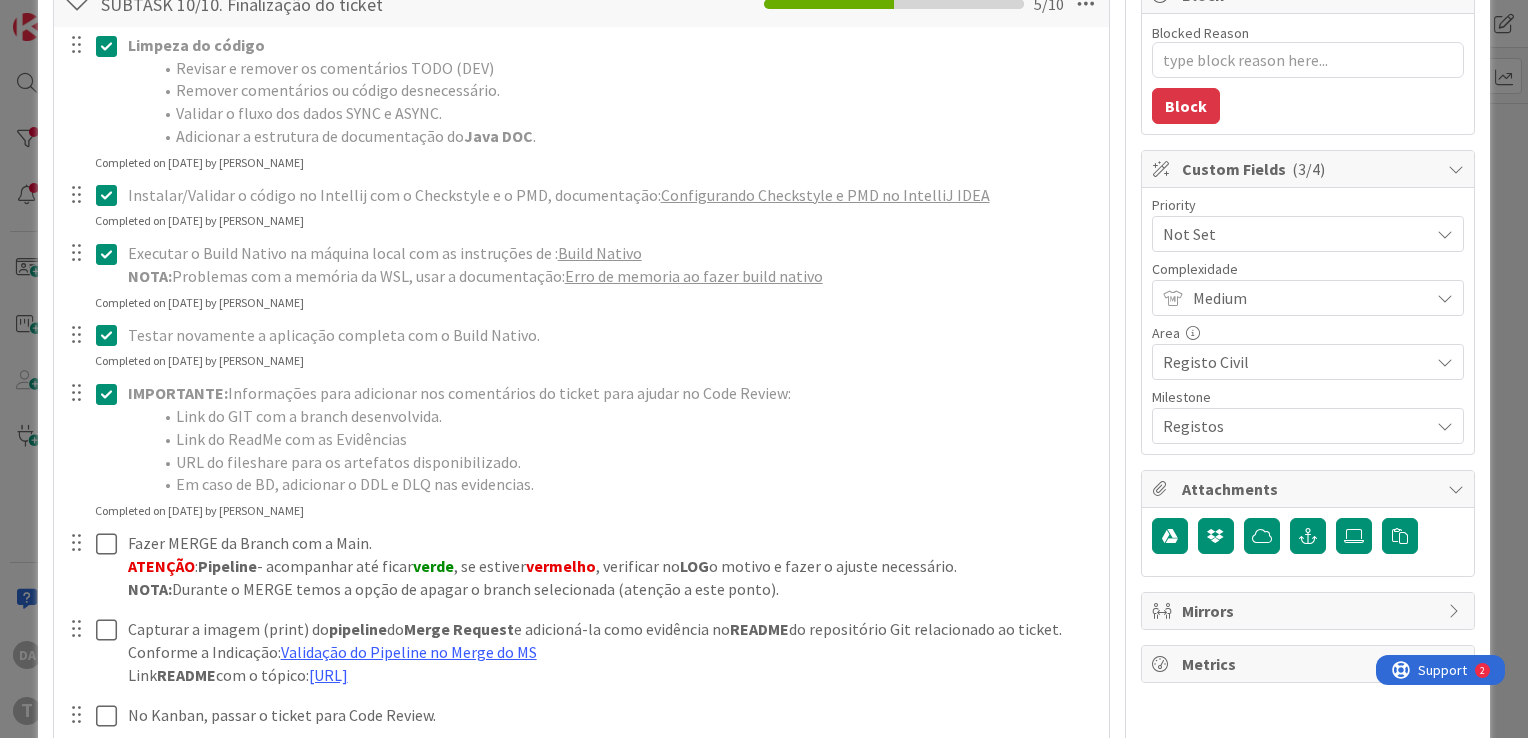 scroll, scrollTop: 500, scrollLeft: 0, axis: vertical 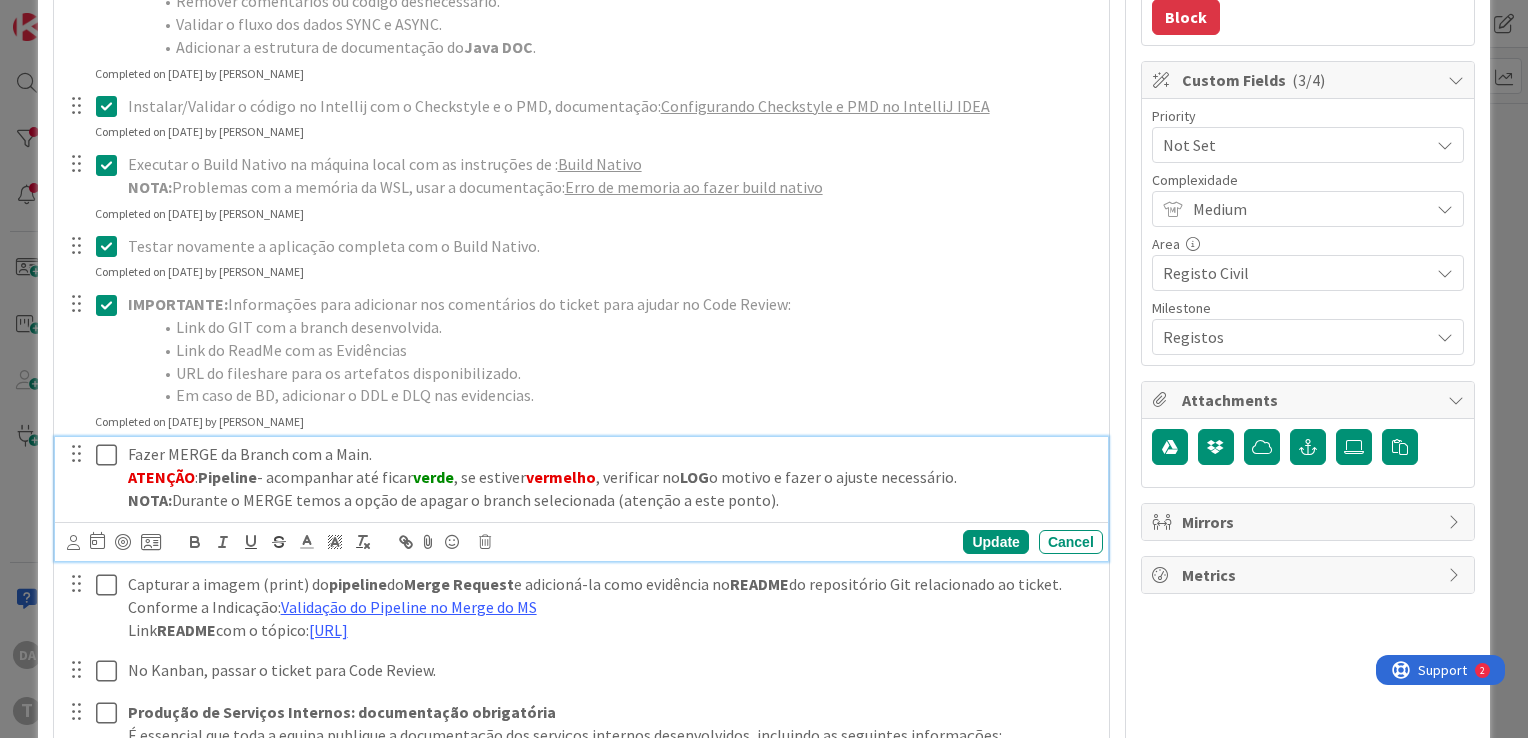 click at bounding box center (111, 455) 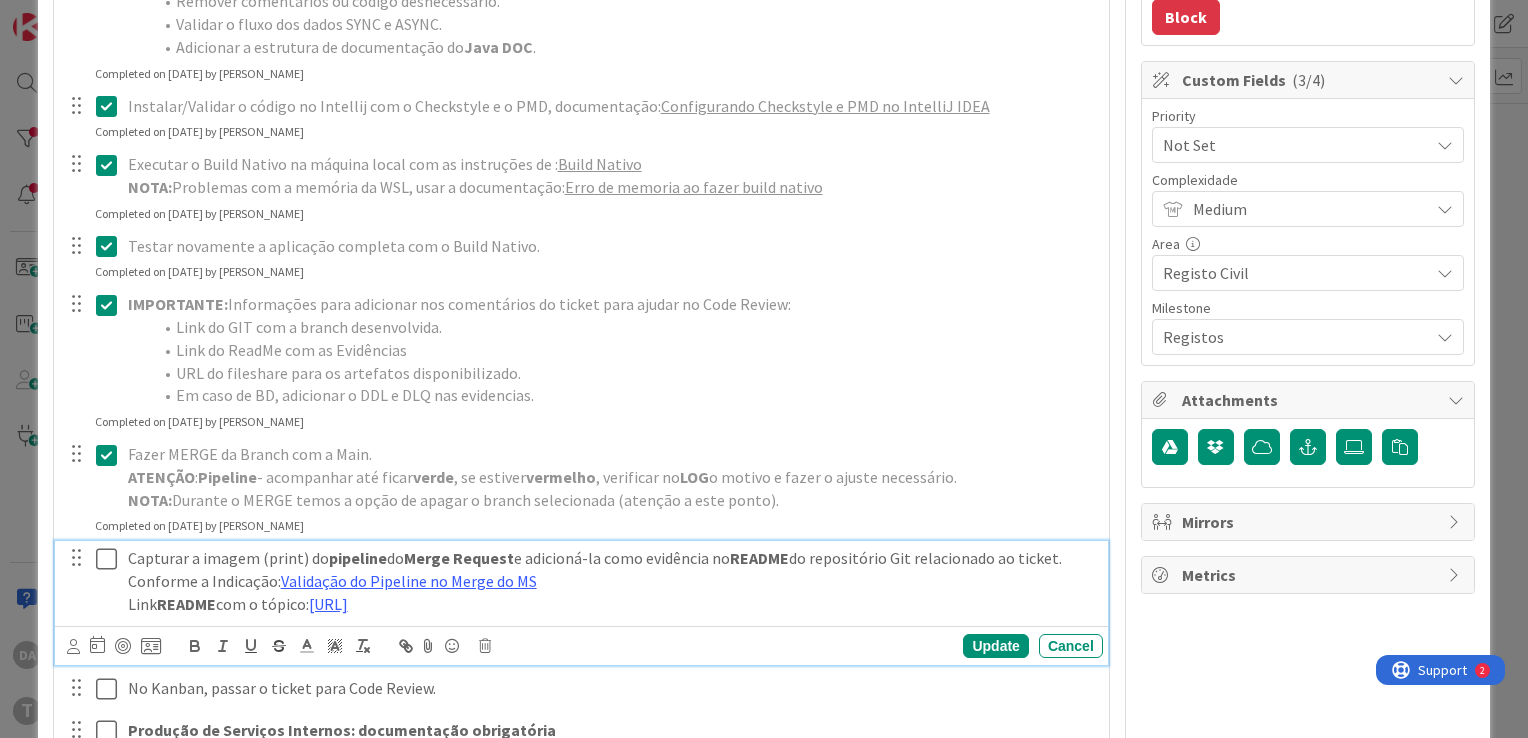 click at bounding box center [111, 559] 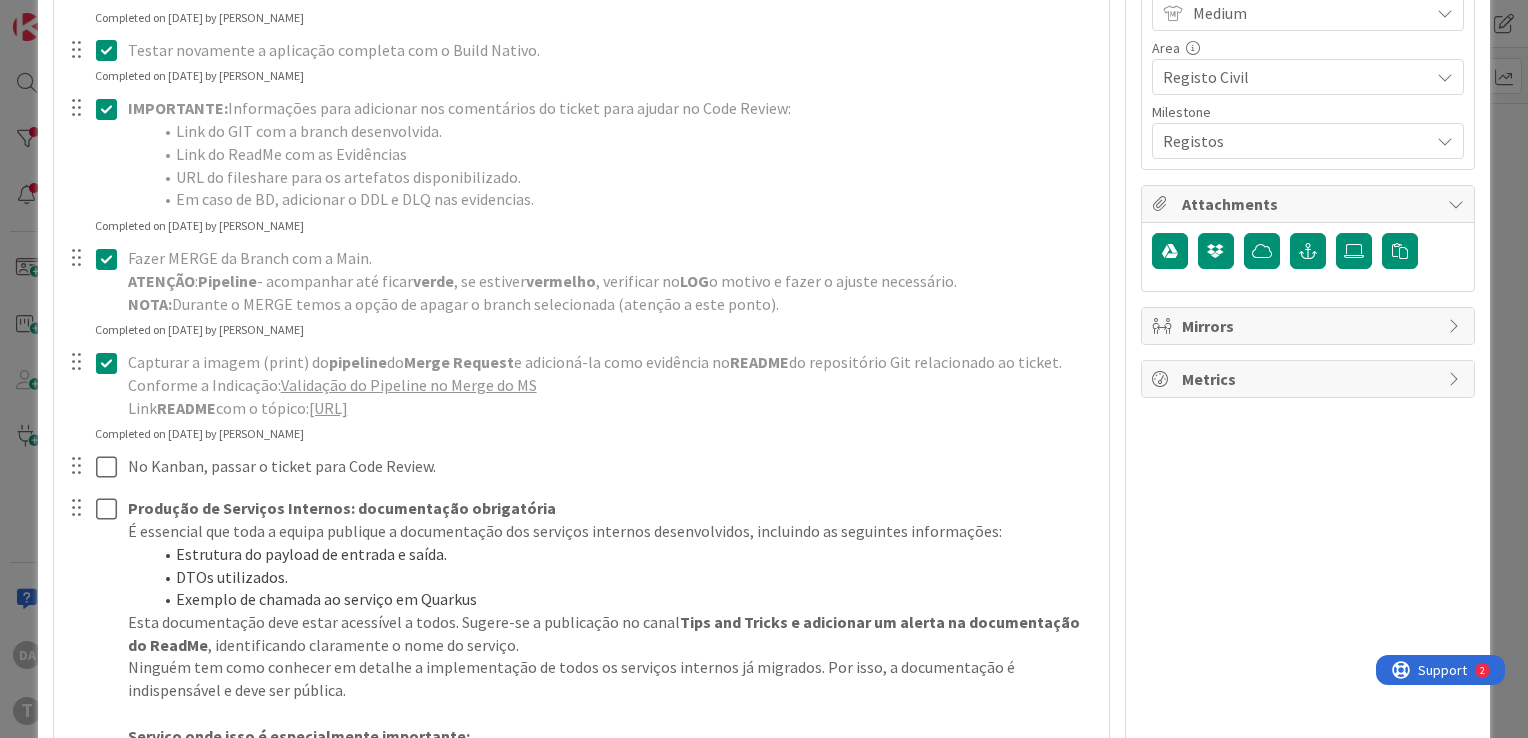 scroll, scrollTop: 700, scrollLeft: 0, axis: vertical 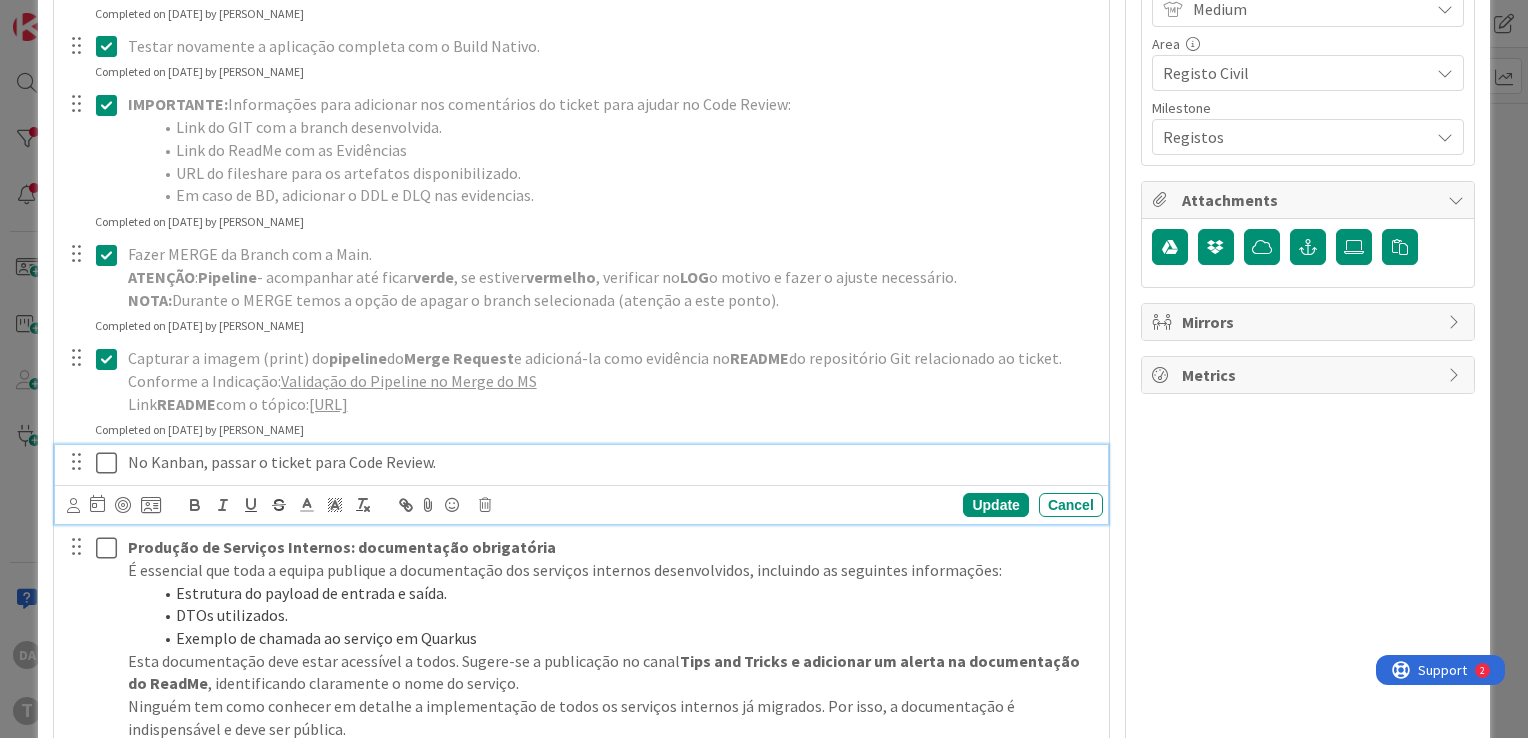 click at bounding box center (111, 463) 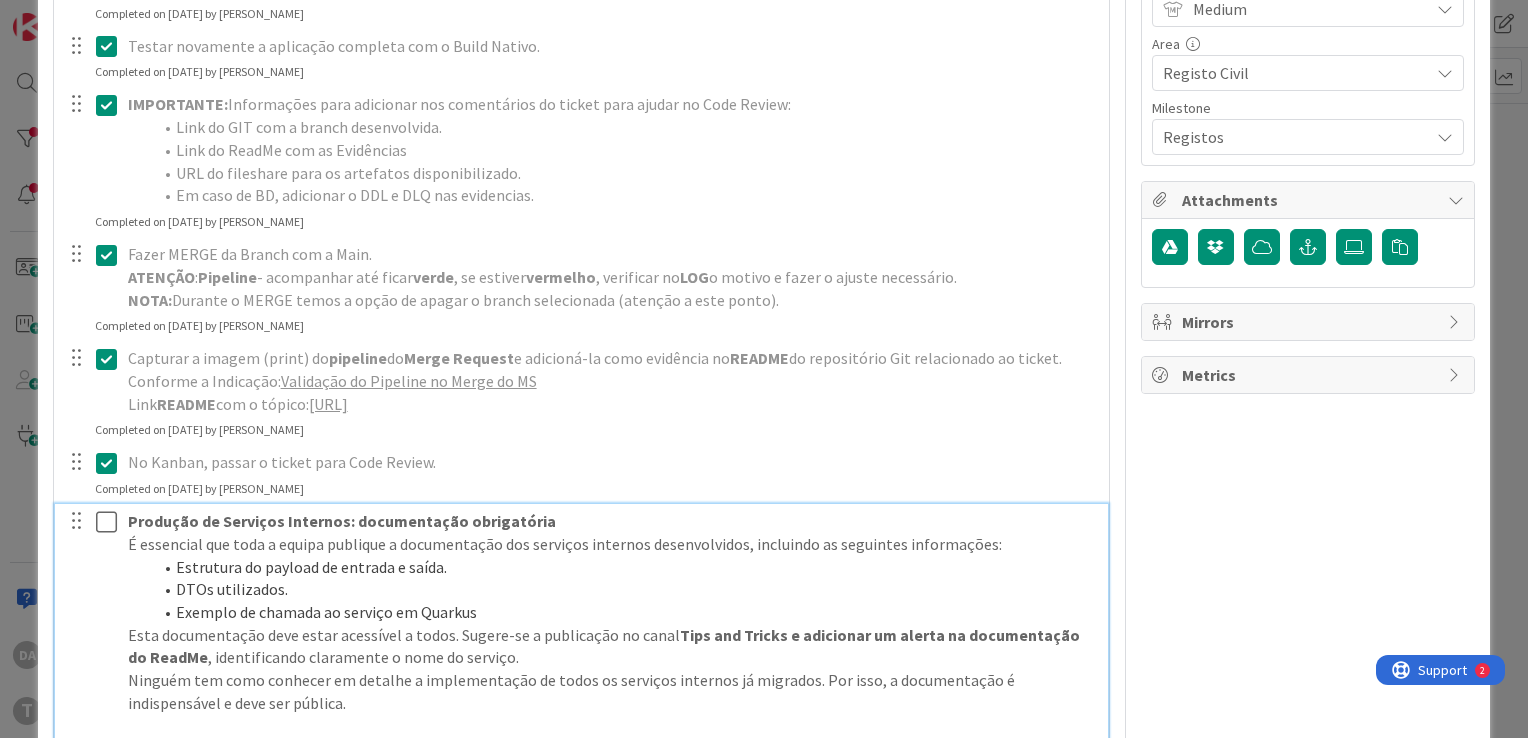 click at bounding box center (111, 522) 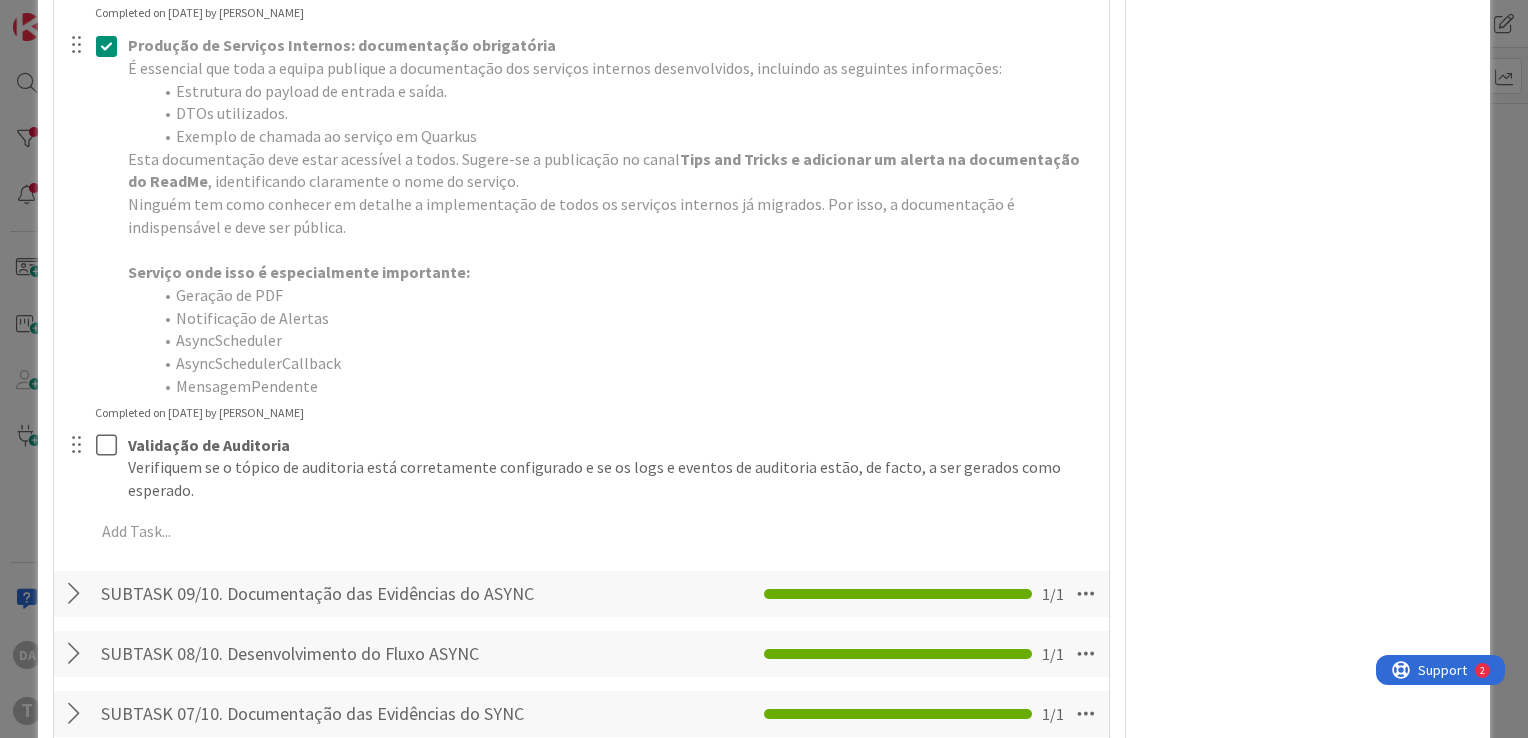scroll, scrollTop: 1200, scrollLeft: 0, axis: vertical 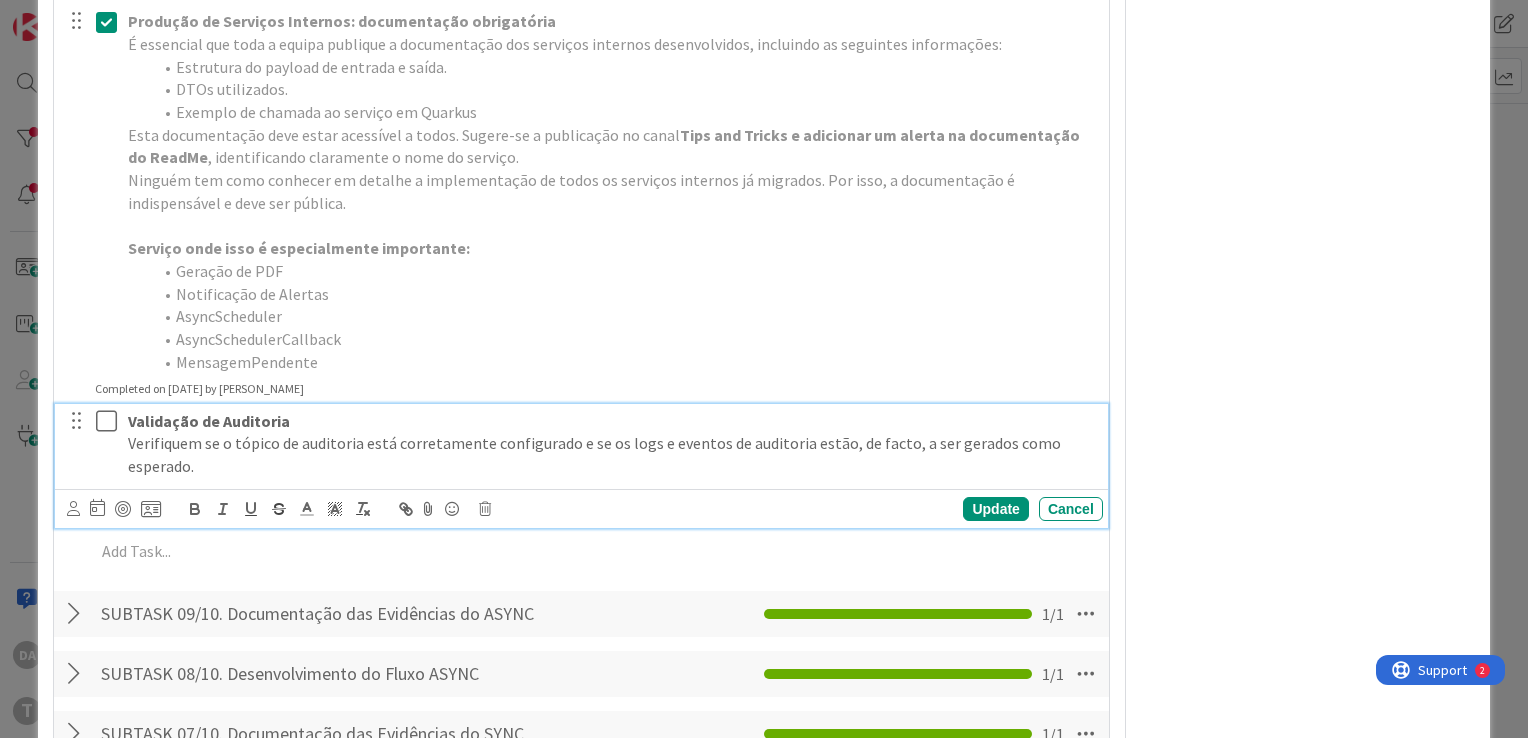 click at bounding box center (111, 421) 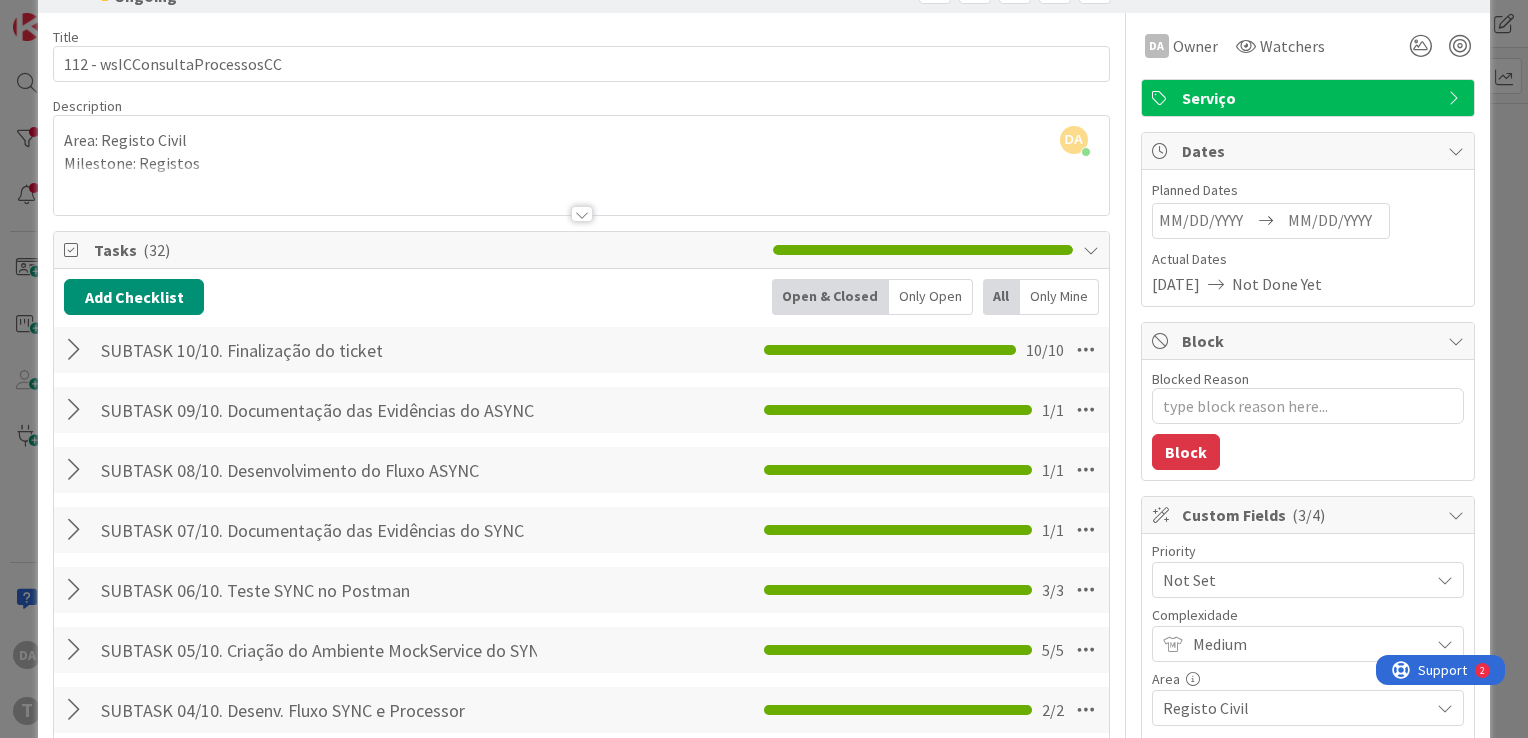 scroll, scrollTop: 1, scrollLeft: 0, axis: vertical 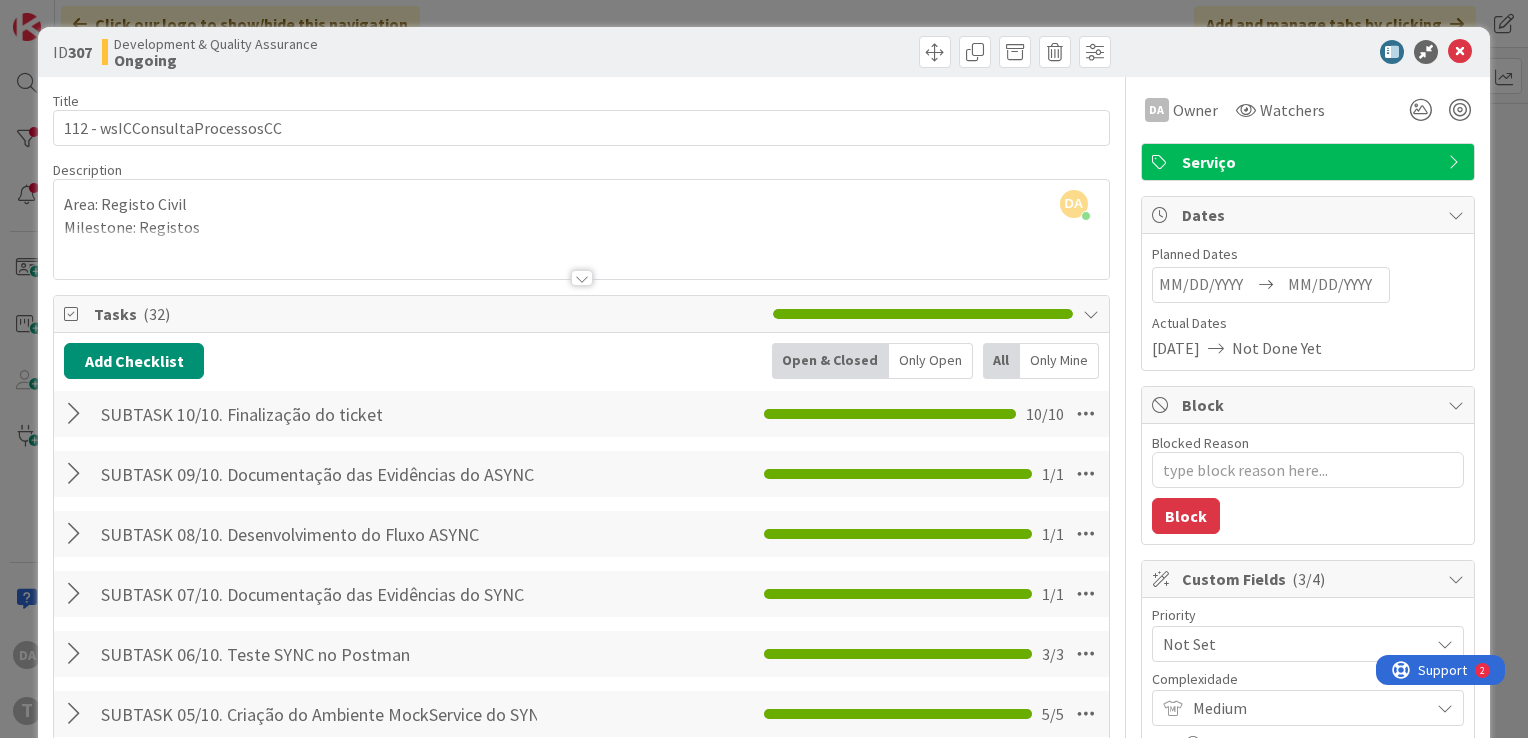 click at bounding box center [1091, 314] 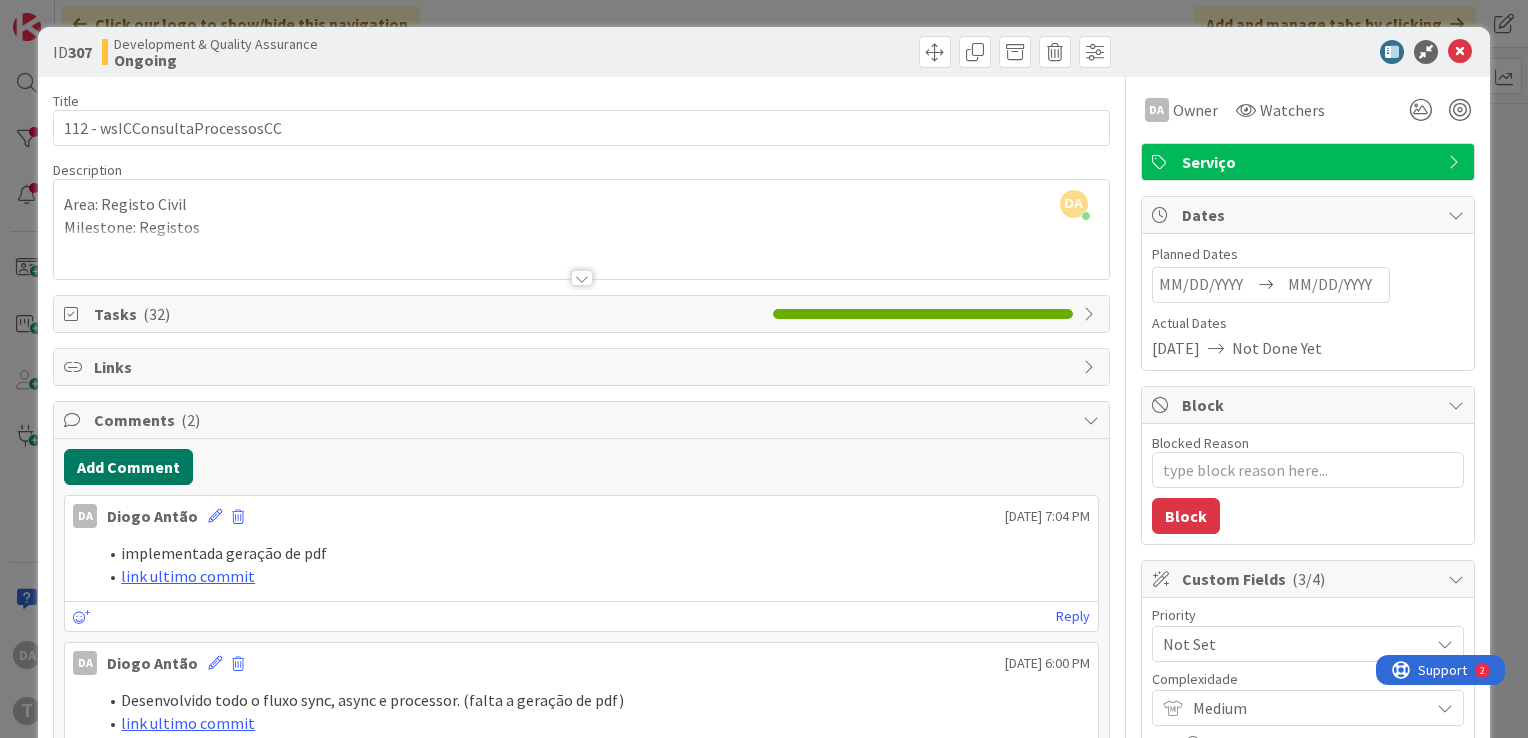 click on "Add Comment" at bounding box center (128, 467) 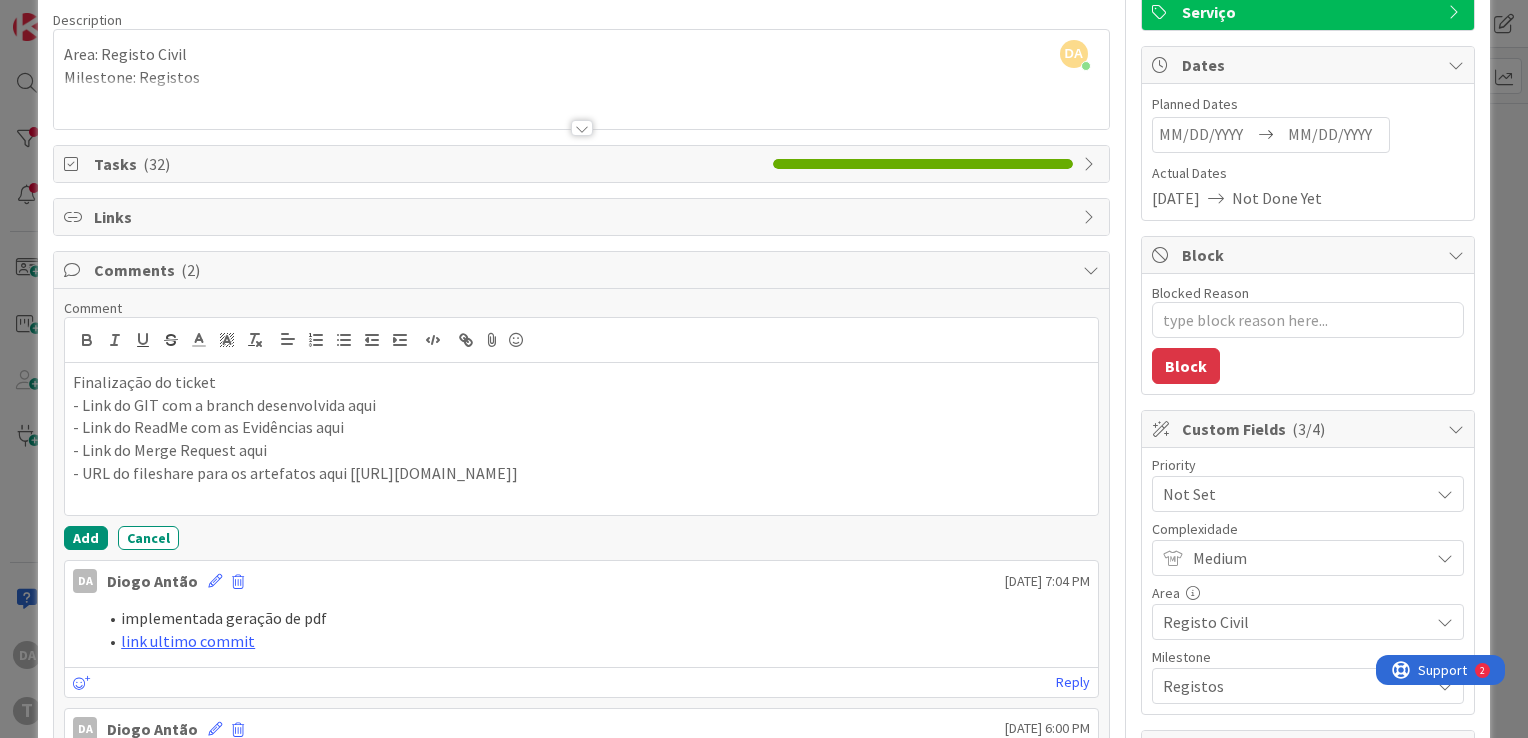 scroll, scrollTop: 201, scrollLeft: 0, axis: vertical 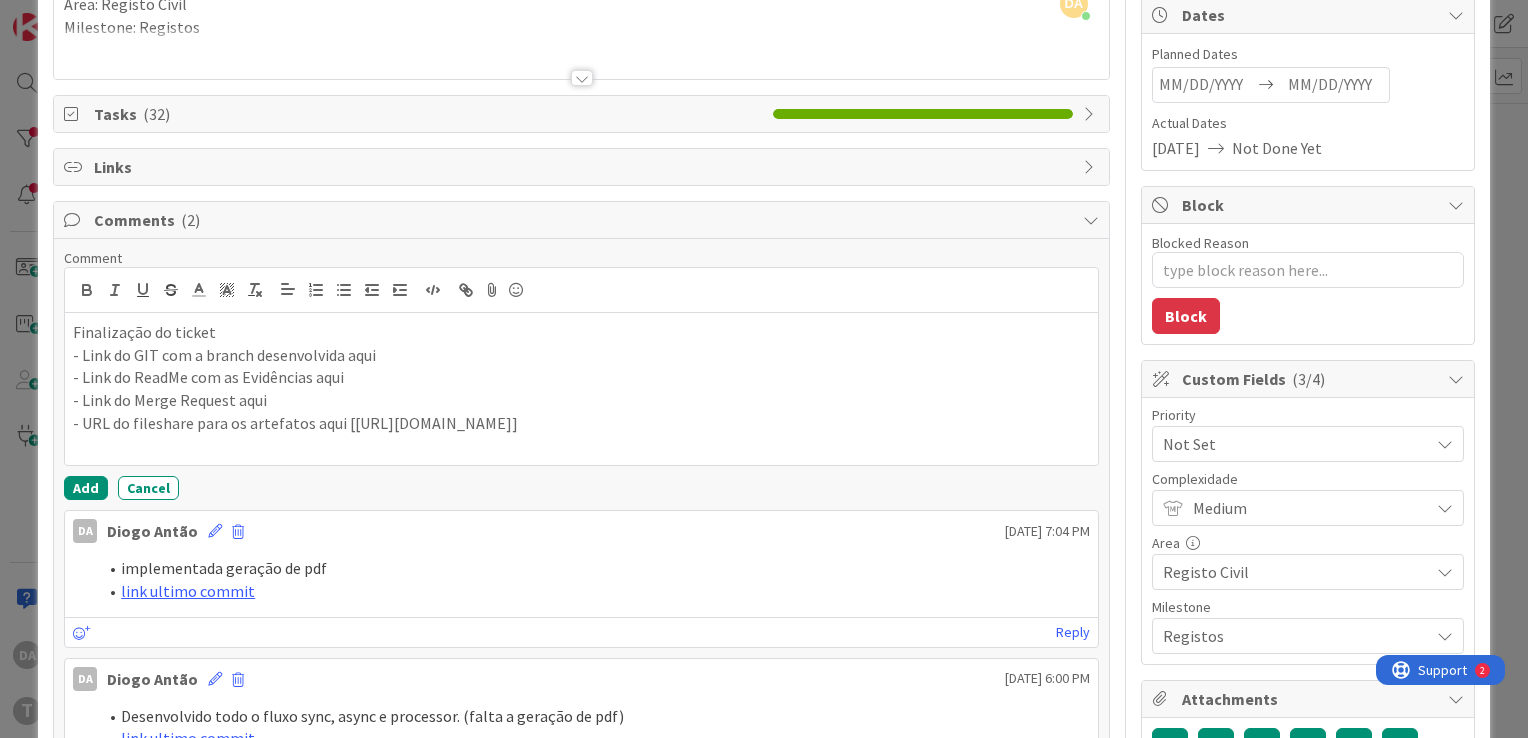 drag, startPoint x: 755, startPoint y: 441, endPoint x: 343, endPoint y: 430, distance: 412.14682 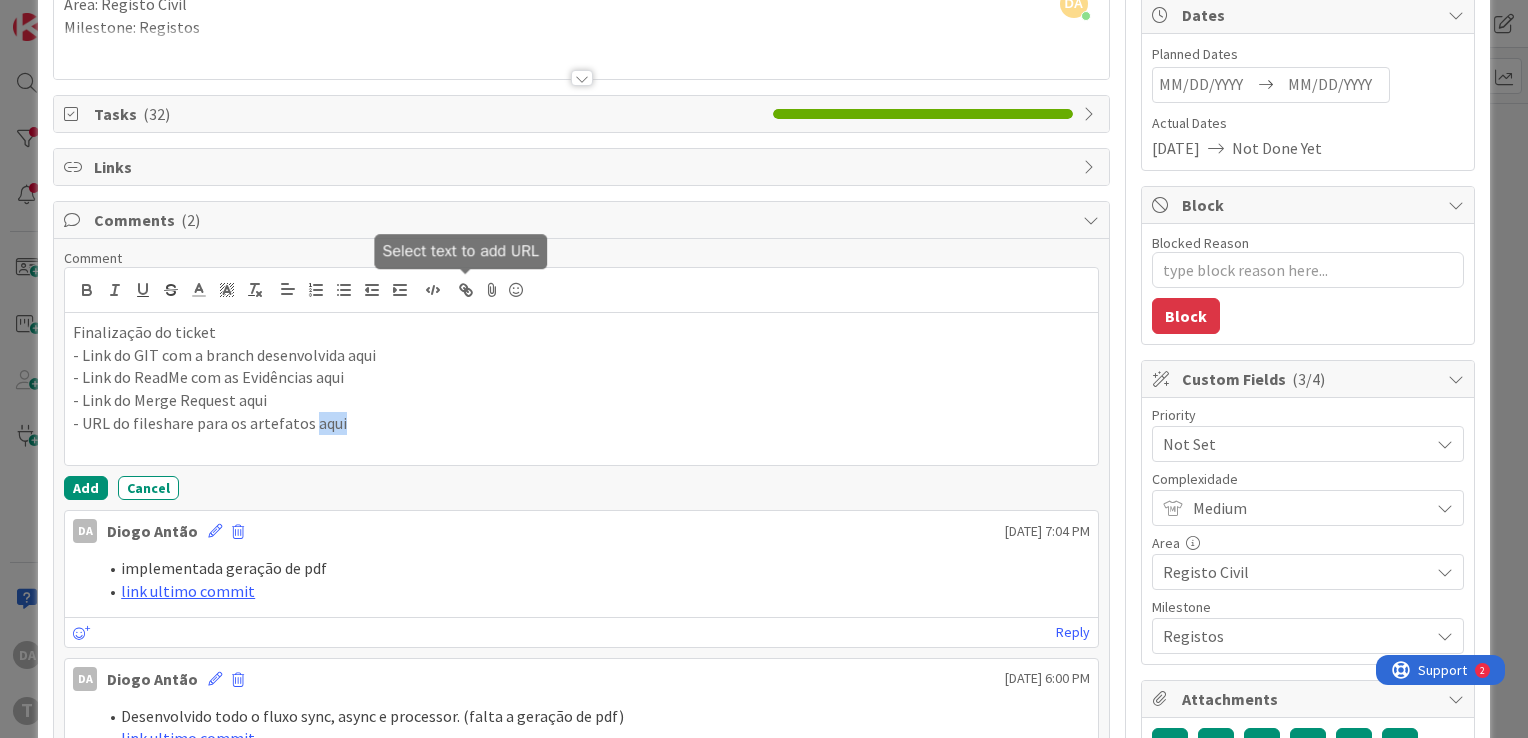 click 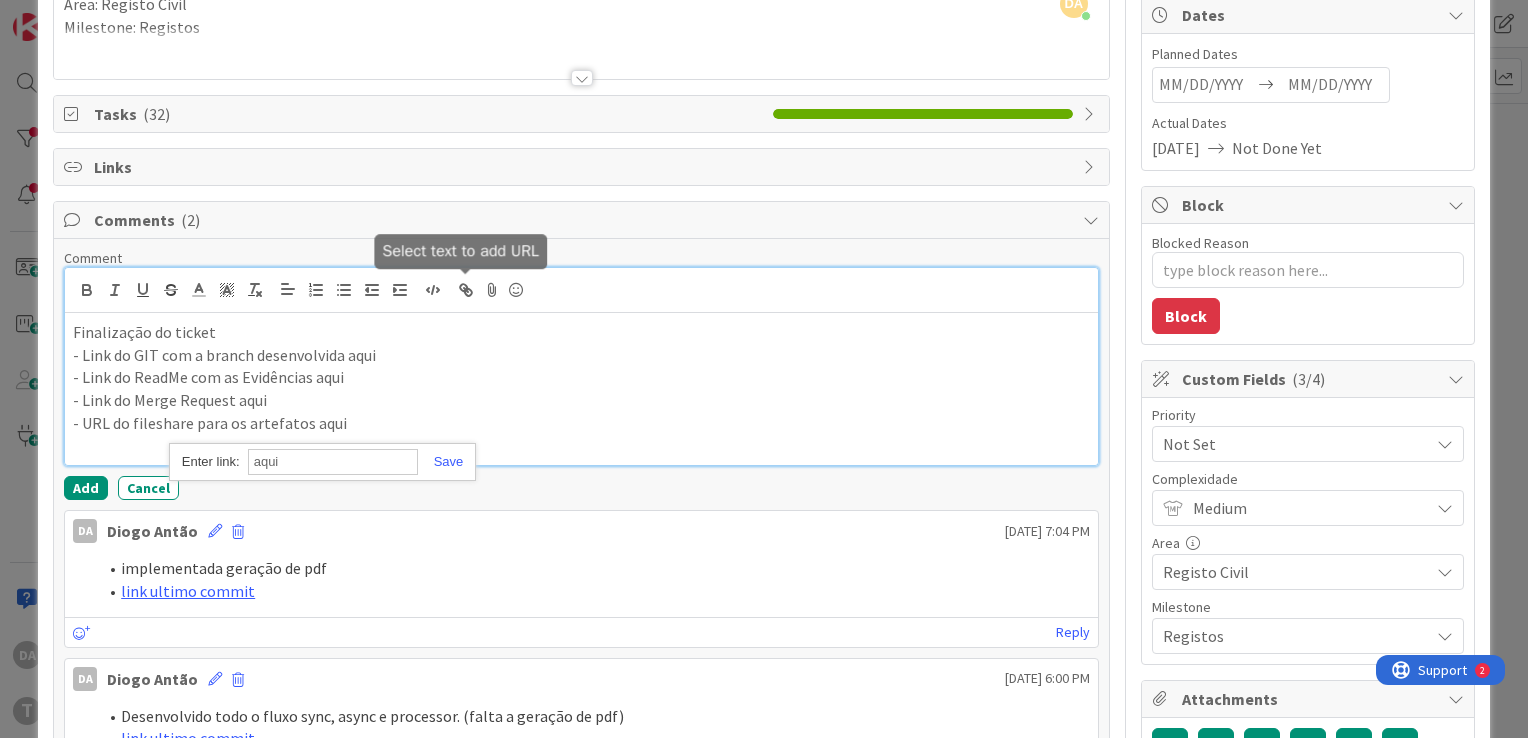 paste on "[URL][DOMAIN_NAME]" 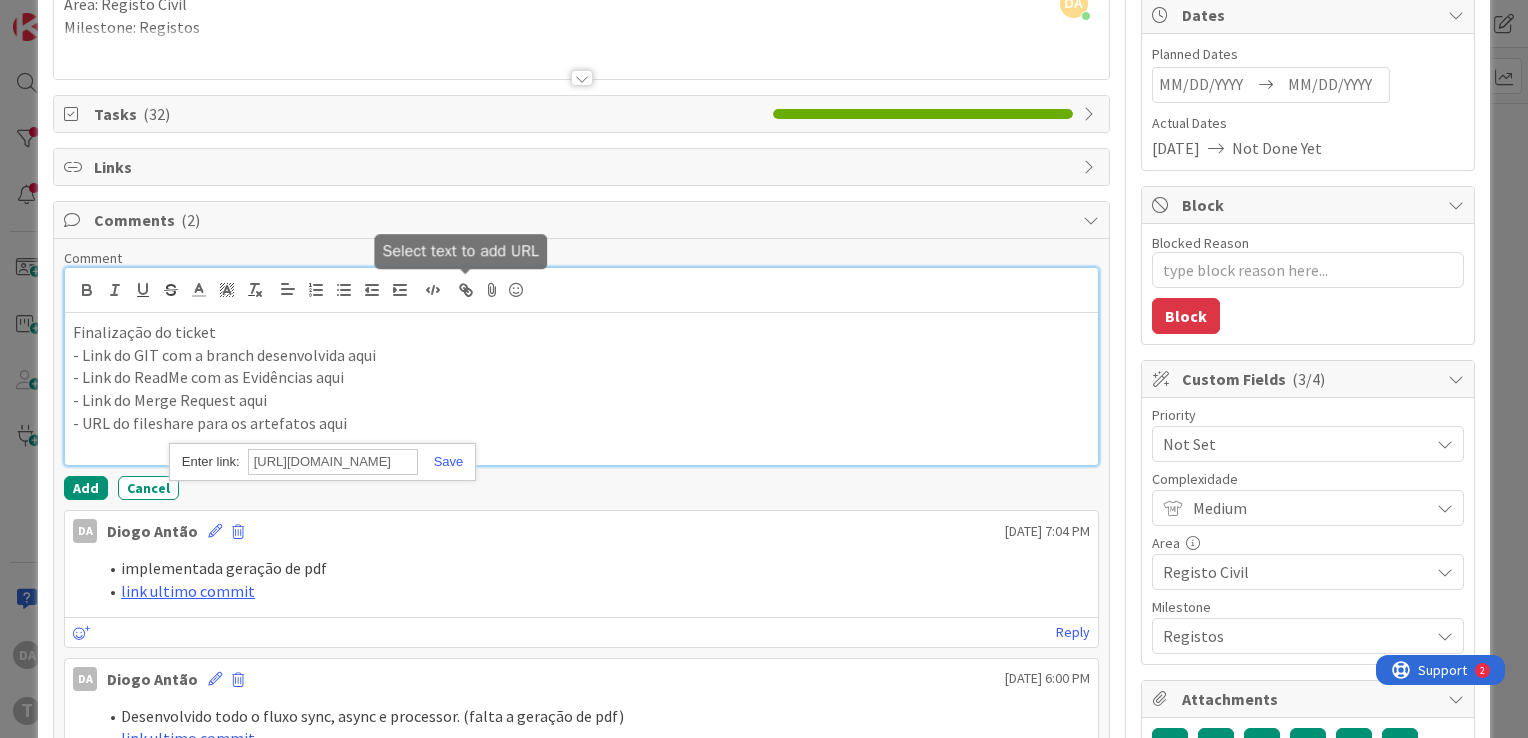 scroll, scrollTop: 0, scrollLeft: 1030, axis: horizontal 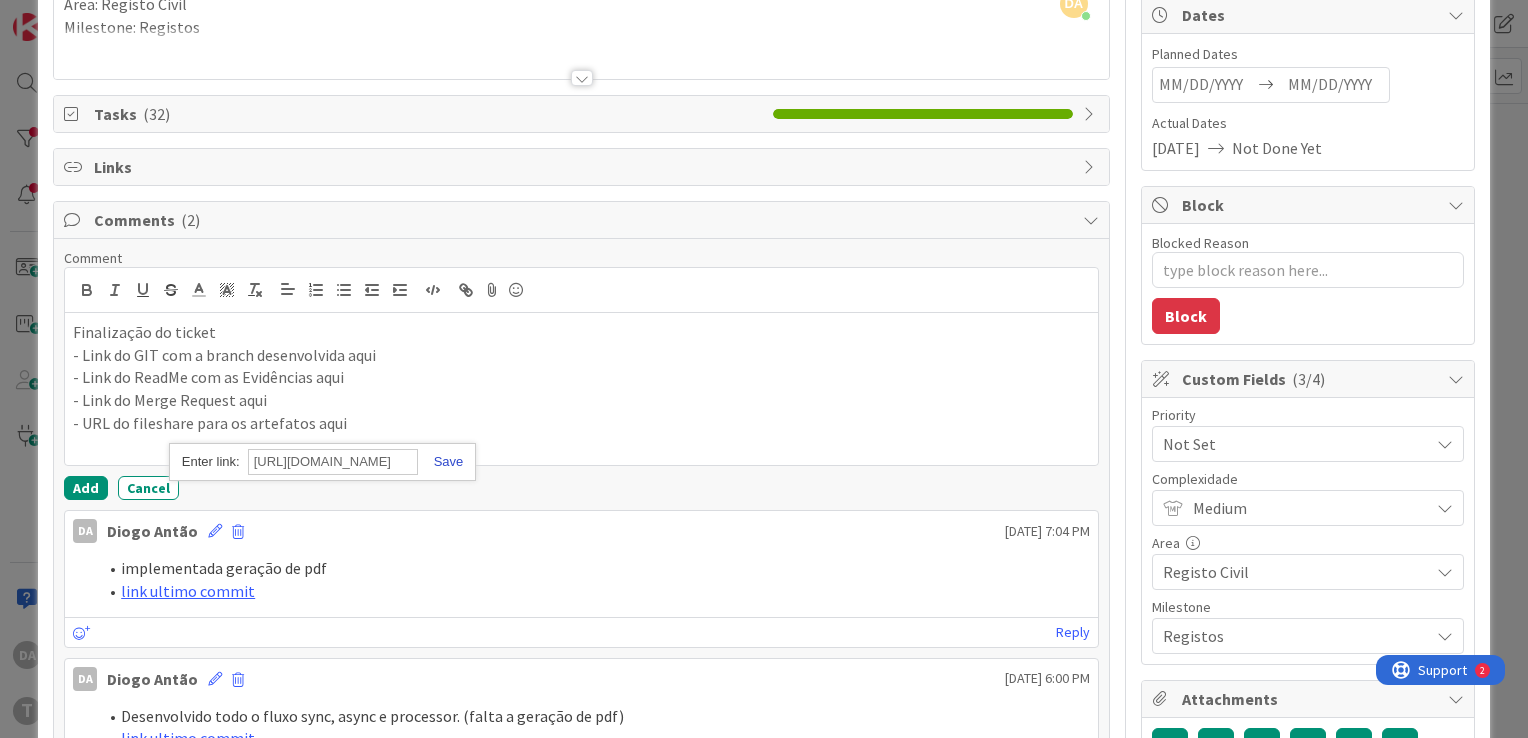 click at bounding box center (441, 461) 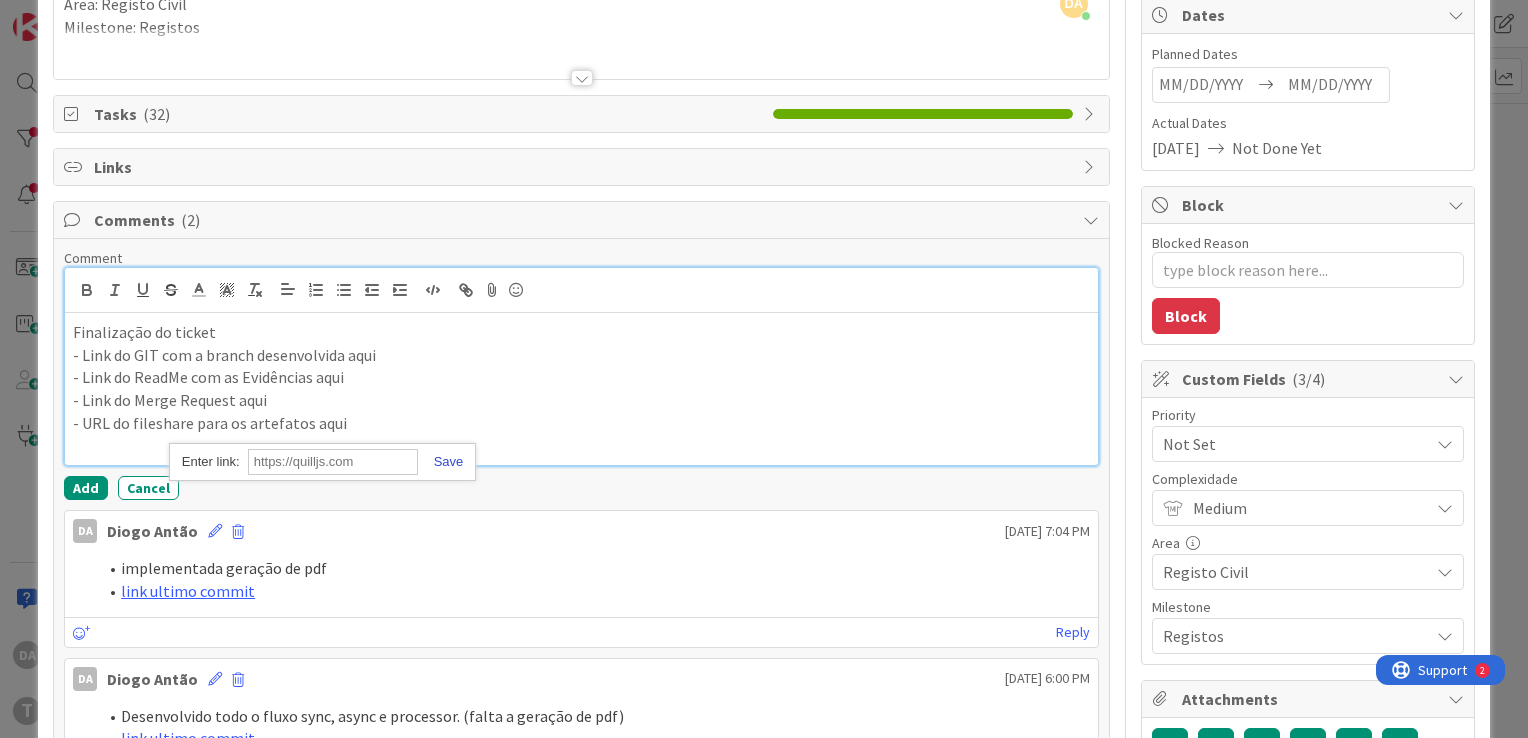scroll, scrollTop: 0, scrollLeft: 0, axis: both 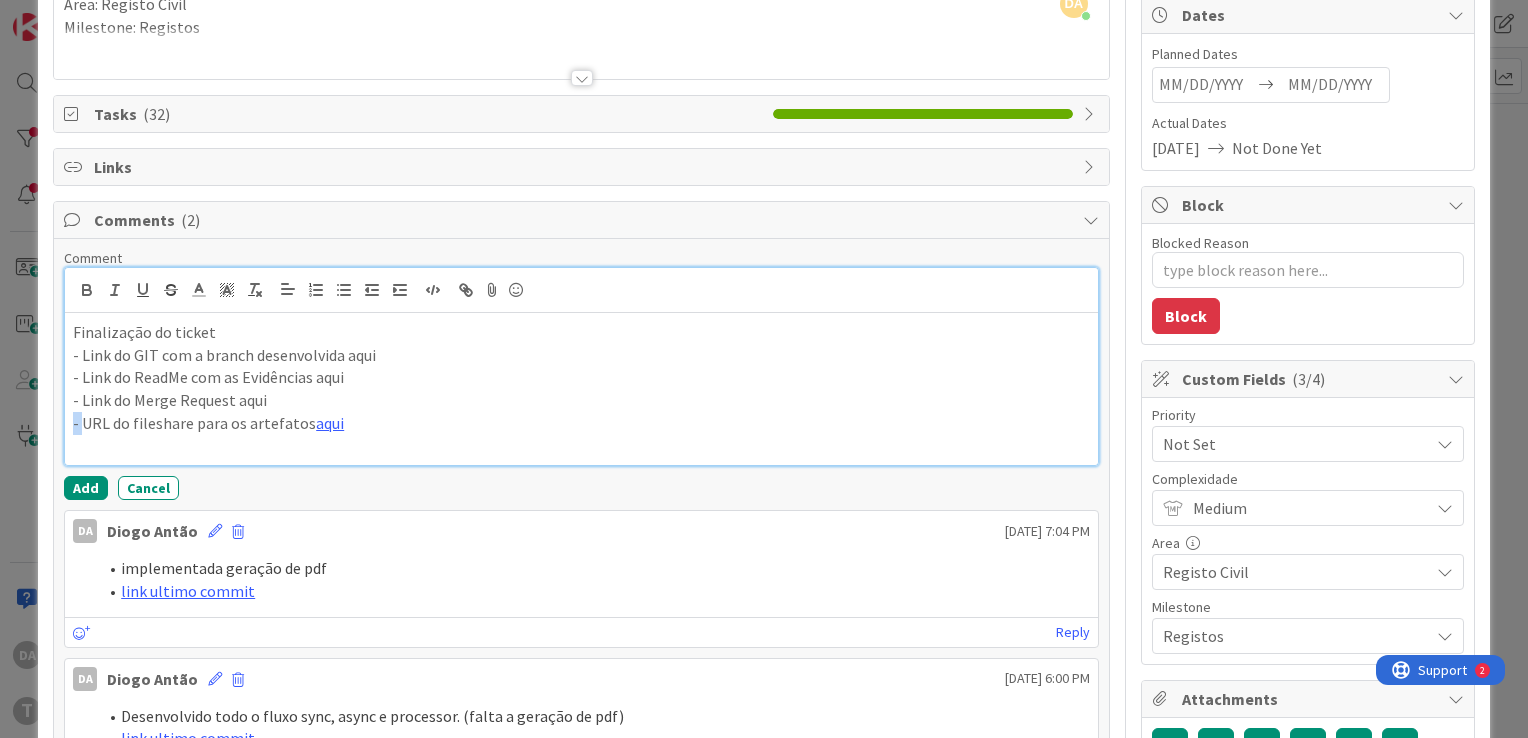 drag, startPoint x: 80, startPoint y: 418, endPoint x: 31, endPoint y: 421, distance: 49.09175 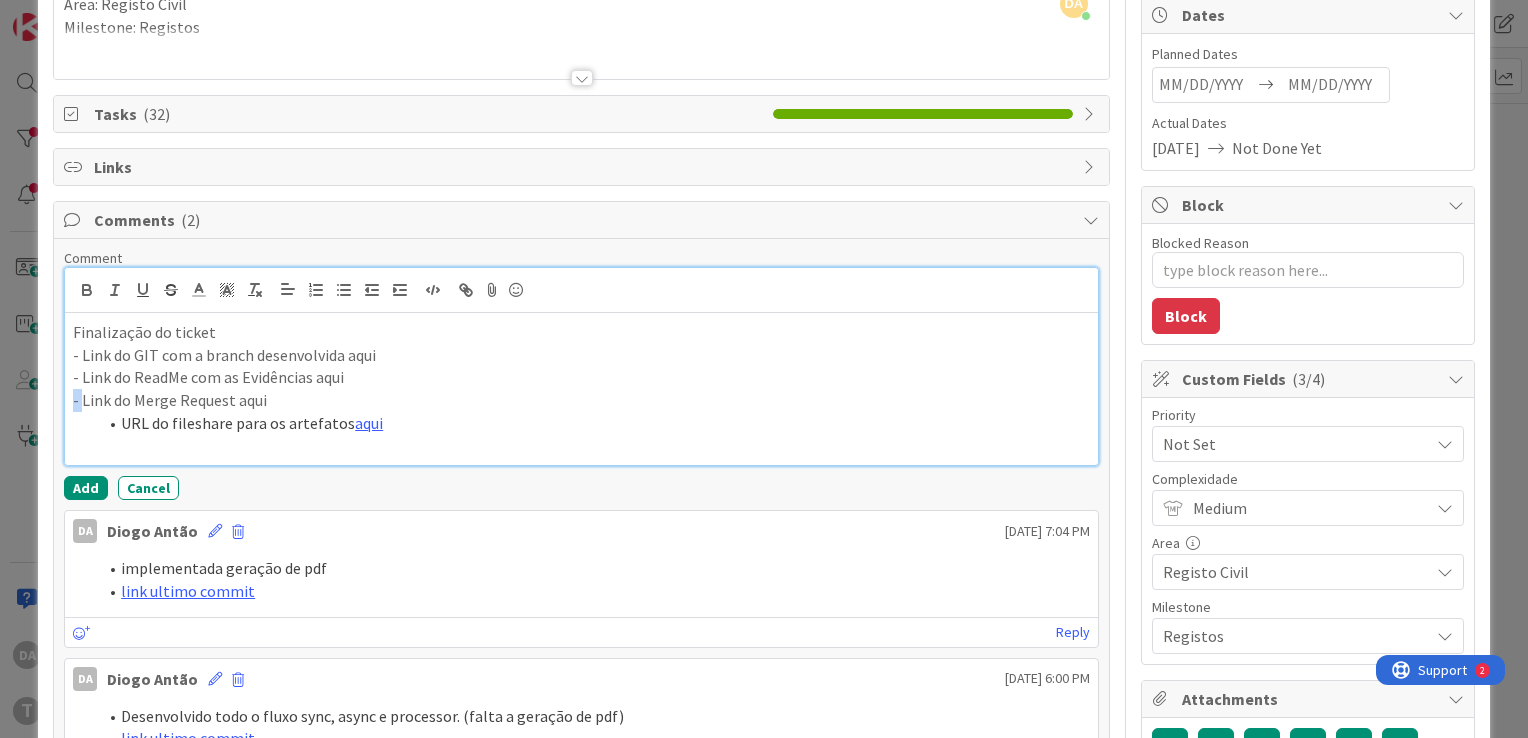 drag, startPoint x: 80, startPoint y: 394, endPoint x: 32, endPoint y: 394, distance: 48 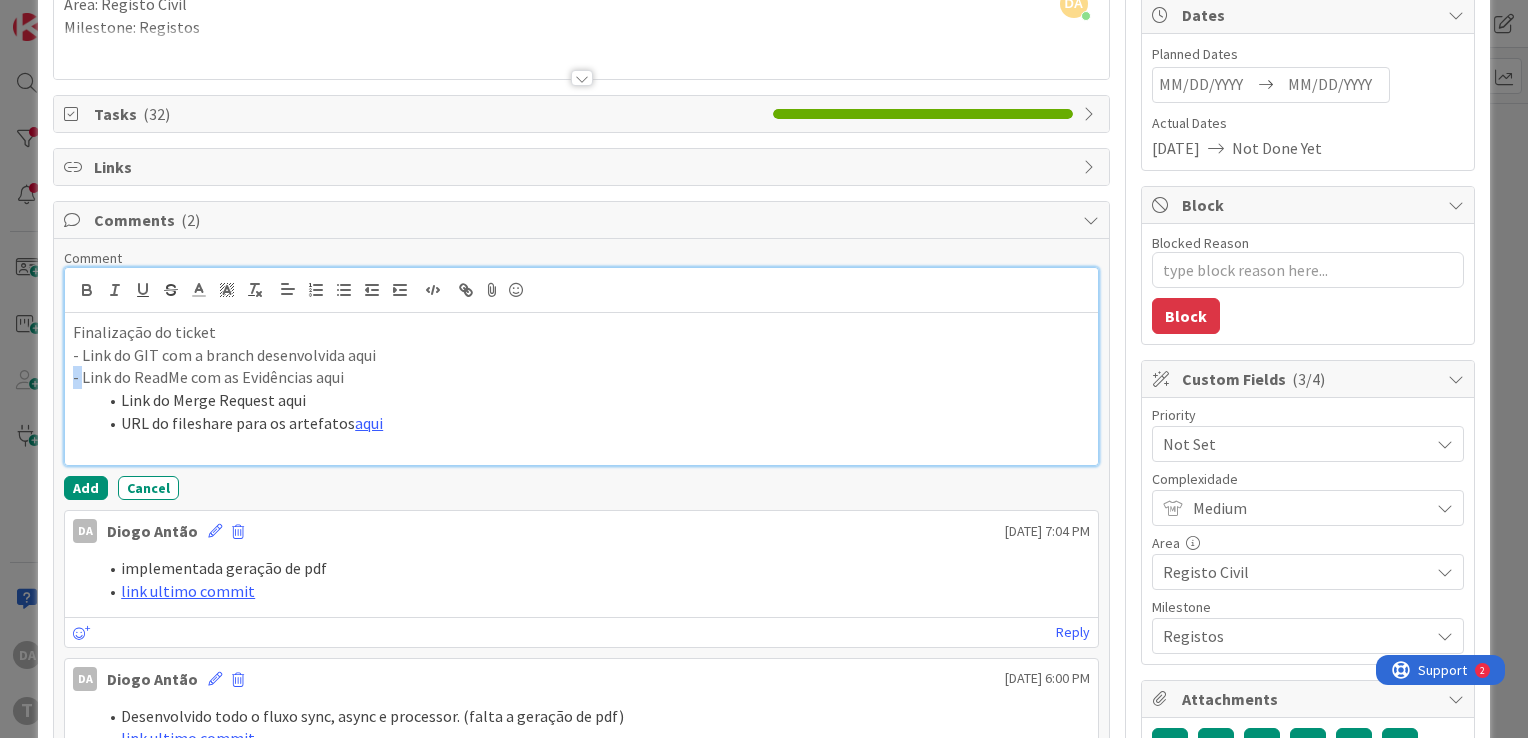 drag, startPoint x: 80, startPoint y: 378, endPoint x: 45, endPoint y: 378, distance: 35 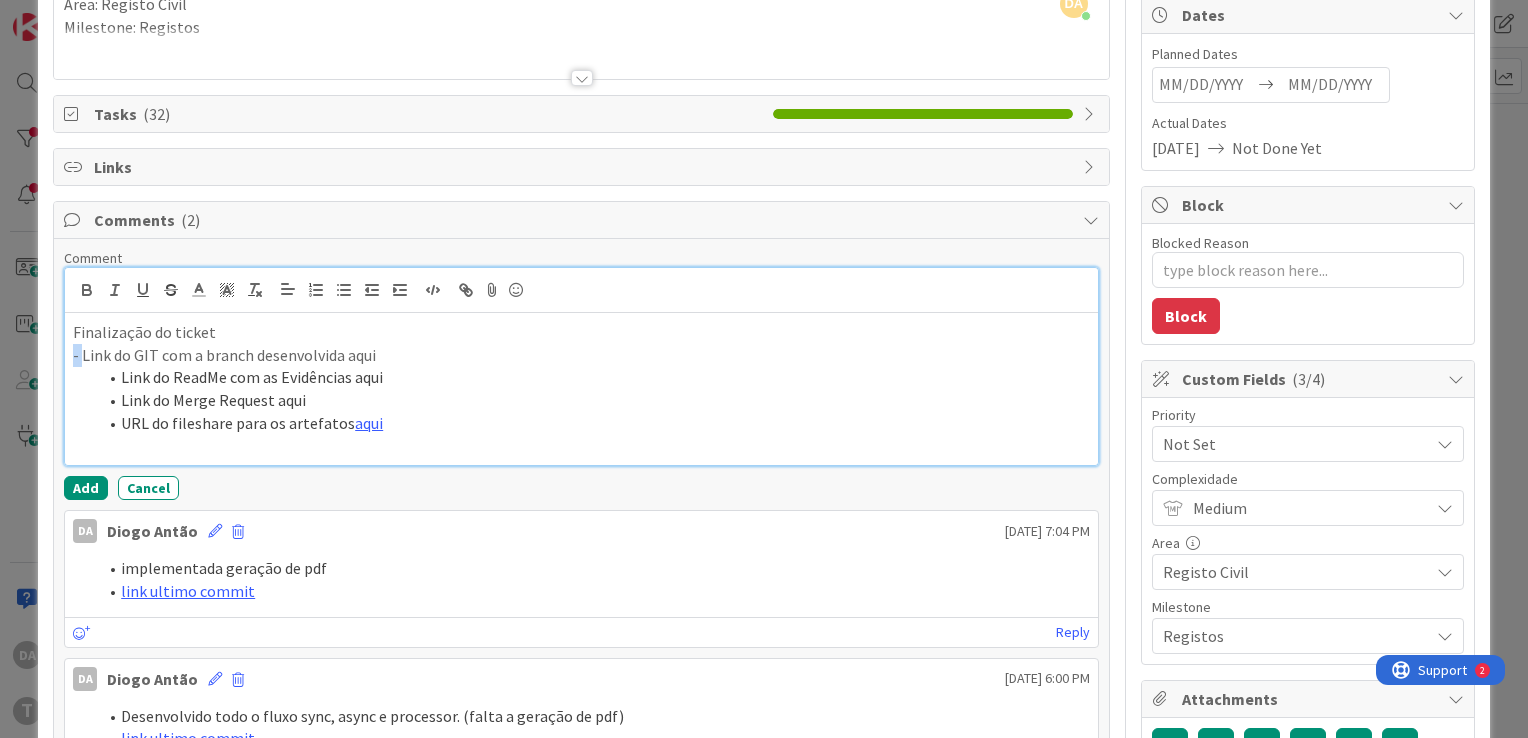 drag, startPoint x: 79, startPoint y: 348, endPoint x: 31, endPoint y: 348, distance: 48 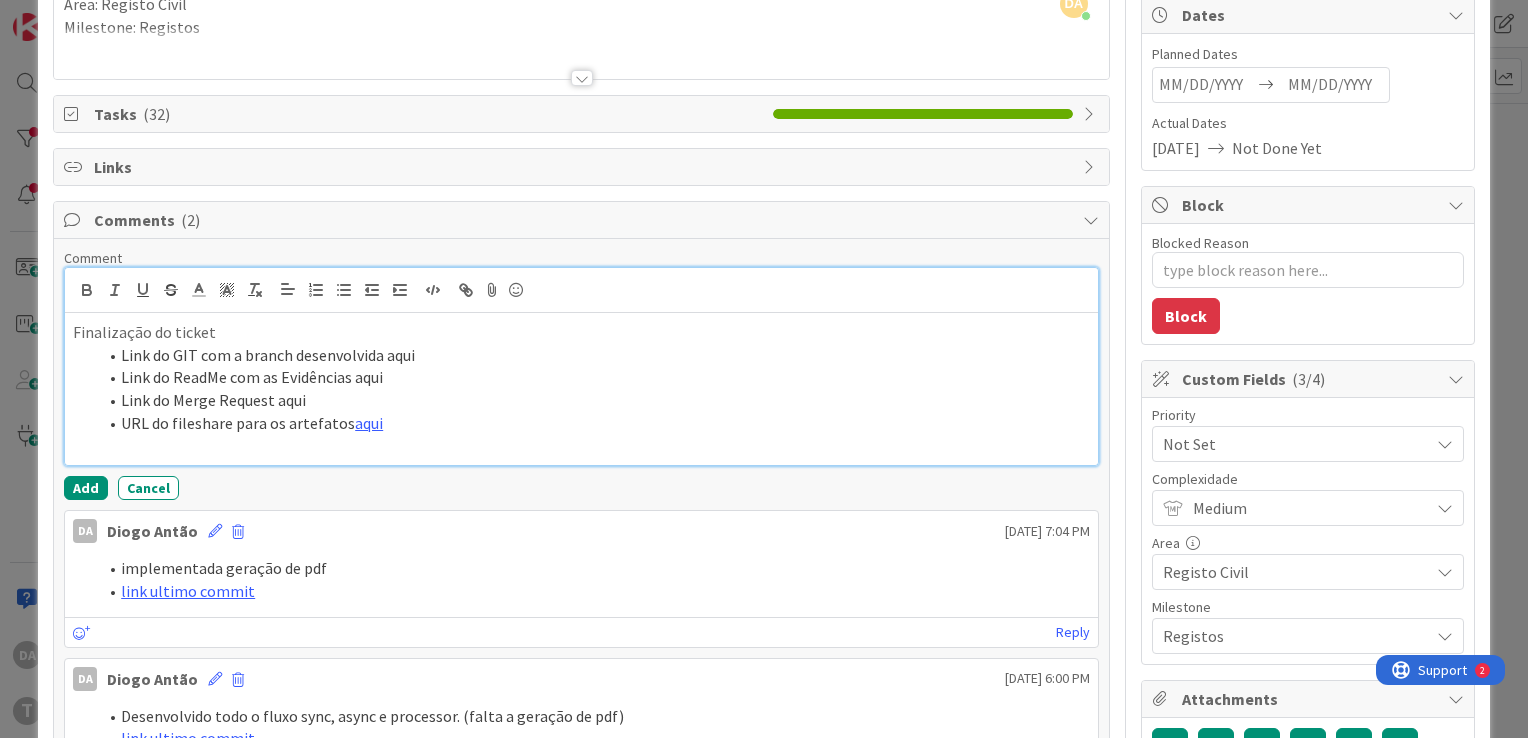 click on "Link do GIT com a branch desenvolvida aqui" at bounding box center (593, 355) 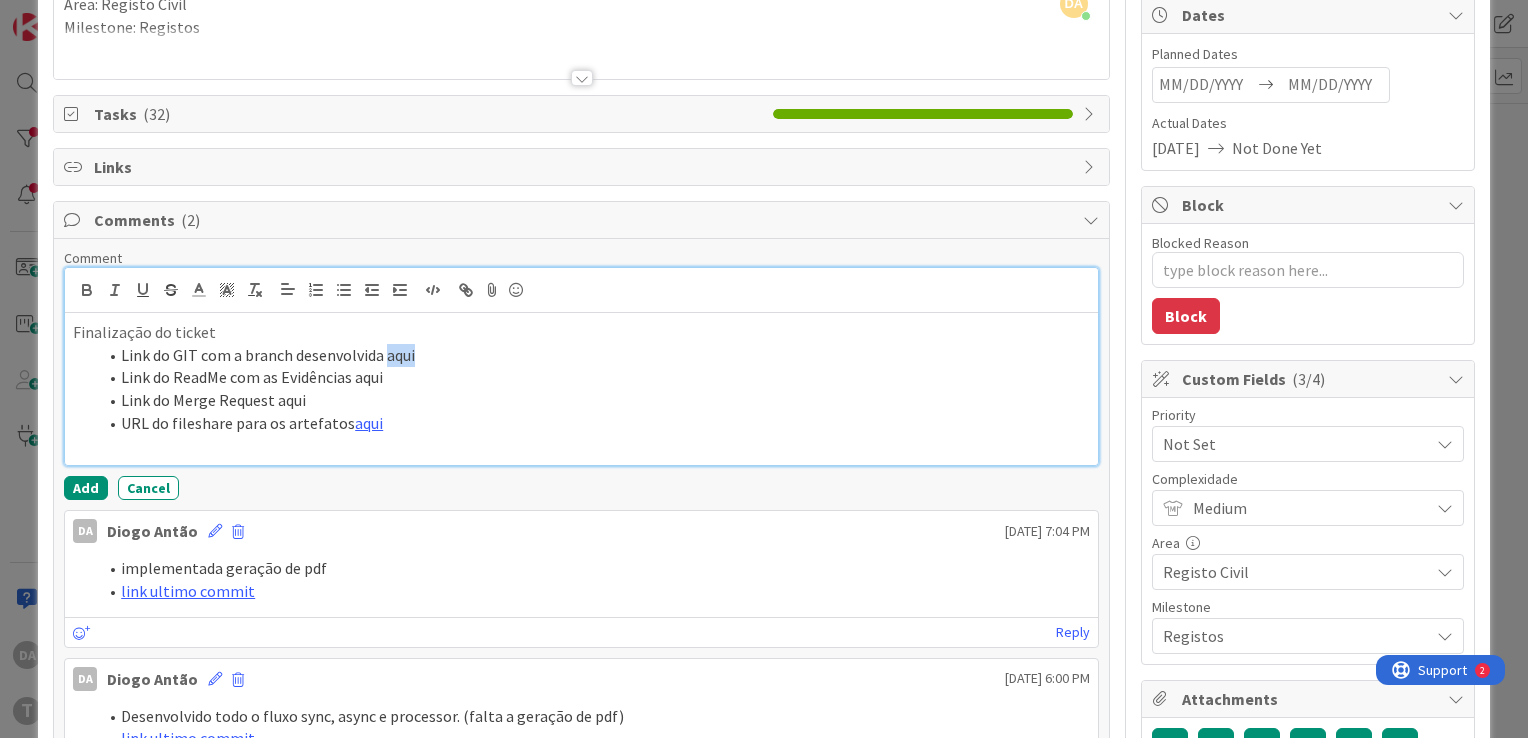 click on "Link do GIT com a branch desenvolvida aqui" at bounding box center (593, 355) 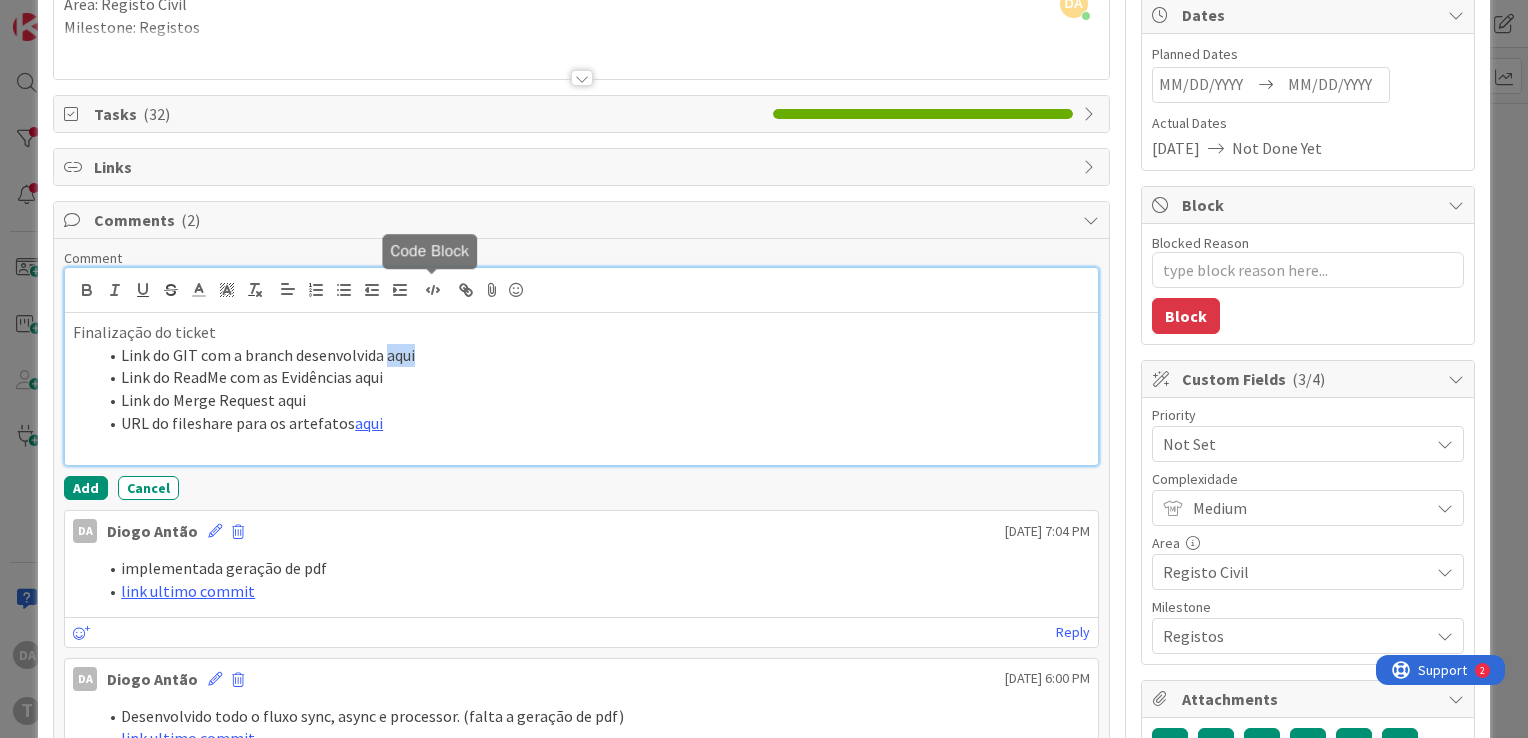 click 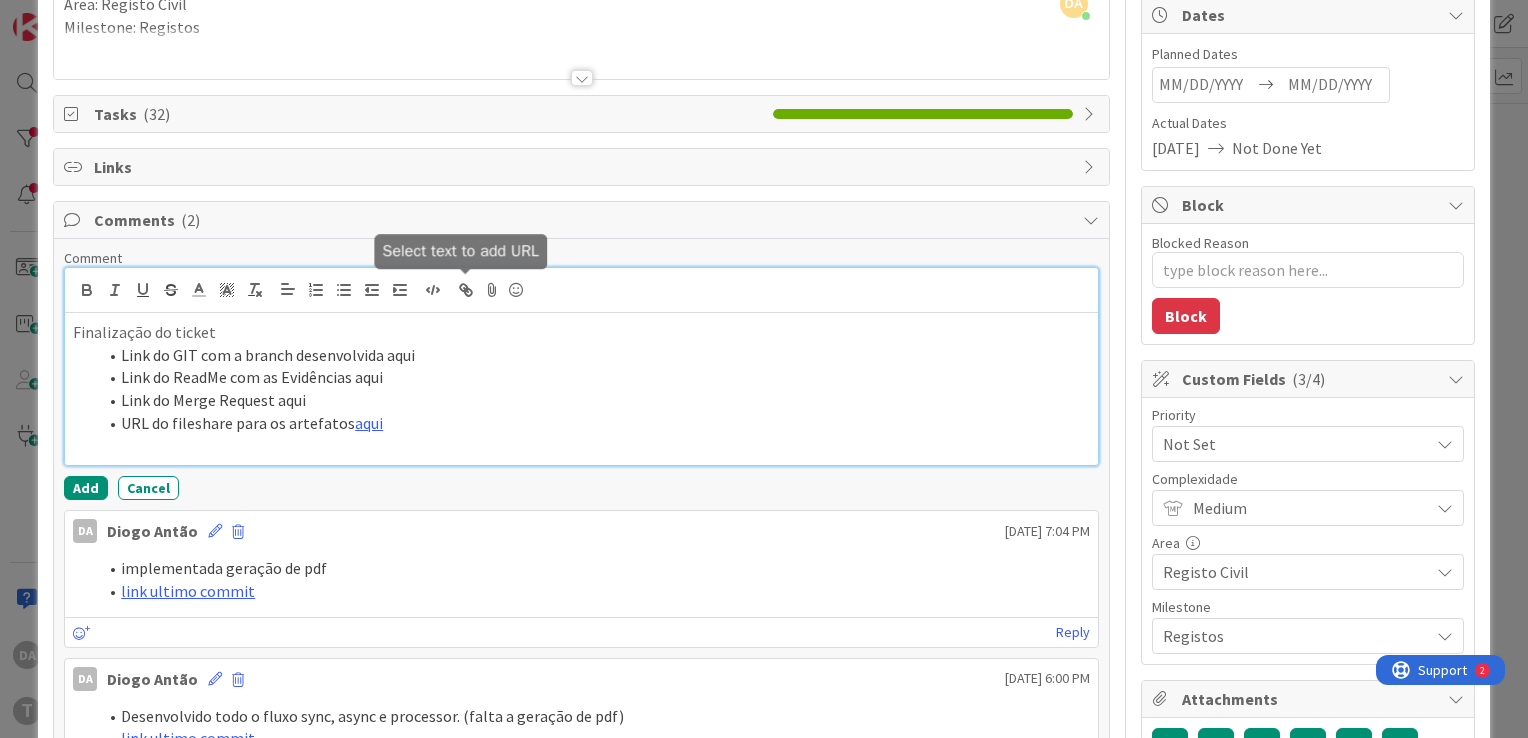 click 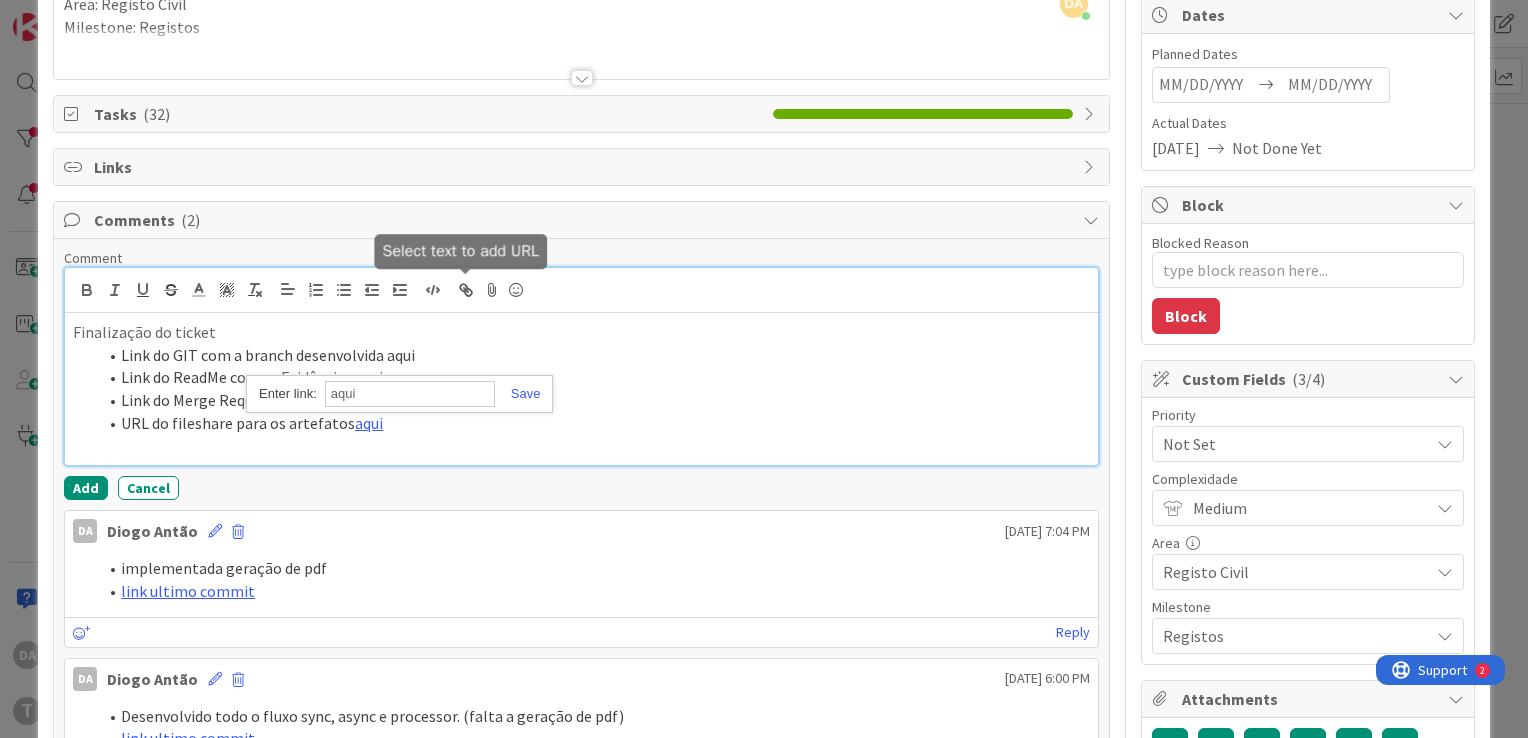 paste on "[URL]" 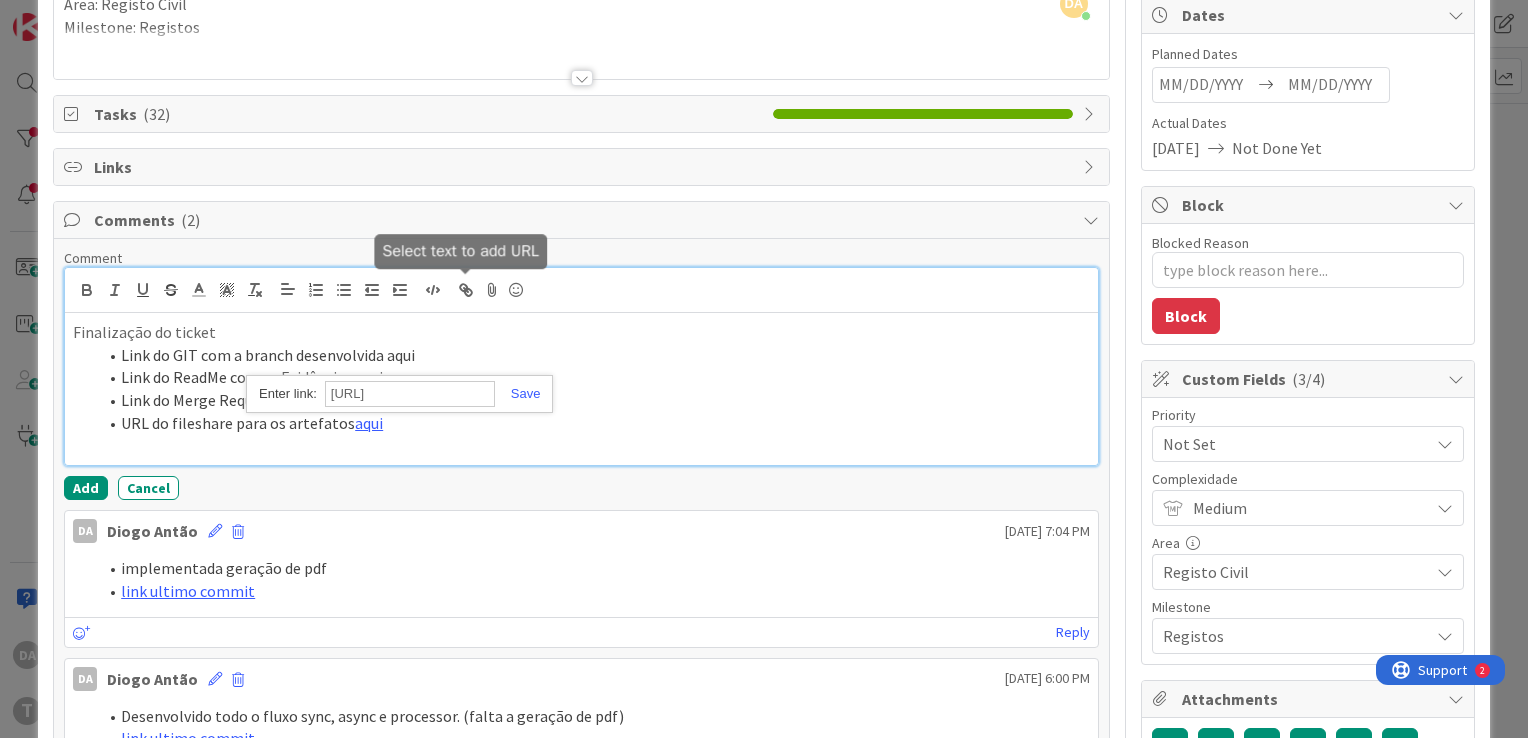 scroll, scrollTop: 0, scrollLeft: 519, axis: horizontal 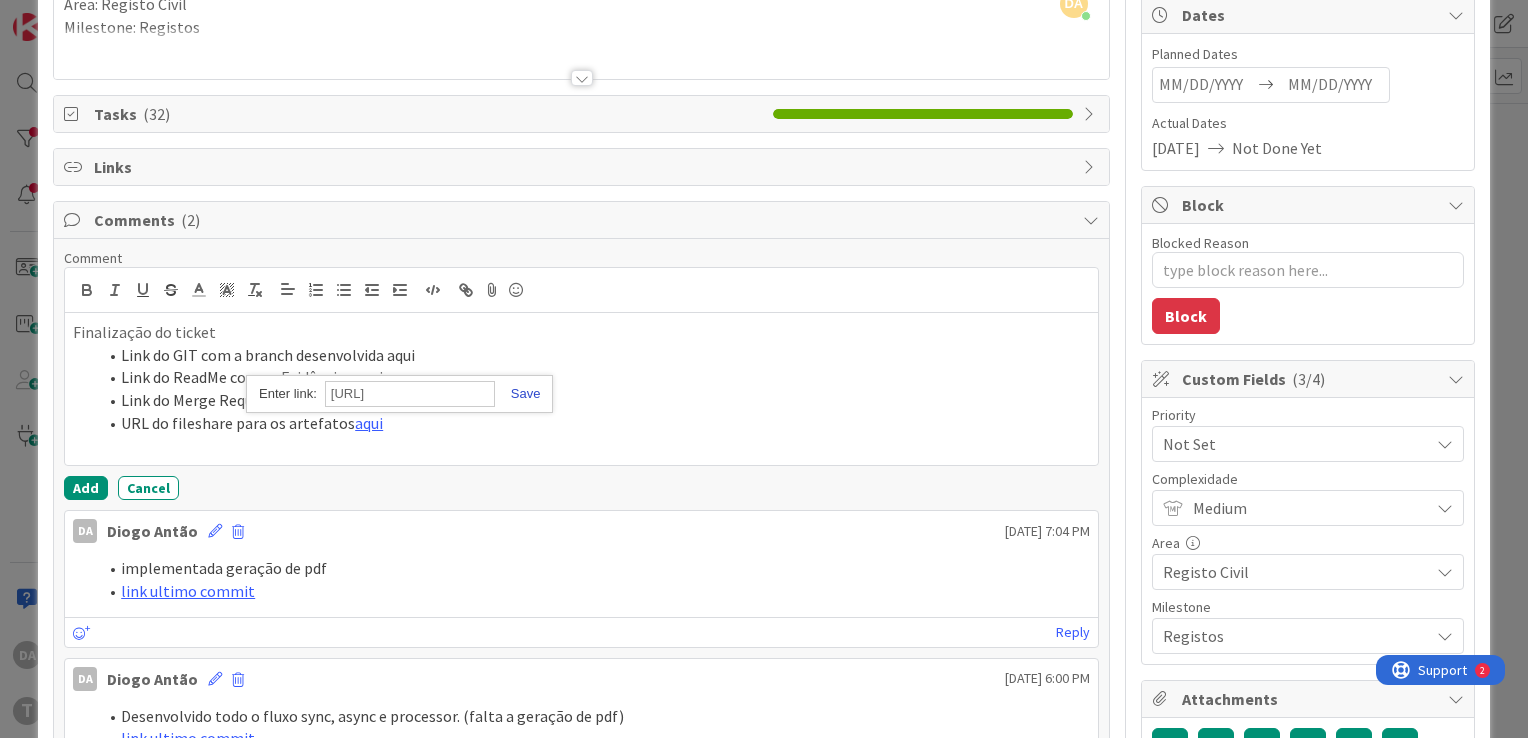 click at bounding box center (518, 393) 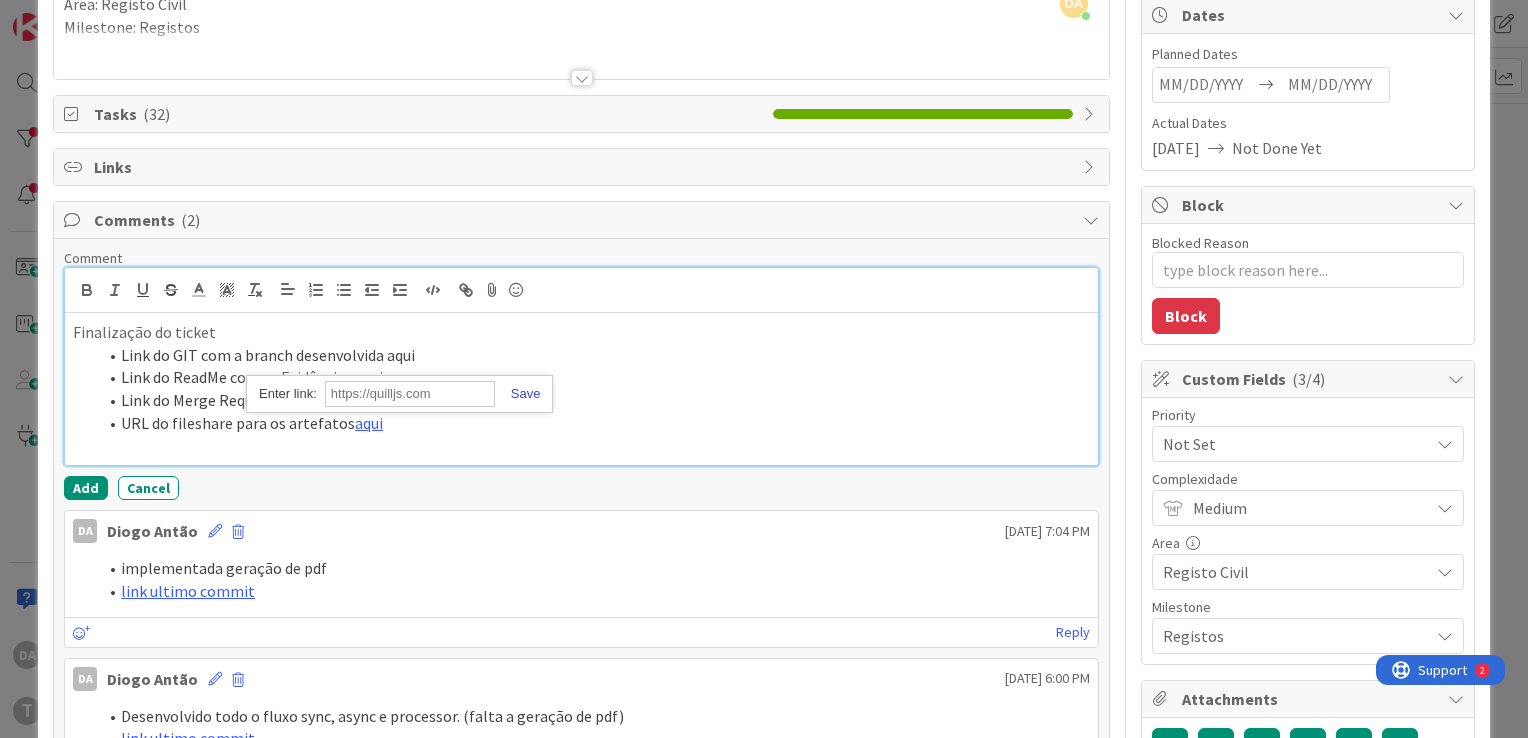 scroll, scrollTop: 0, scrollLeft: 0, axis: both 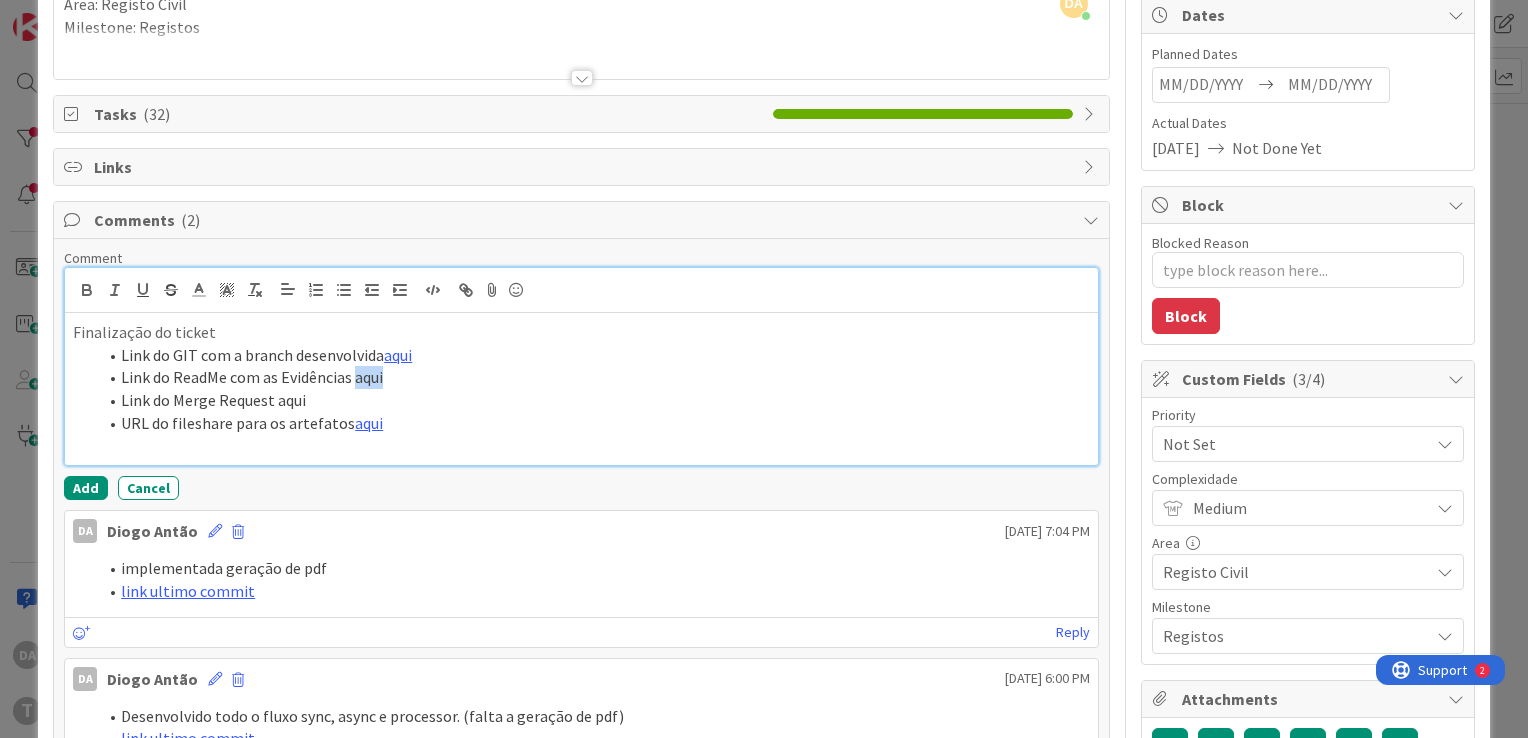 drag, startPoint x: 353, startPoint y: 376, endPoint x: 388, endPoint y: 377, distance: 35.014282 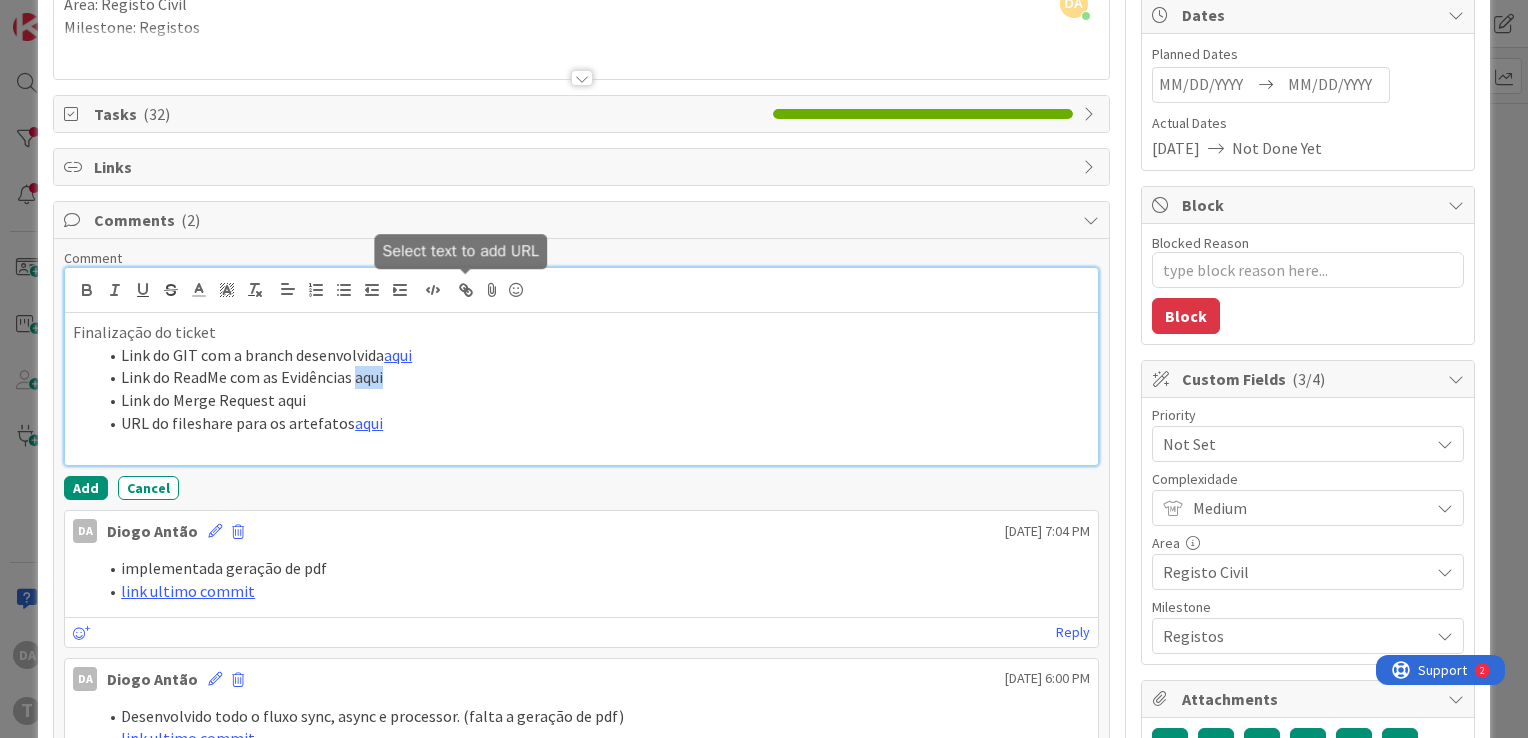 click 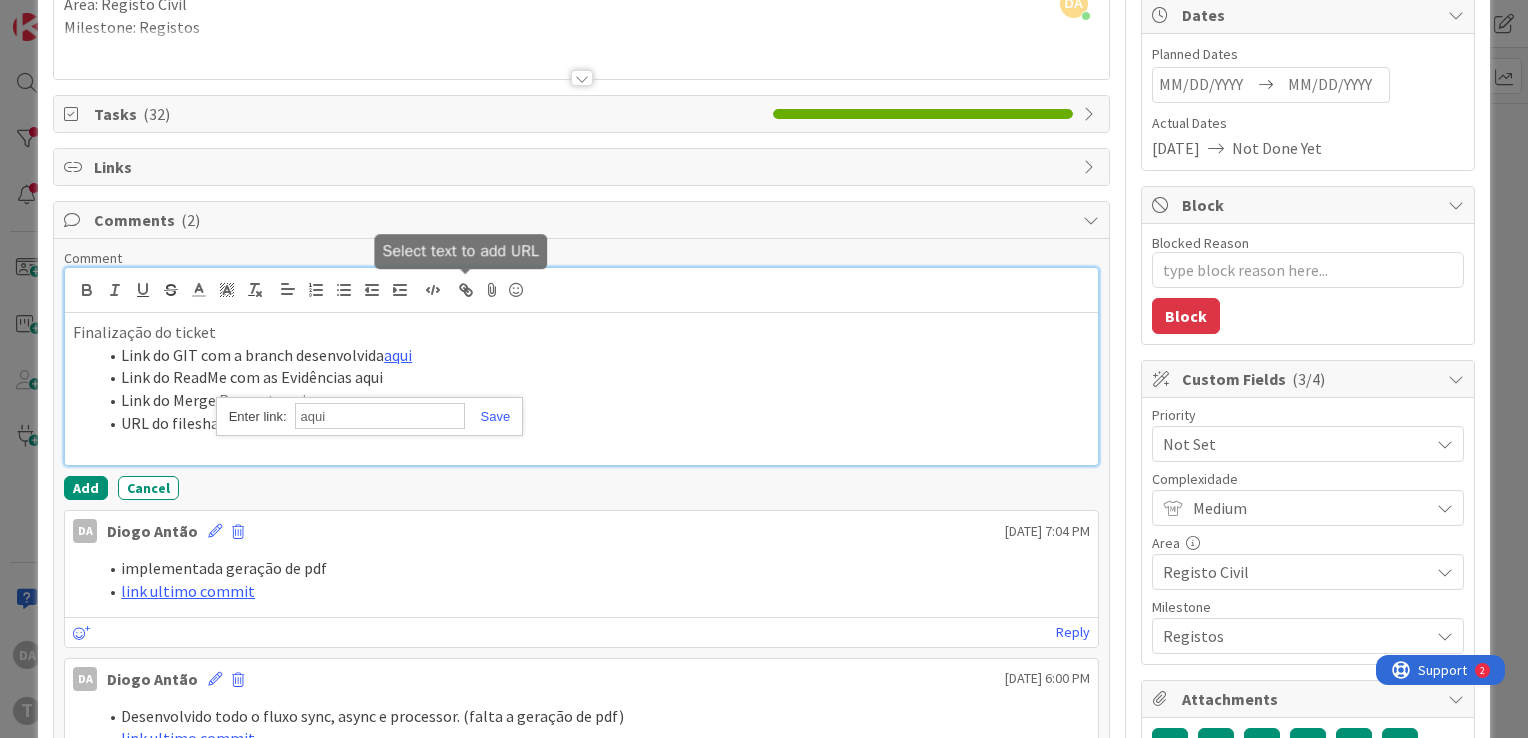 paste on "[URL]" 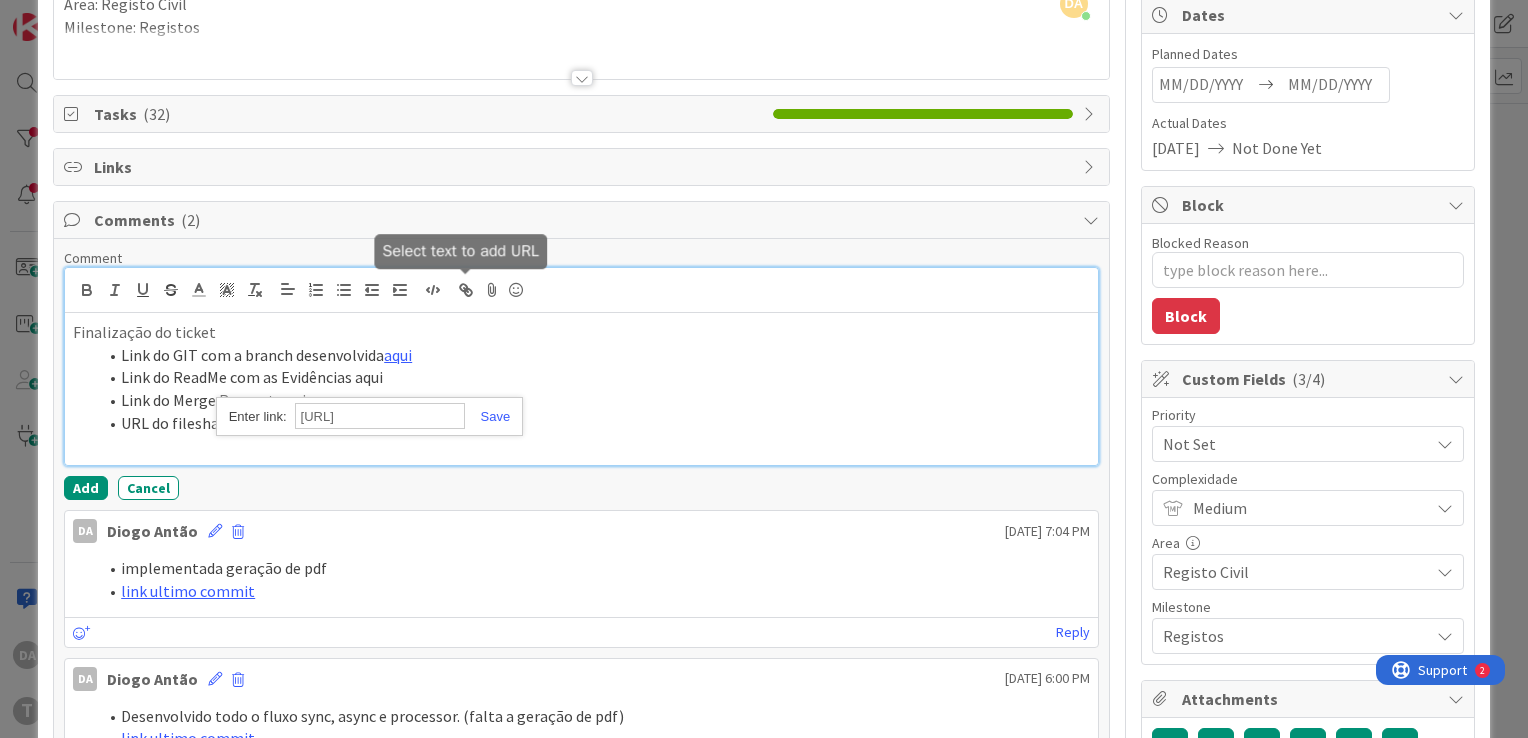 scroll, scrollTop: 0, scrollLeft: 602, axis: horizontal 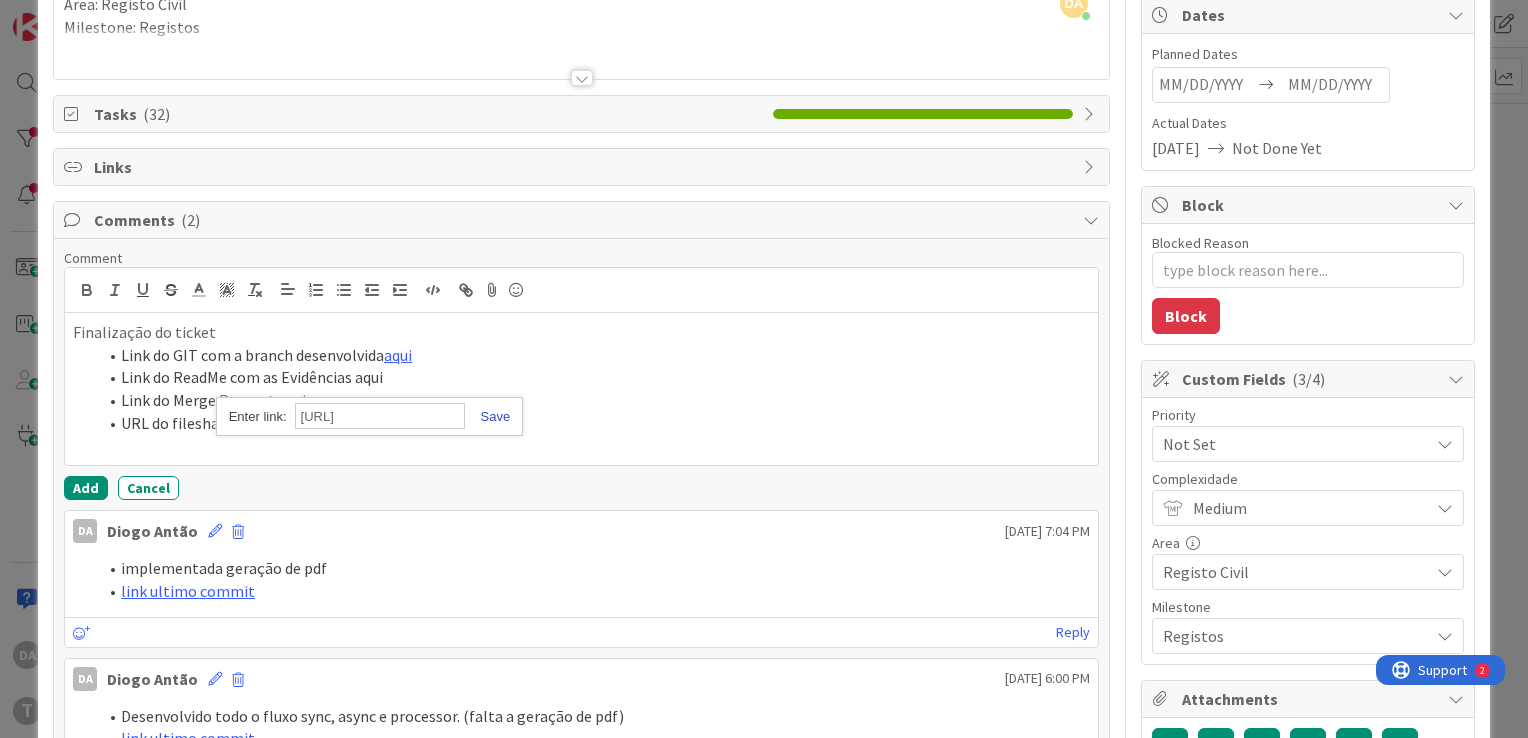 click at bounding box center (488, 416) 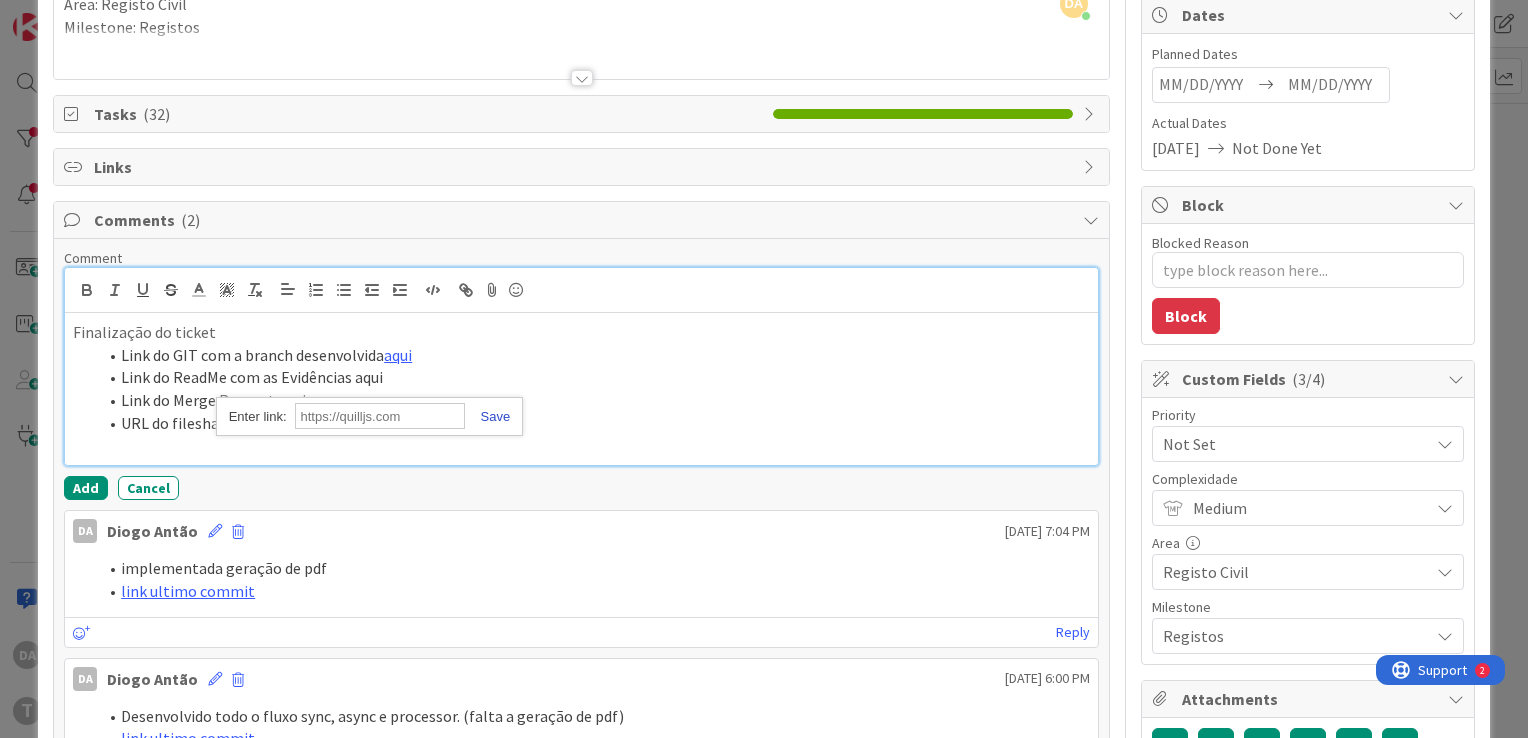 scroll, scrollTop: 0, scrollLeft: 0, axis: both 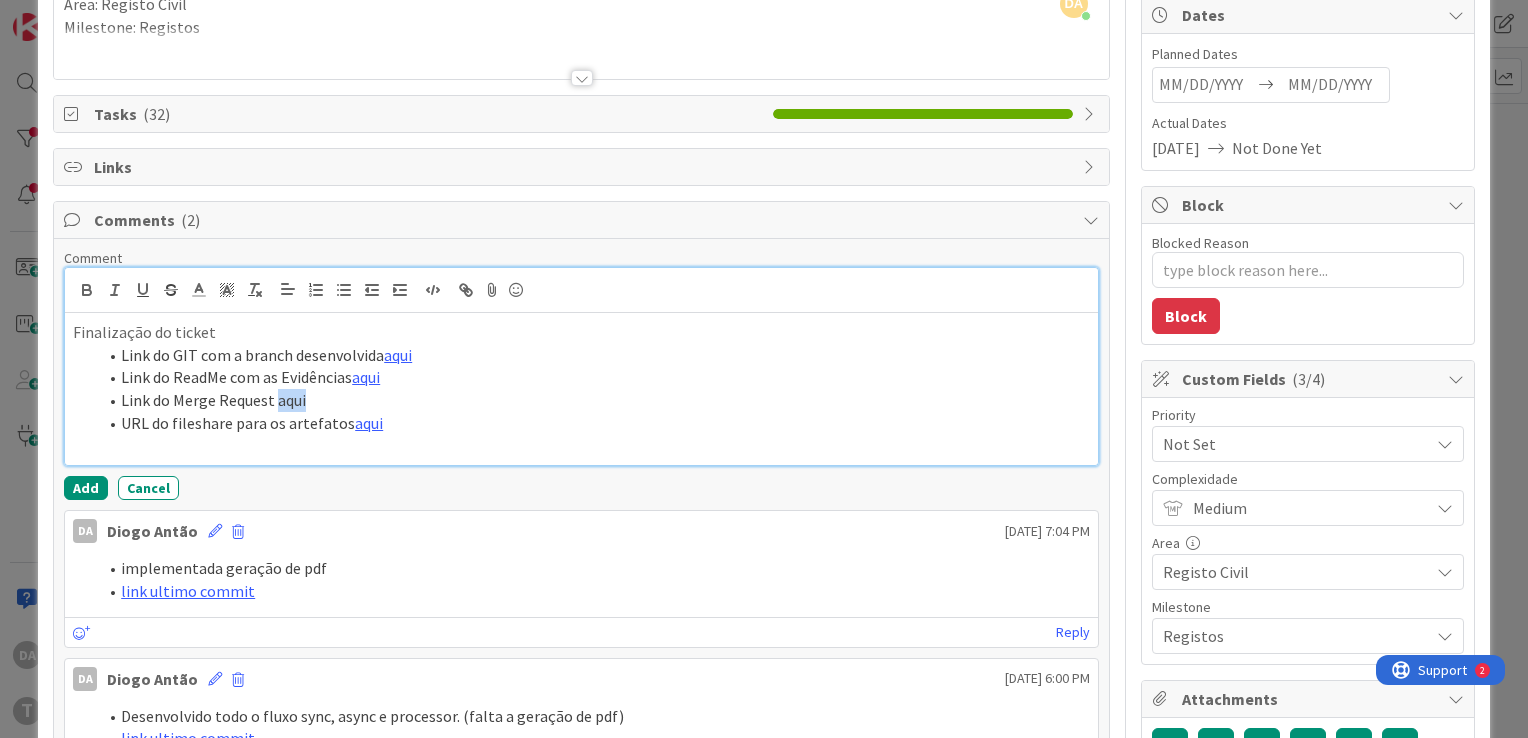 drag, startPoint x: 274, startPoint y: 393, endPoint x: 317, endPoint y: 393, distance: 43 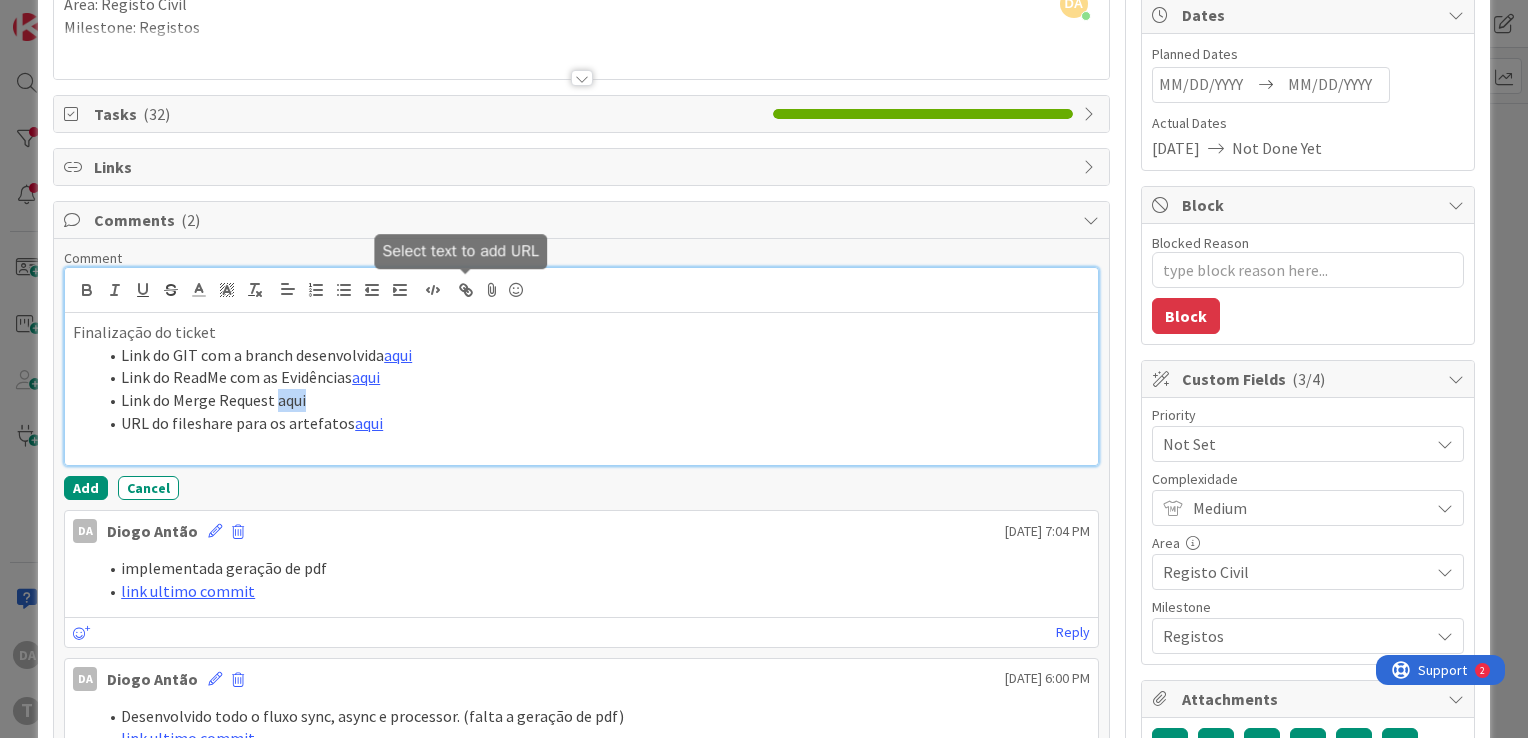click 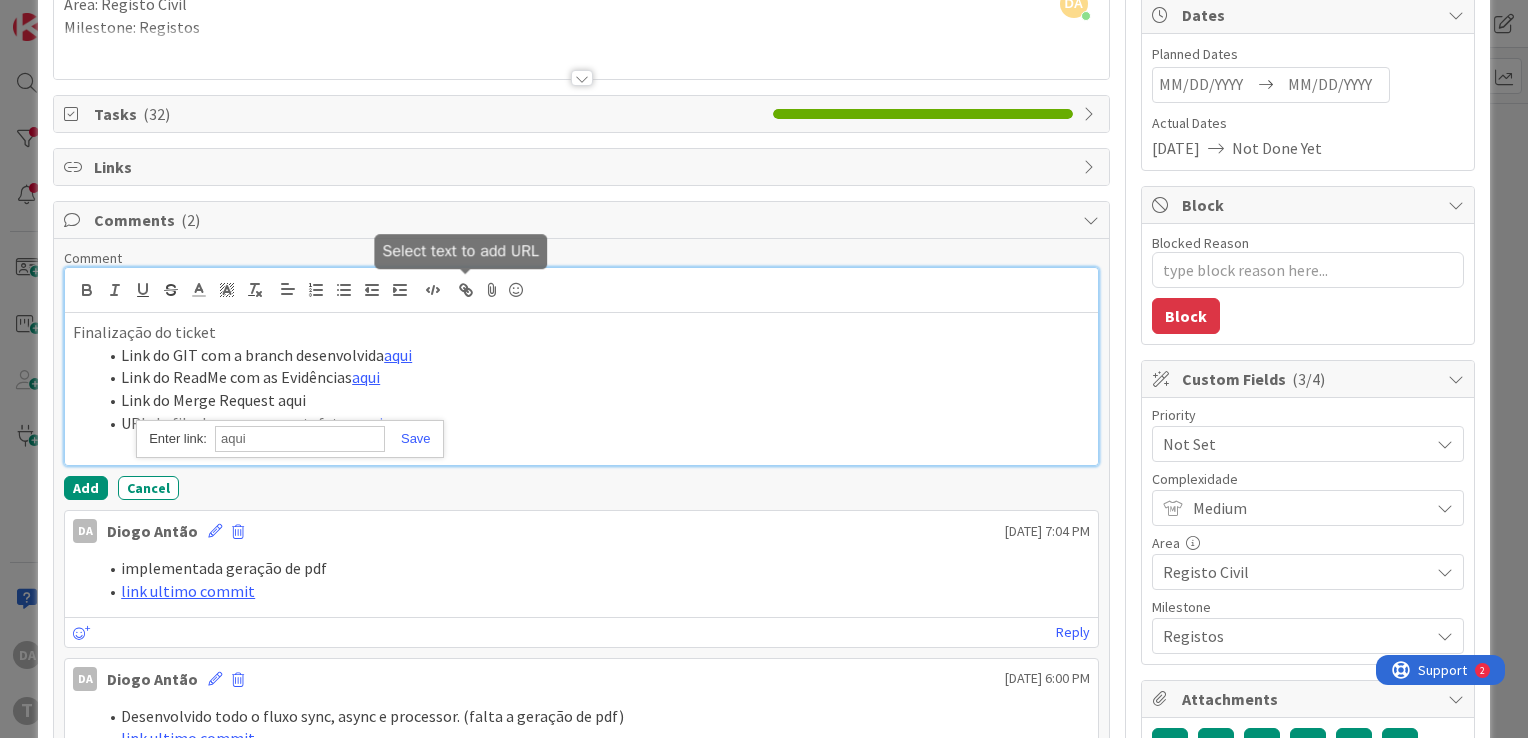 paste on "[URL]" 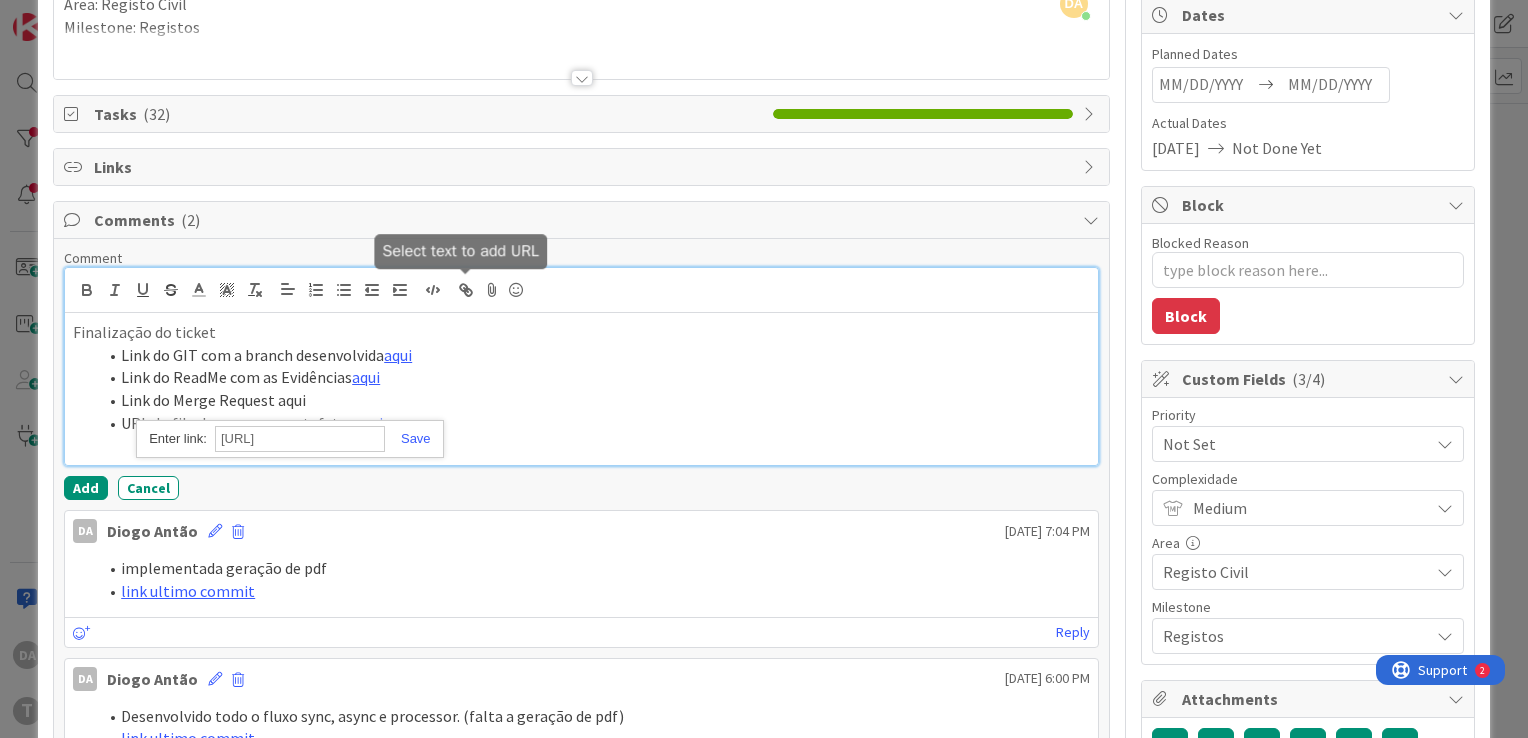 scroll, scrollTop: 0, scrollLeft: 435, axis: horizontal 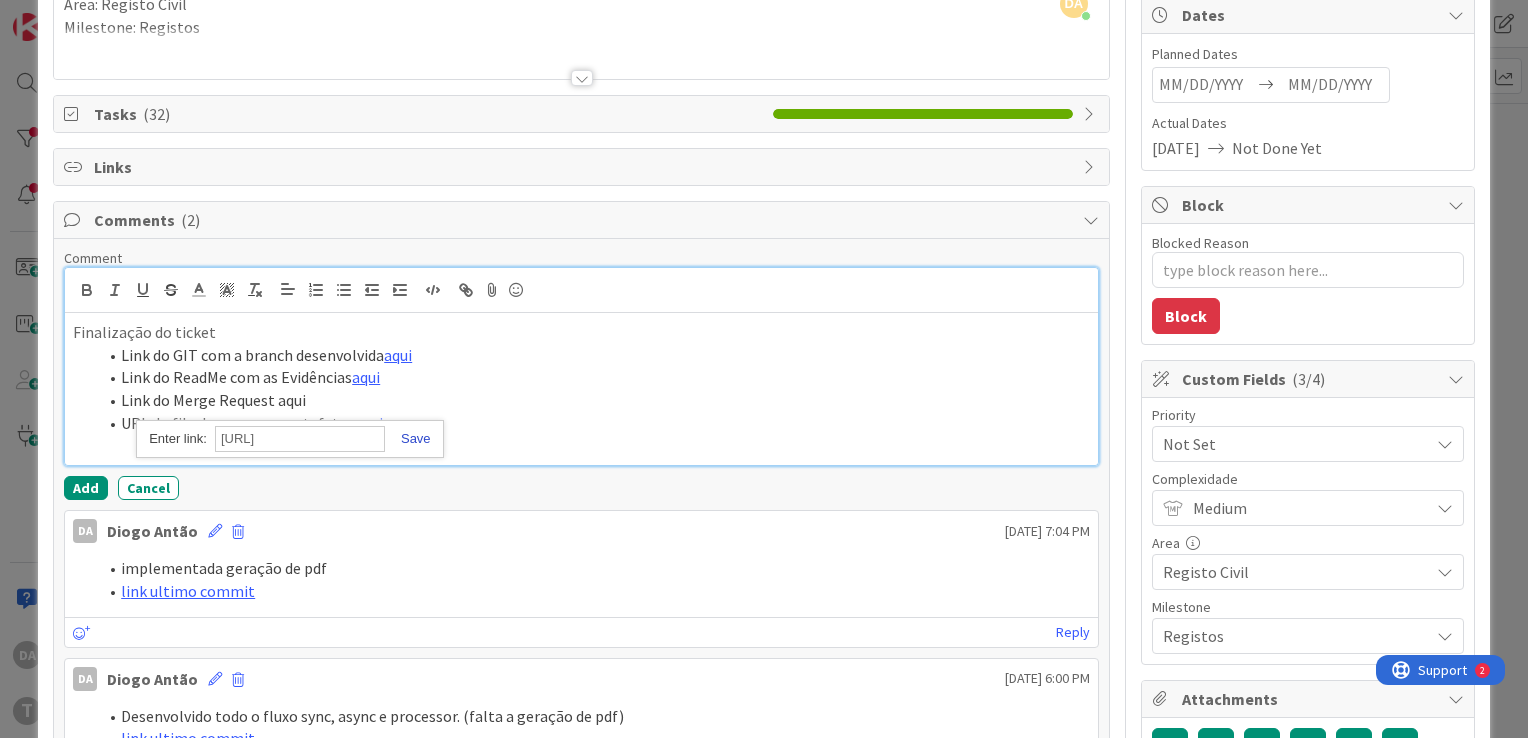 type on "[URL]" 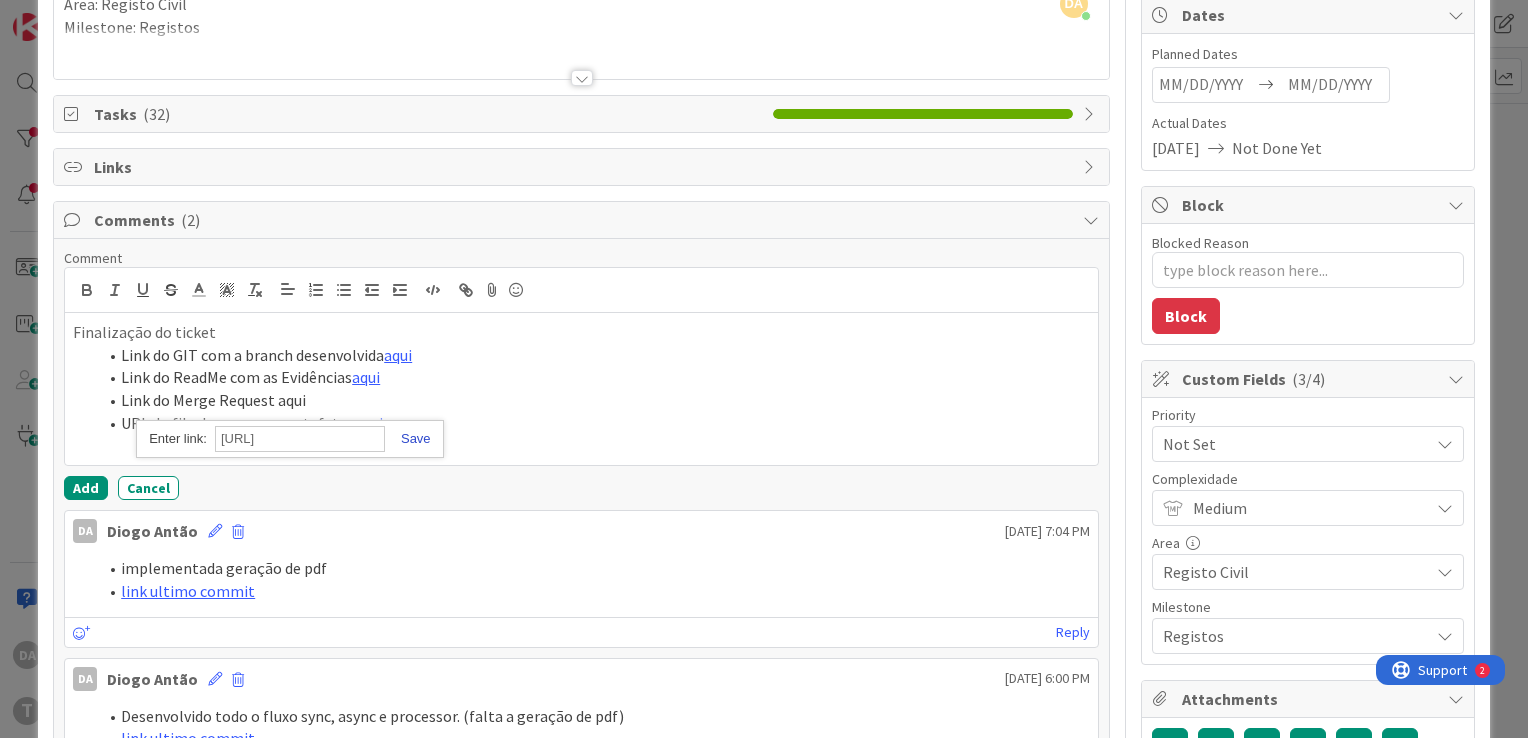 click at bounding box center [408, 438] 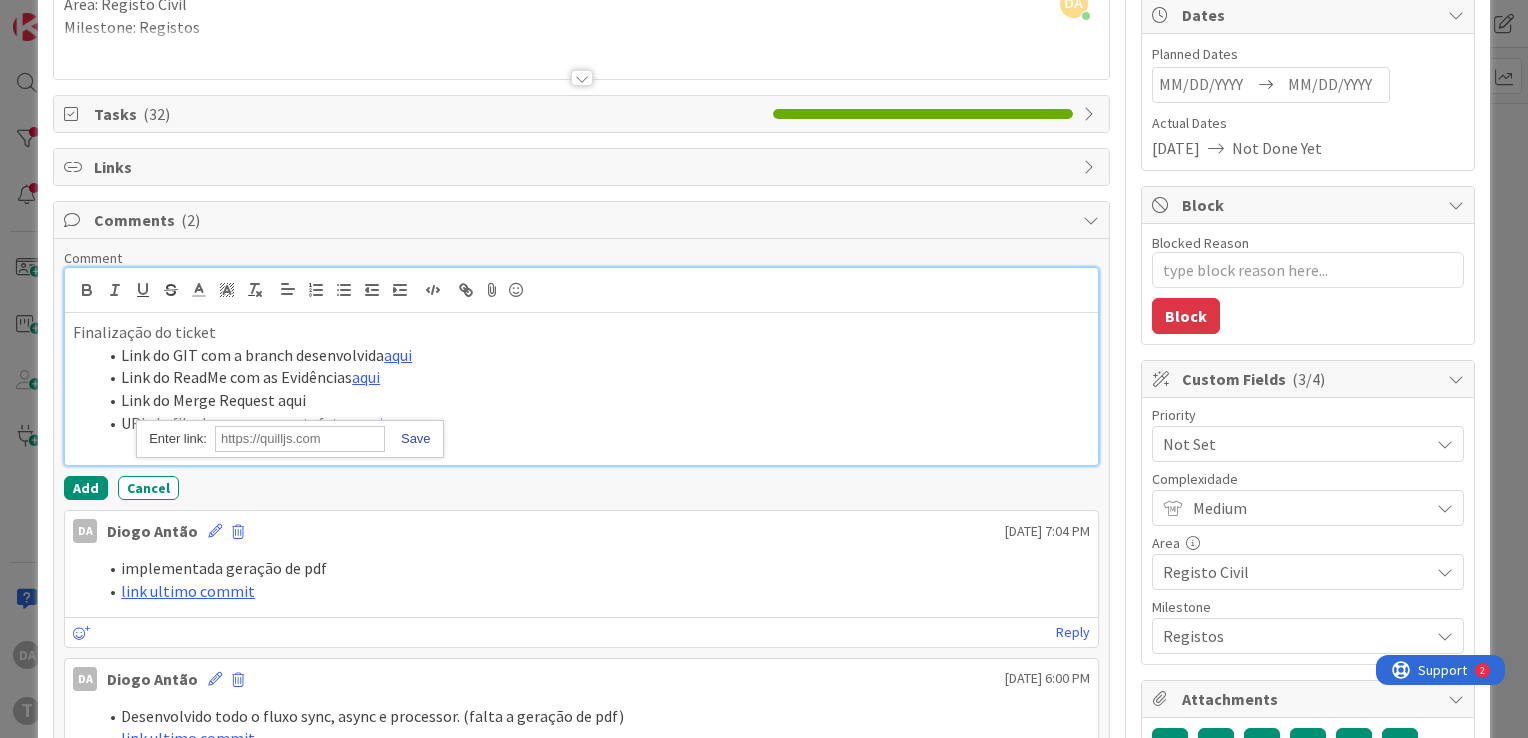 scroll, scrollTop: 0, scrollLeft: 0, axis: both 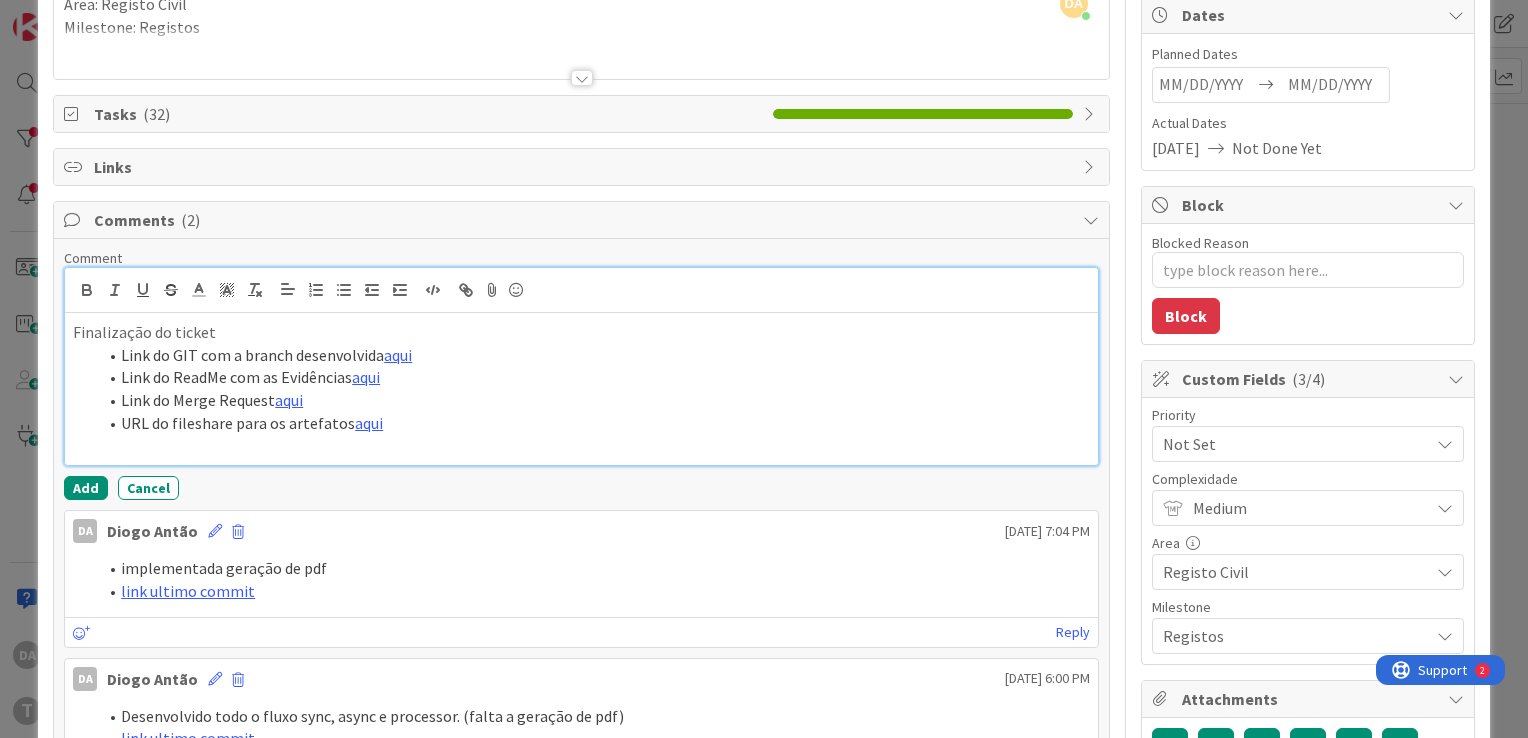 click on "URL do fileshare para os artefatos  aqui" at bounding box center (593, 423) 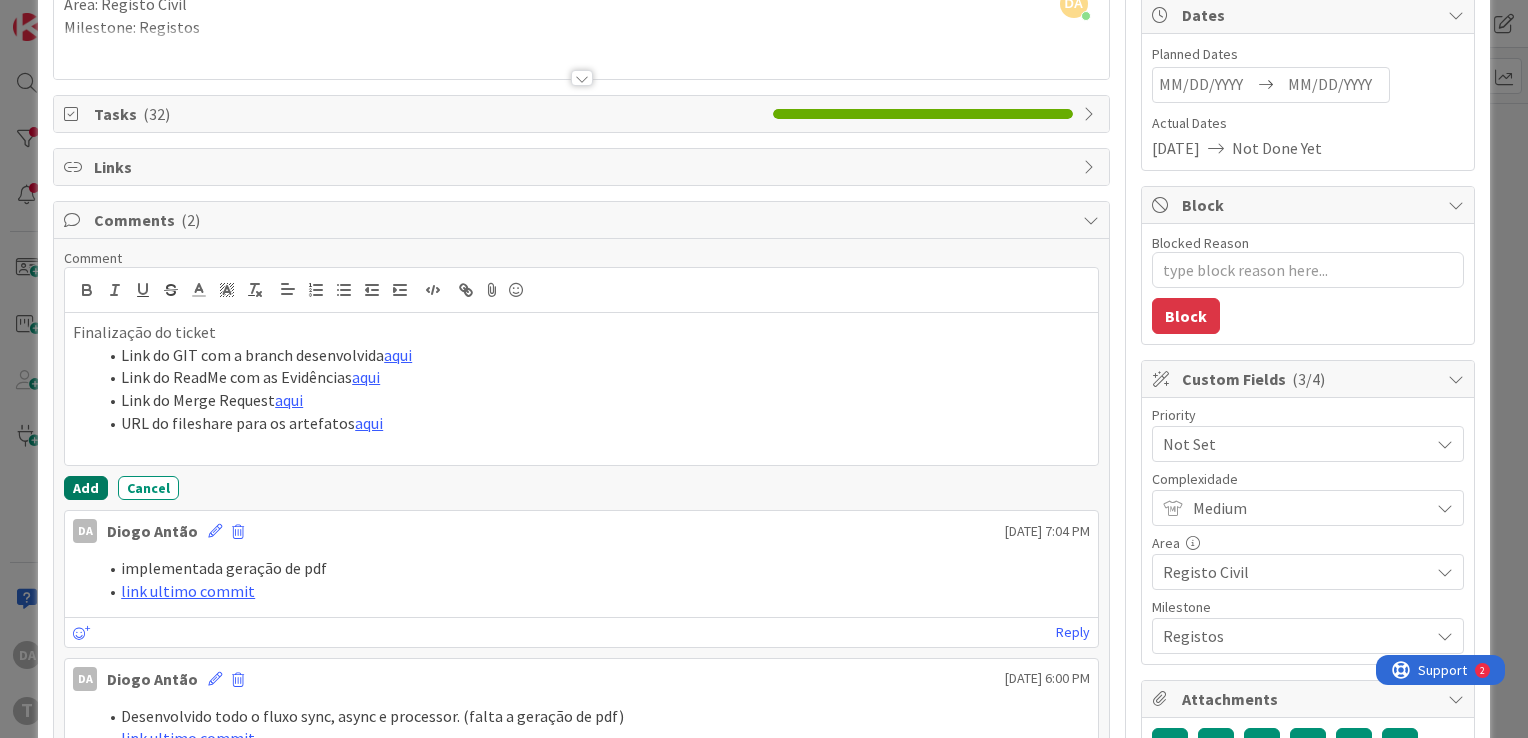 click on "Add" at bounding box center (86, 488) 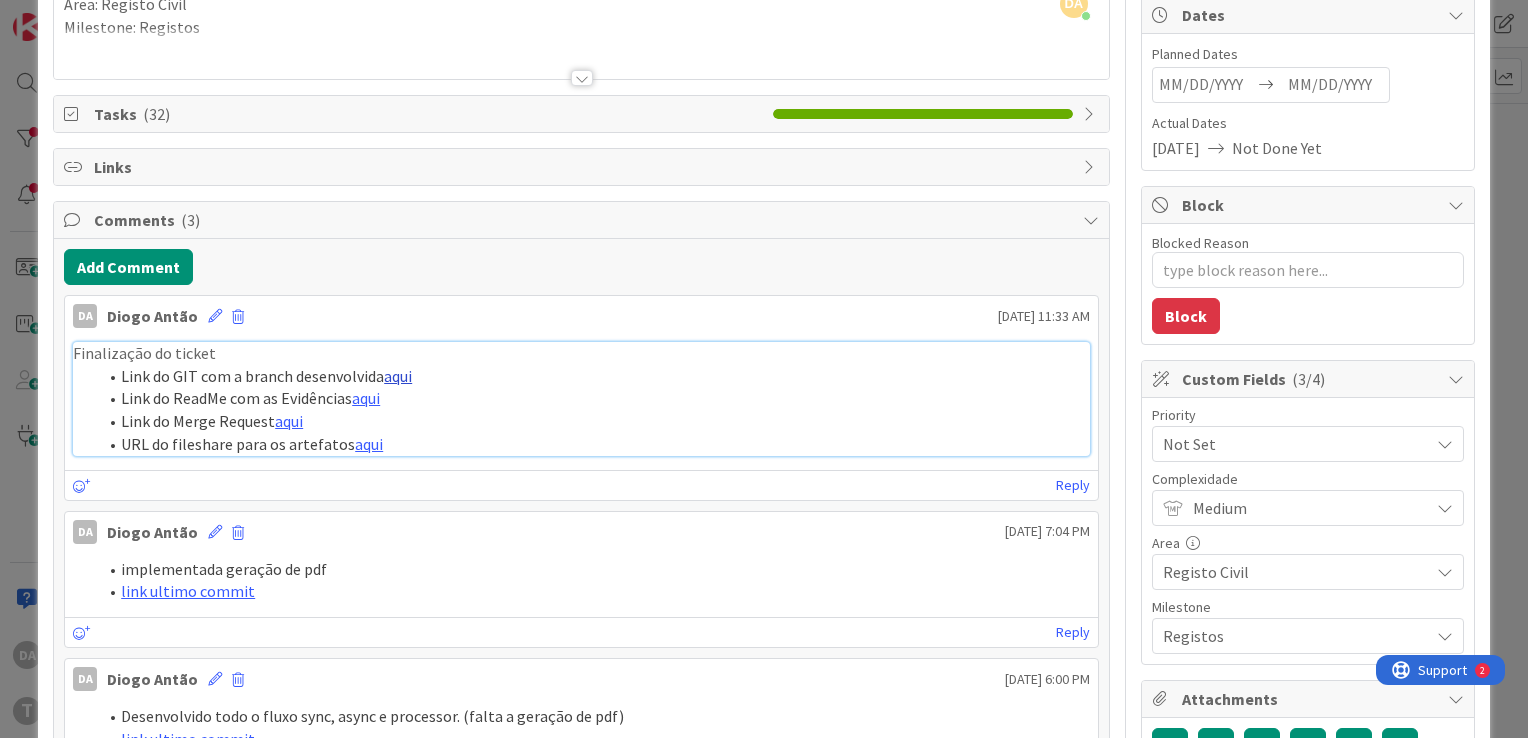 click on "aqui" at bounding box center (398, 376) 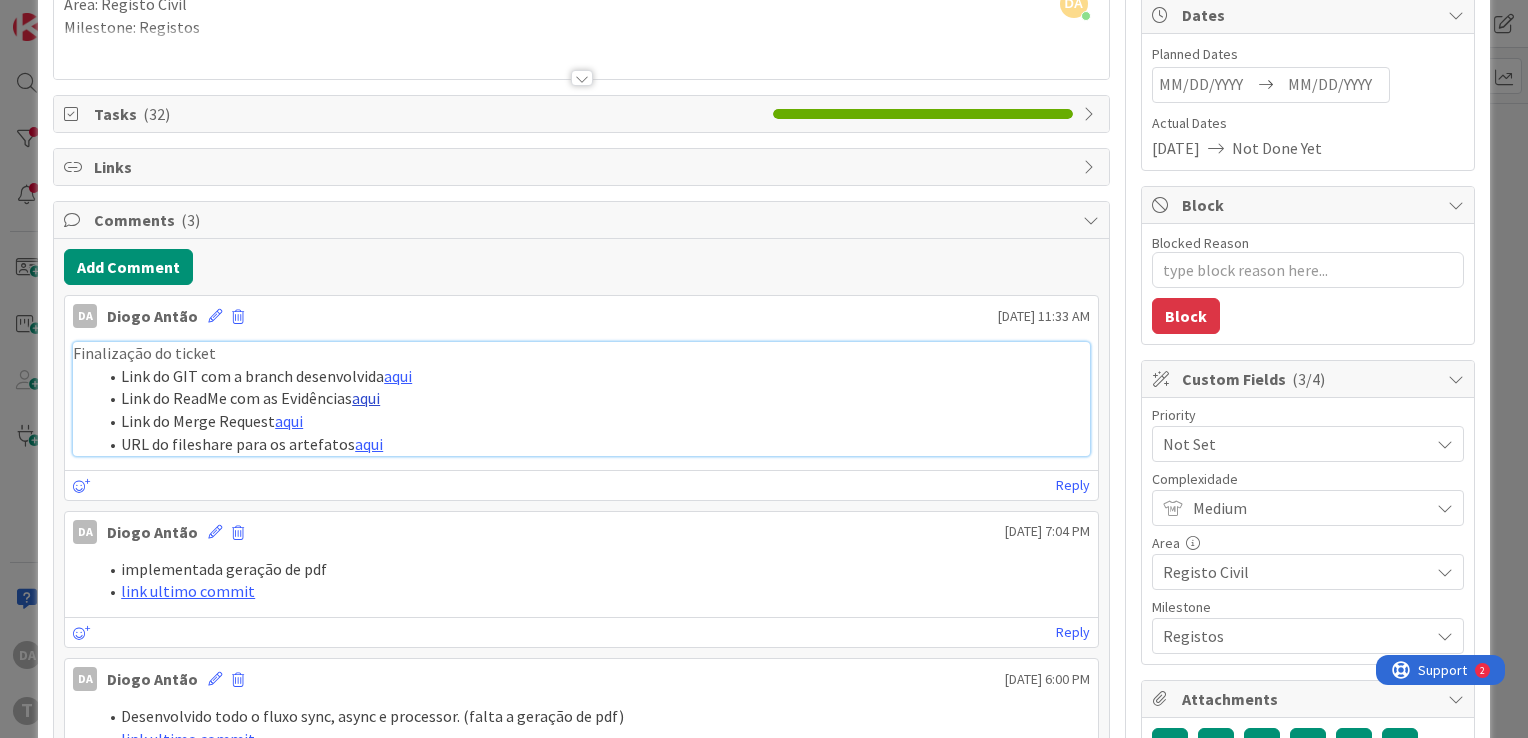 click on "aqui" at bounding box center (366, 398) 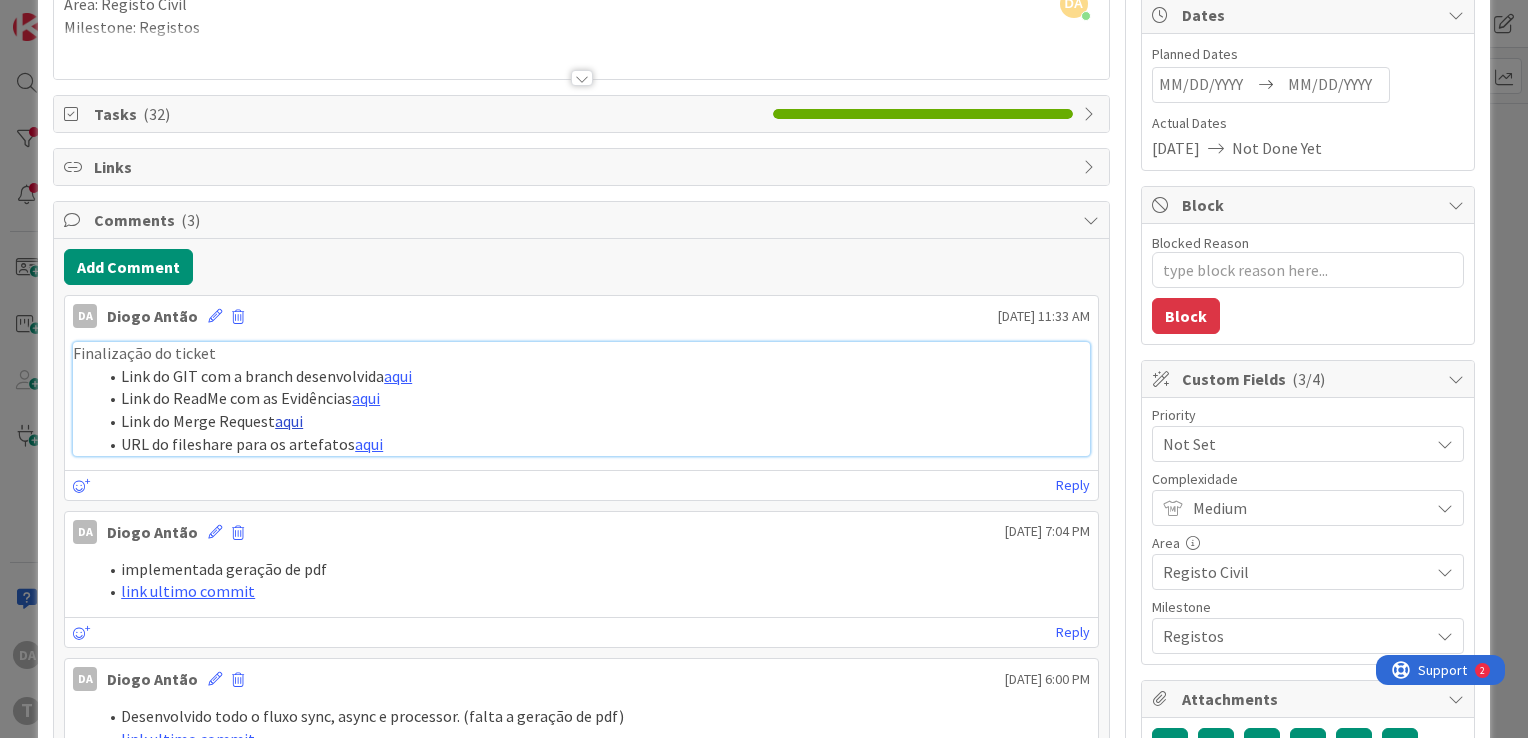 click on "aqui" at bounding box center (289, 421) 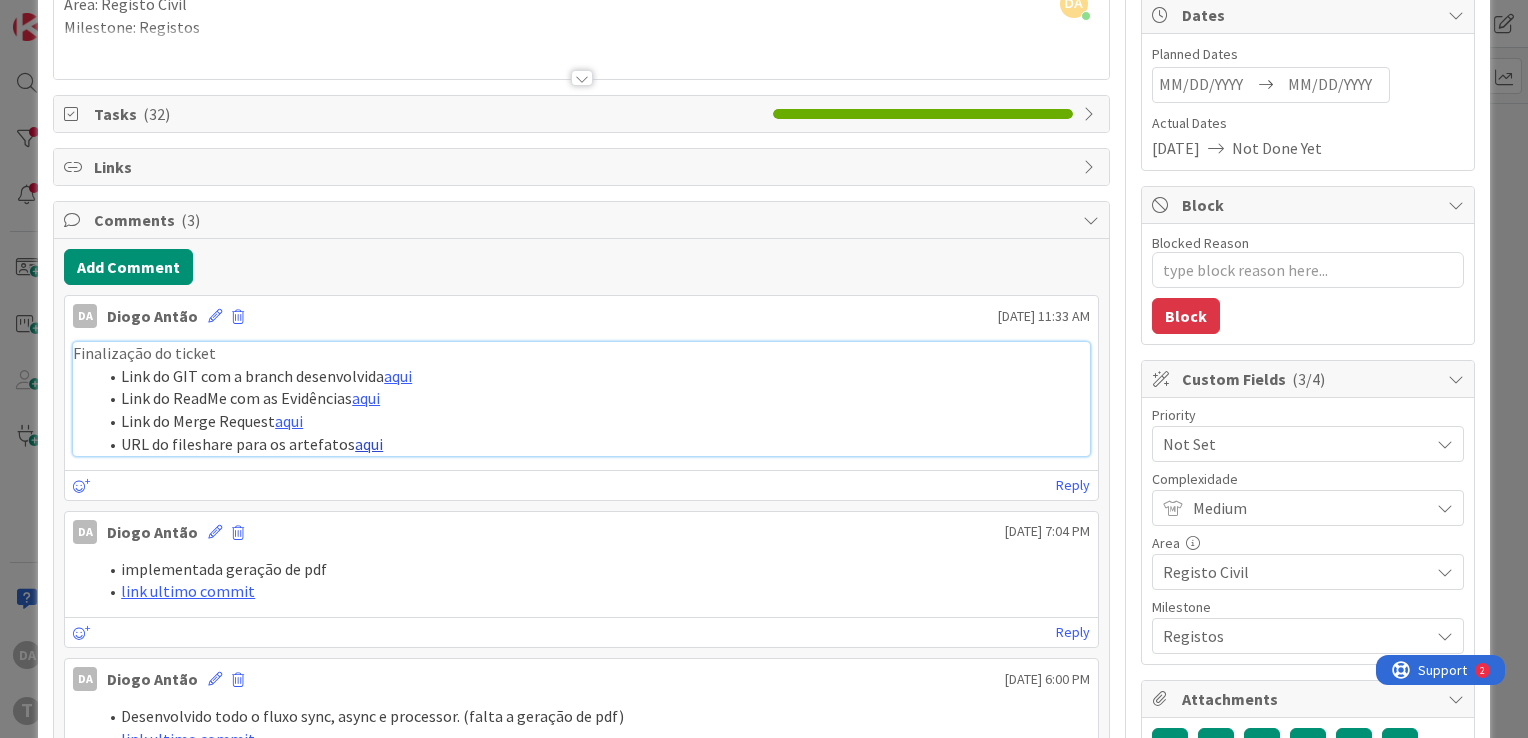 click on "aqui" at bounding box center [369, 444] 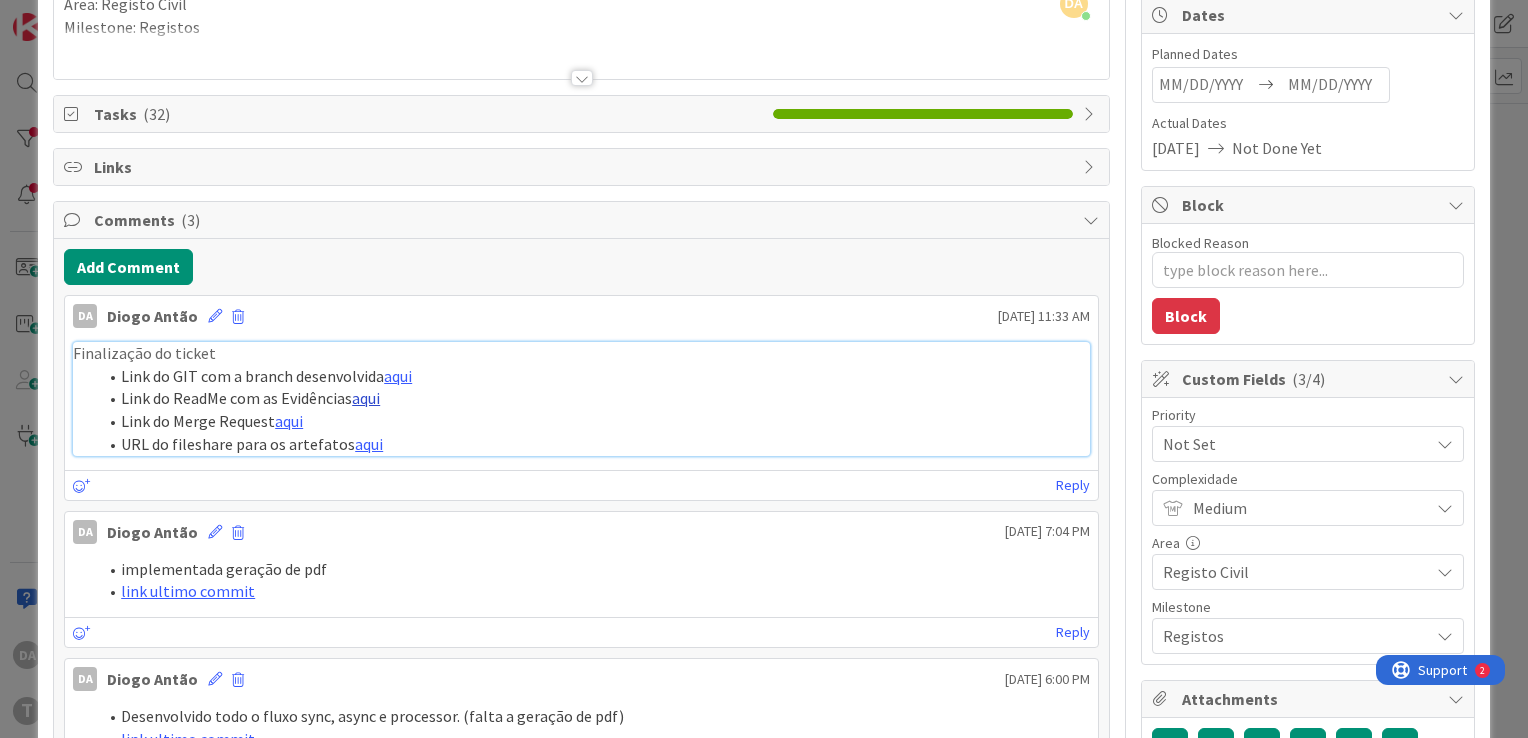 click on "aqui" at bounding box center [366, 398] 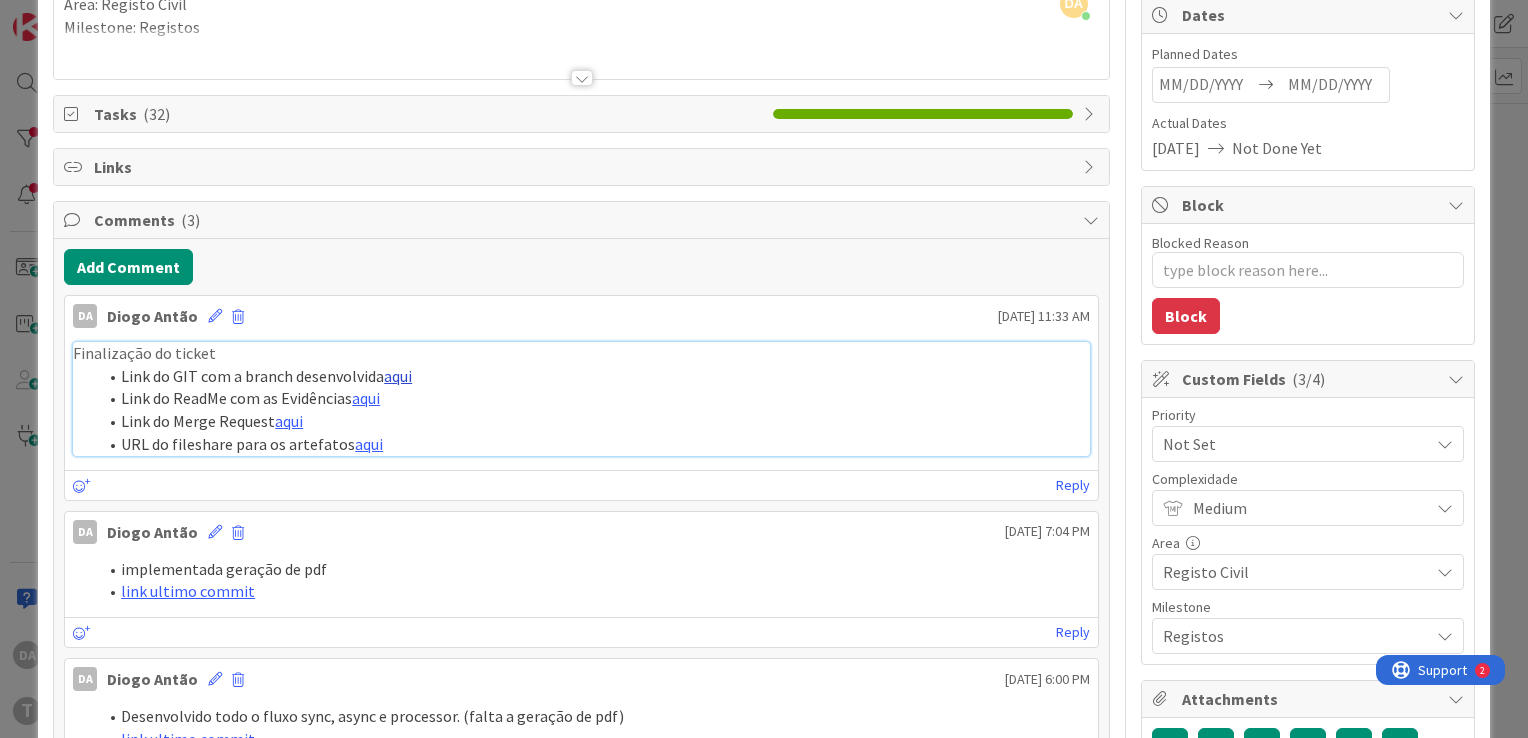 click on "aqui" at bounding box center (398, 376) 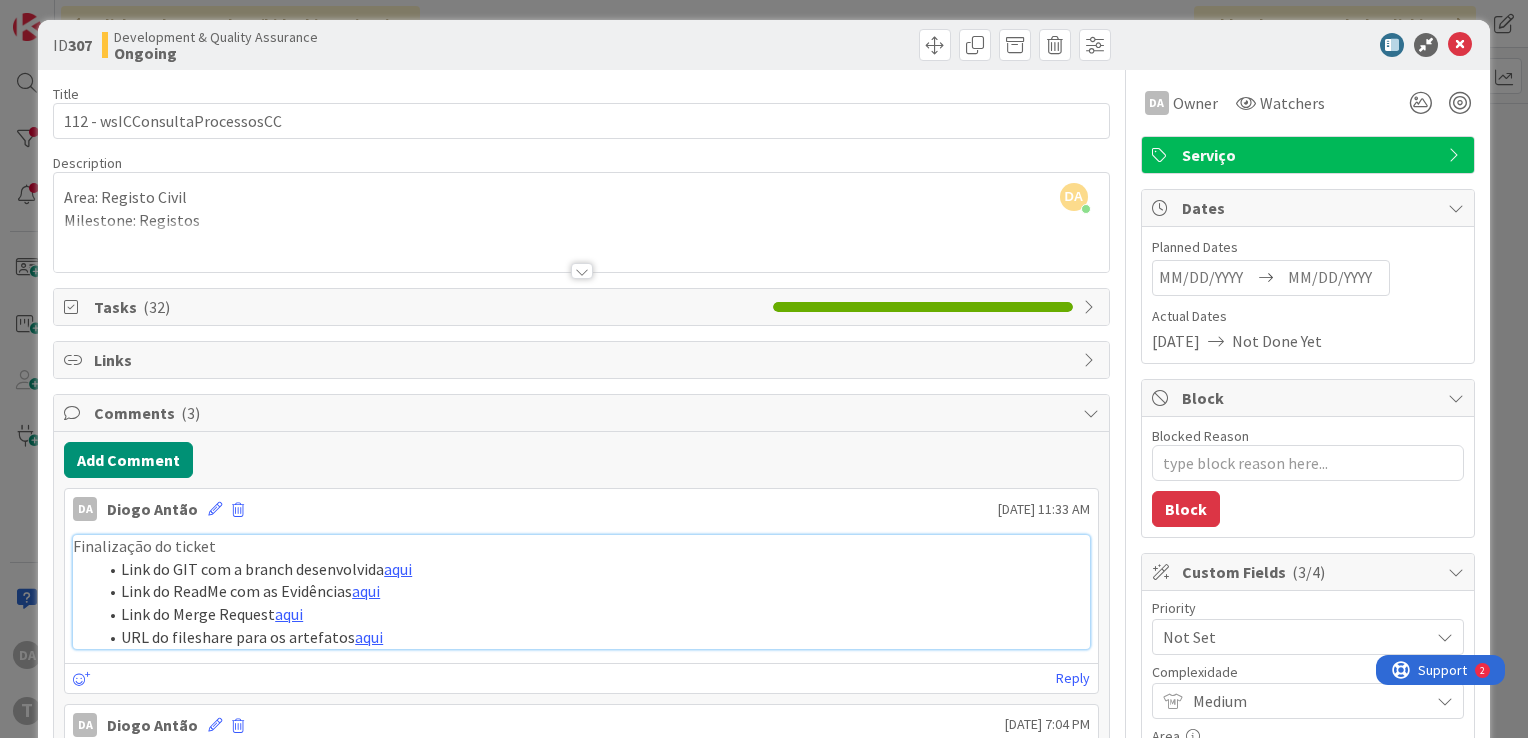 scroll, scrollTop: 0, scrollLeft: 0, axis: both 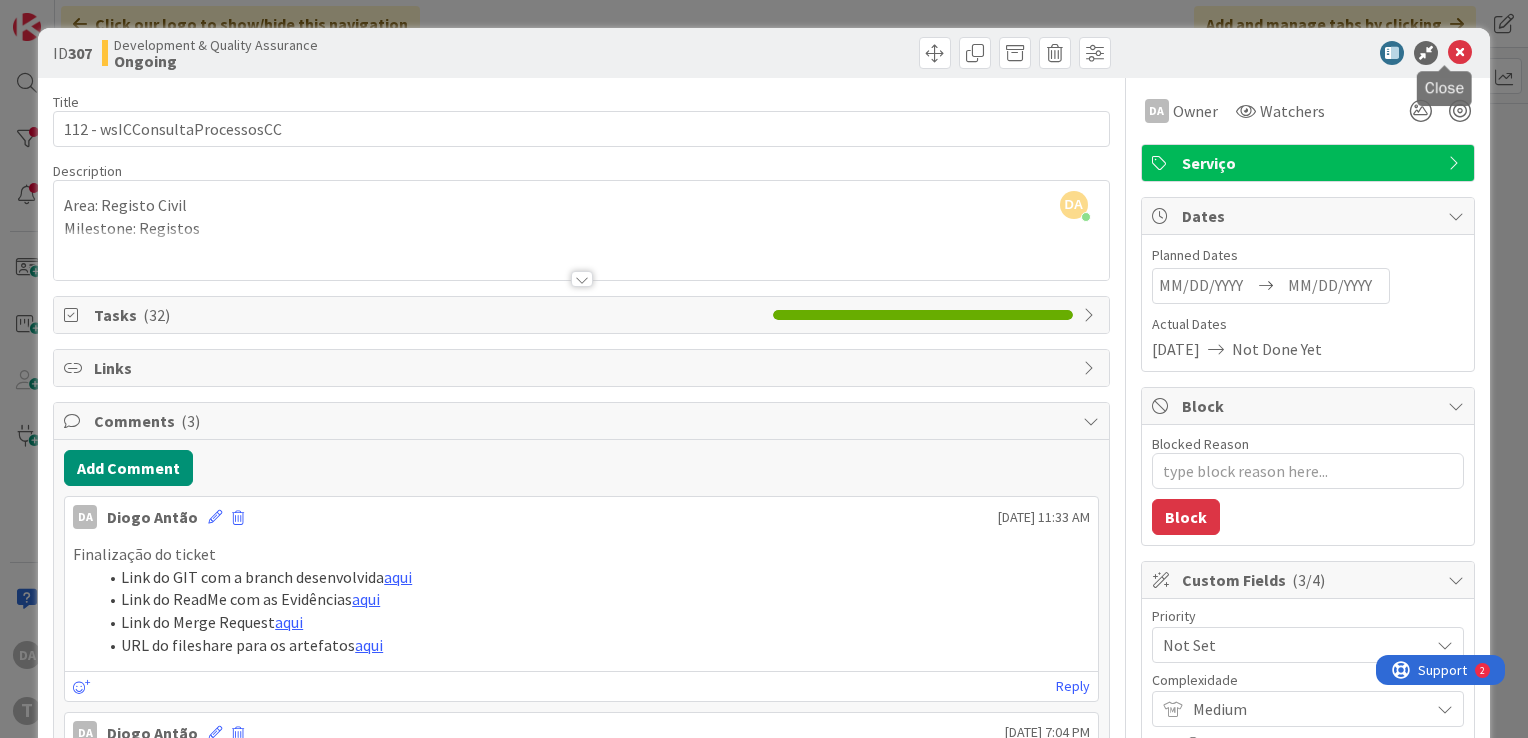click at bounding box center (1460, 53) 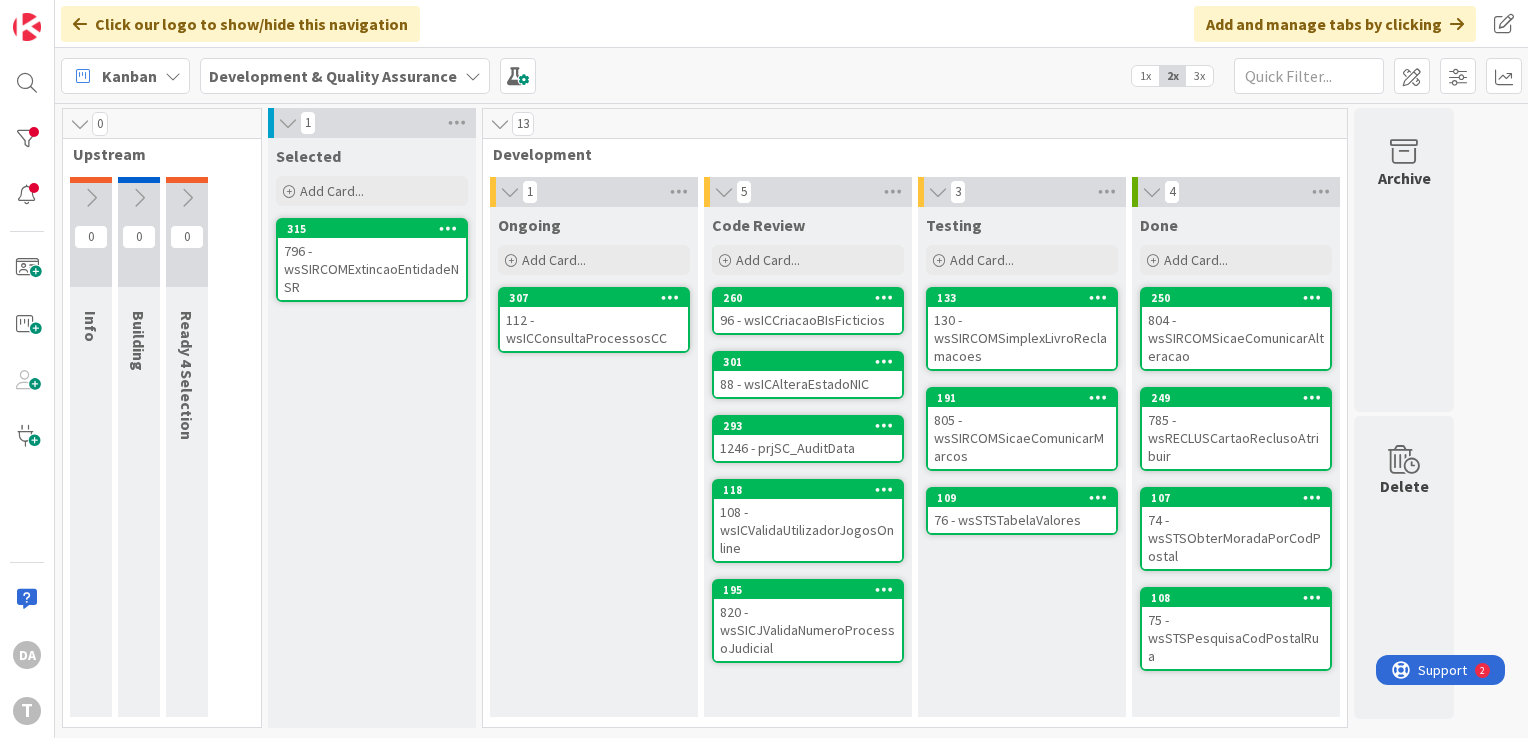 scroll, scrollTop: 0, scrollLeft: 0, axis: both 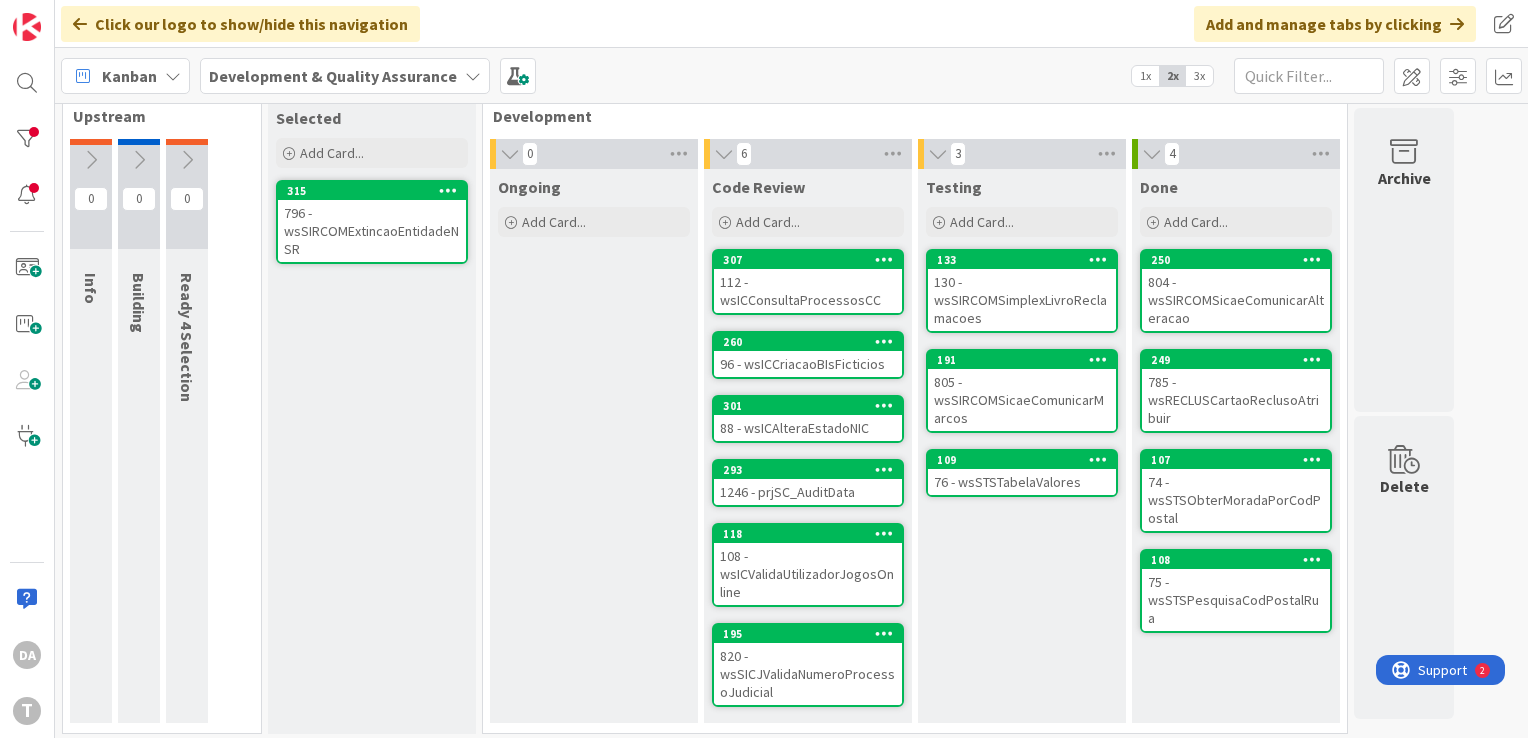 click on "796 - wsSIRCOMExtincaoEntidadeNSR" at bounding box center (372, 231) 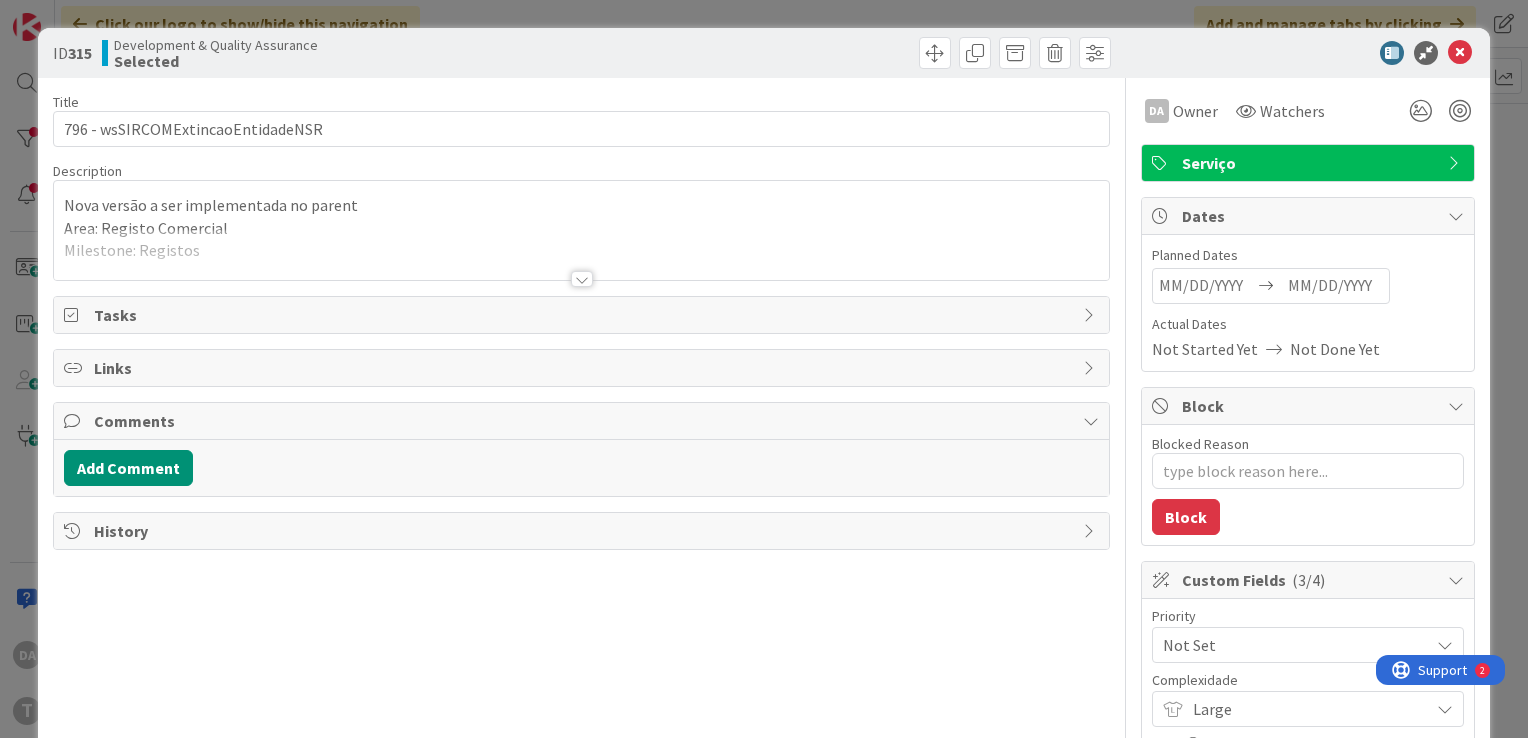 scroll, scrollTop: 0, scrollLeft: 0, axis: both 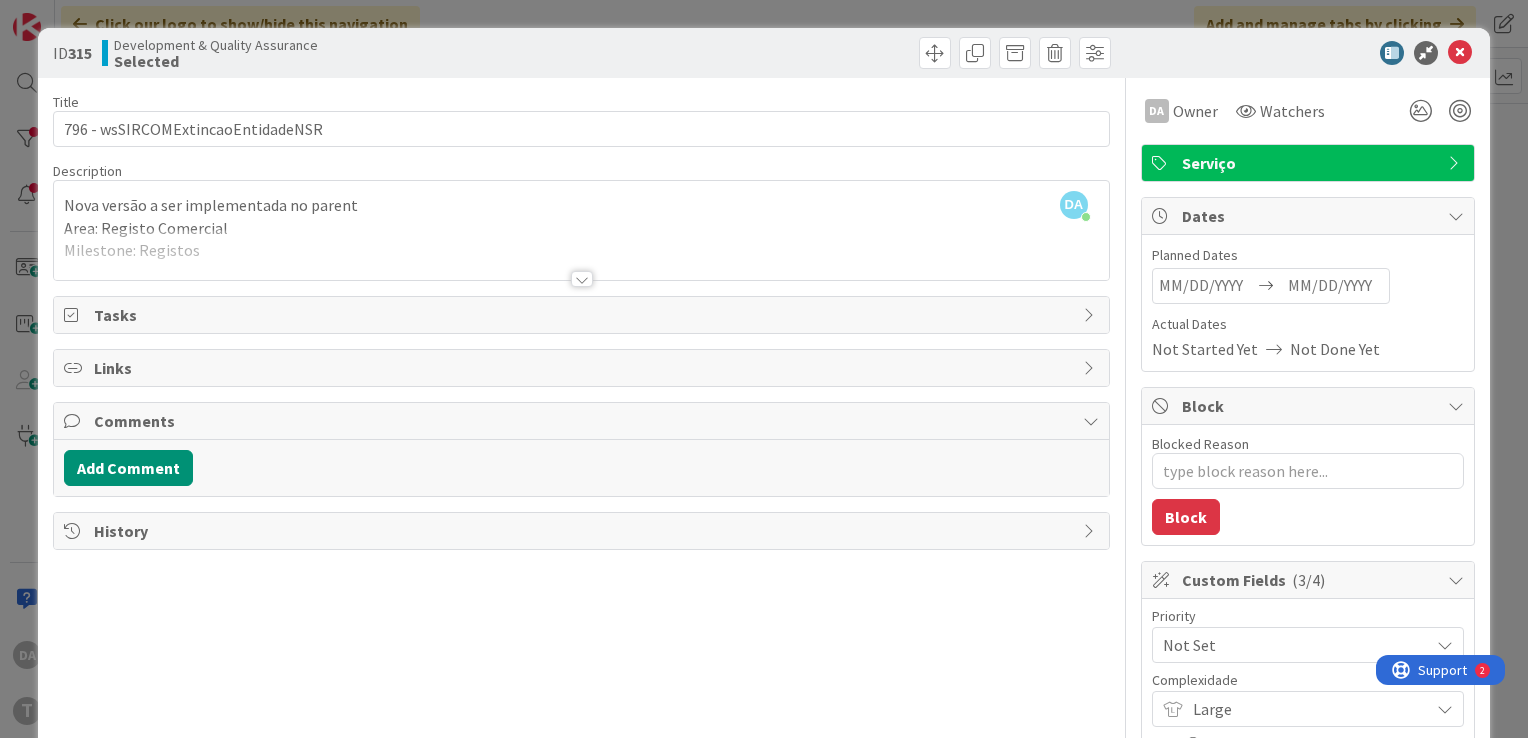 click at bounding box center [582, 279] 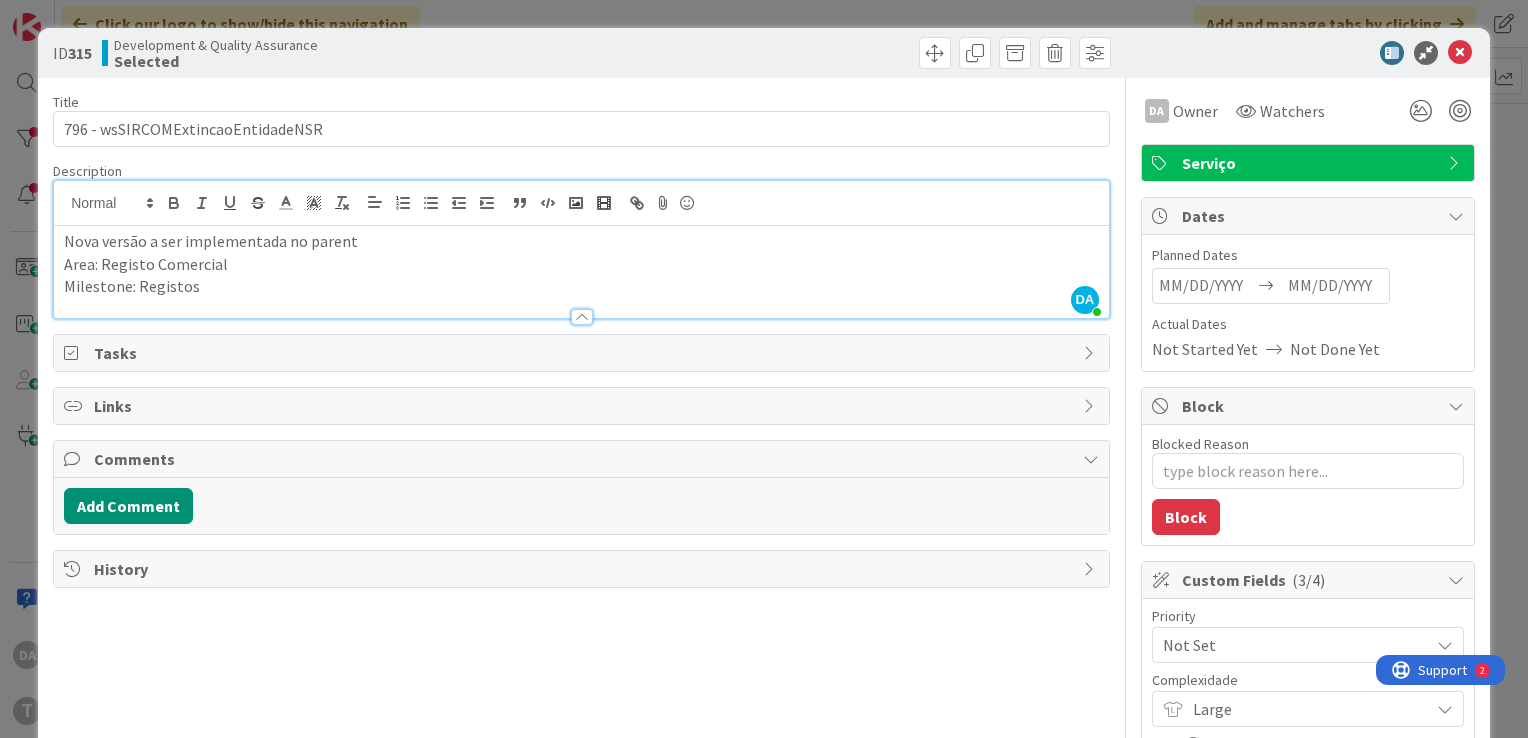 click at bounding box center [582, 317] 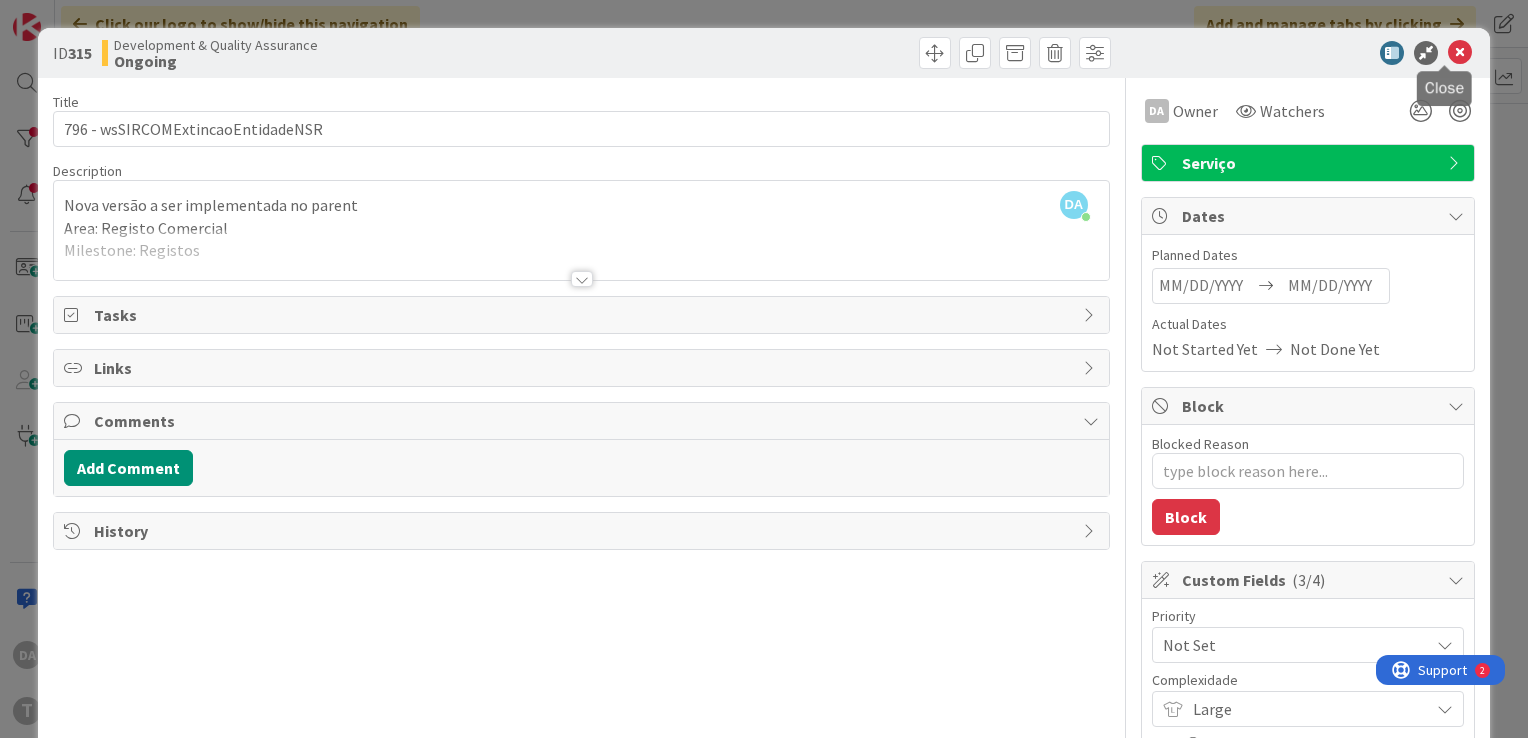 click at bounding box center [1460, 53] 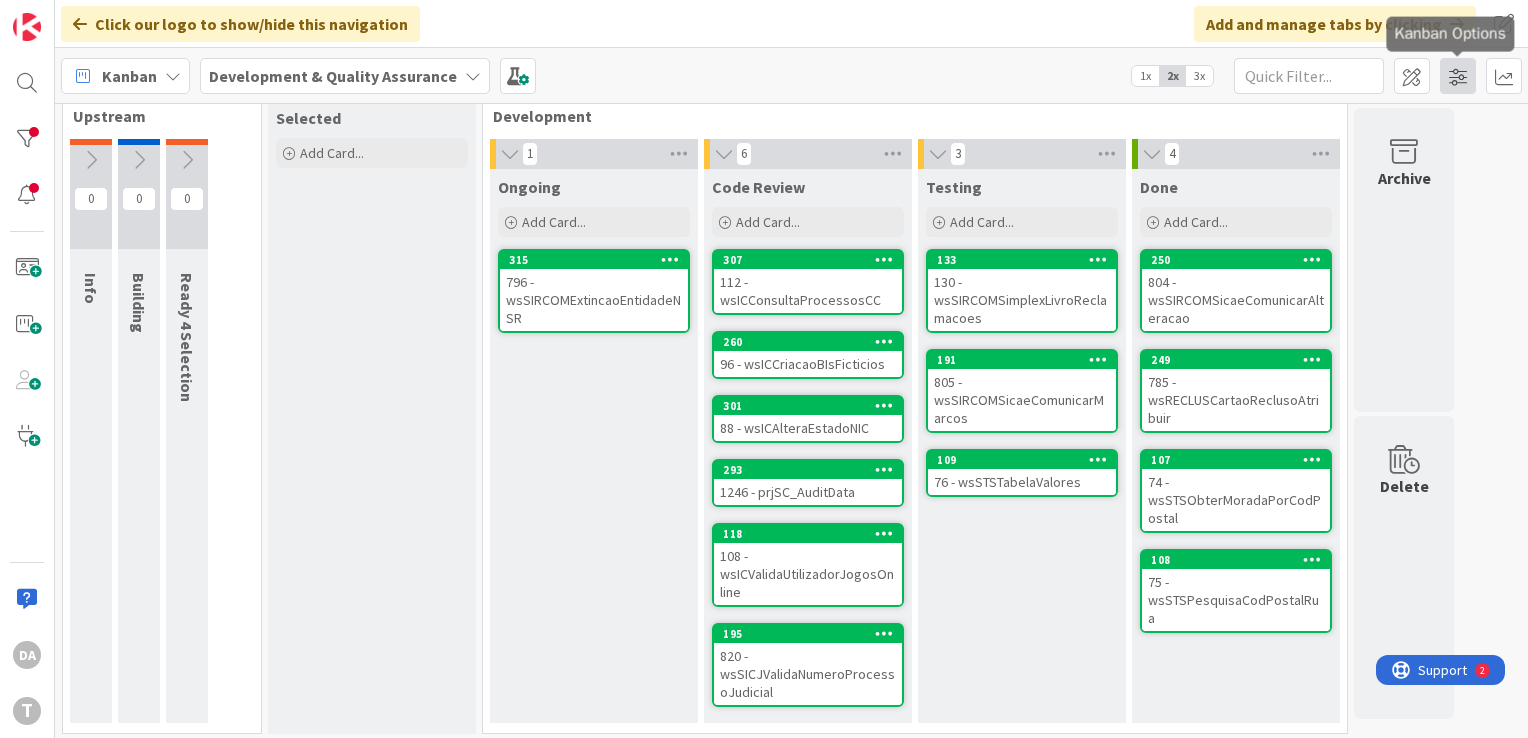 scroll, scrollTop: 0, scrollLeft: 0, axis: both 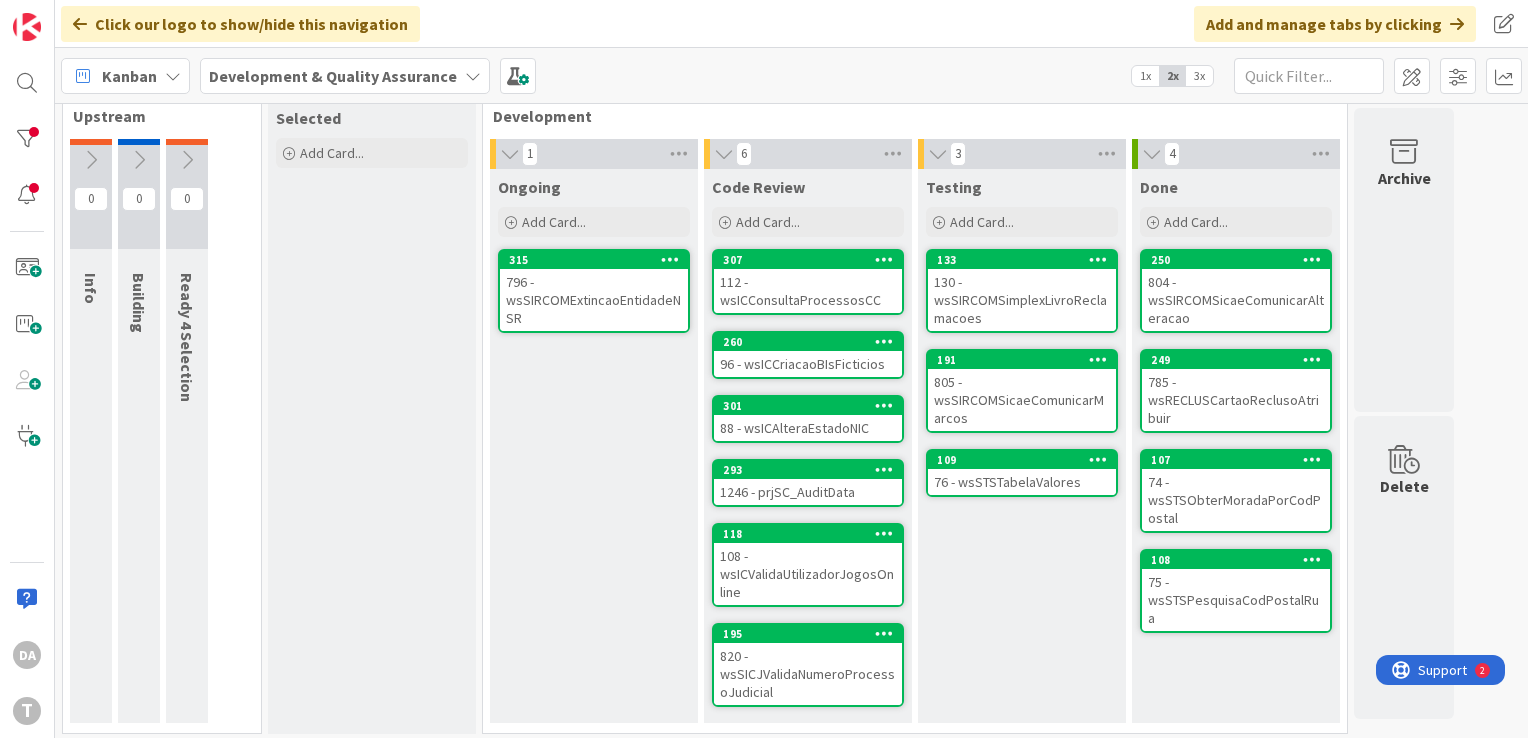 click on "796 - wsSIRCOMExtincaoEntidadeNSR" at bounding box center [594, 300] 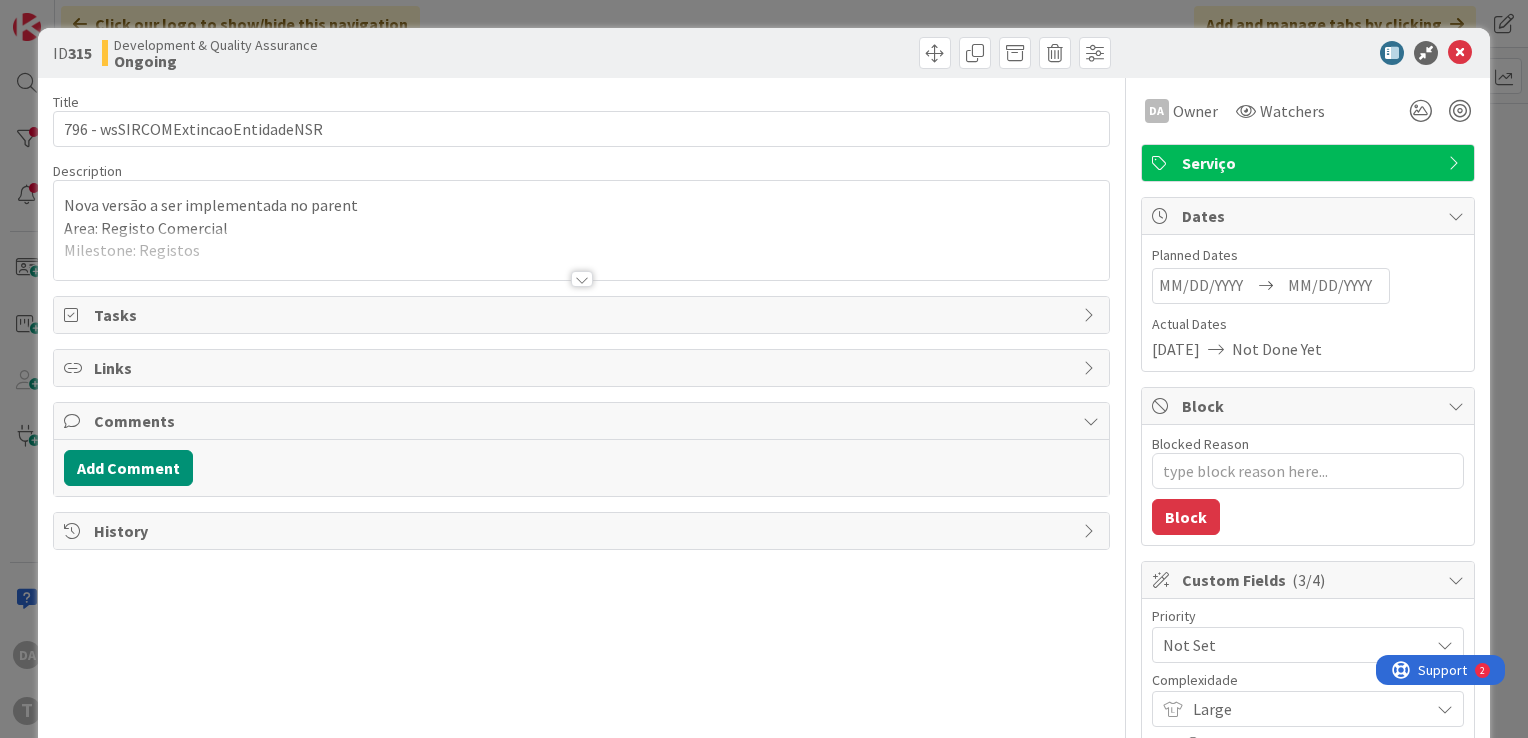 scroll, scrollTop: 0, scrollLeft: 0, axis: both 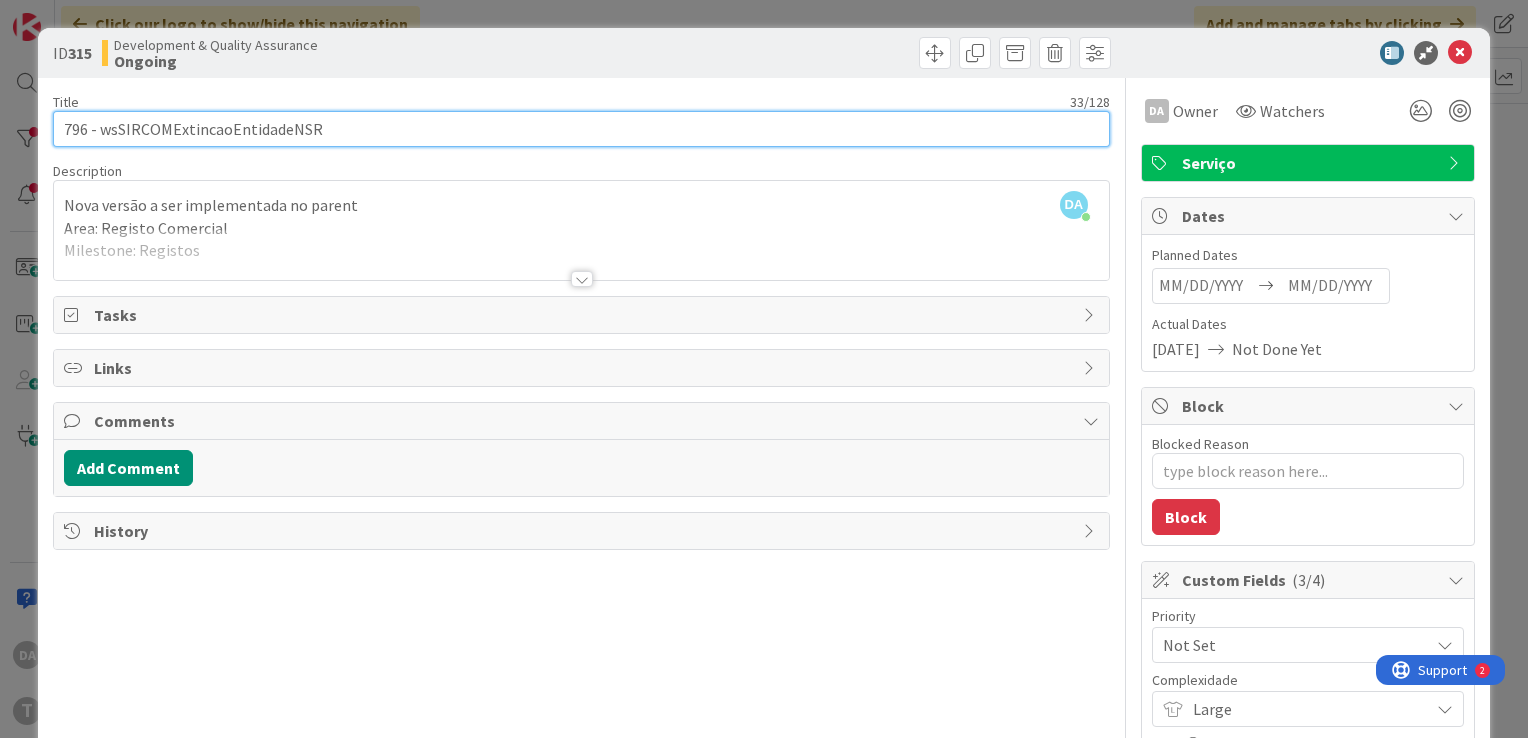 drag, startPoint x: 84, startPoint y: 125, endPoint x: 36, endPoint y: 125, distance: 48 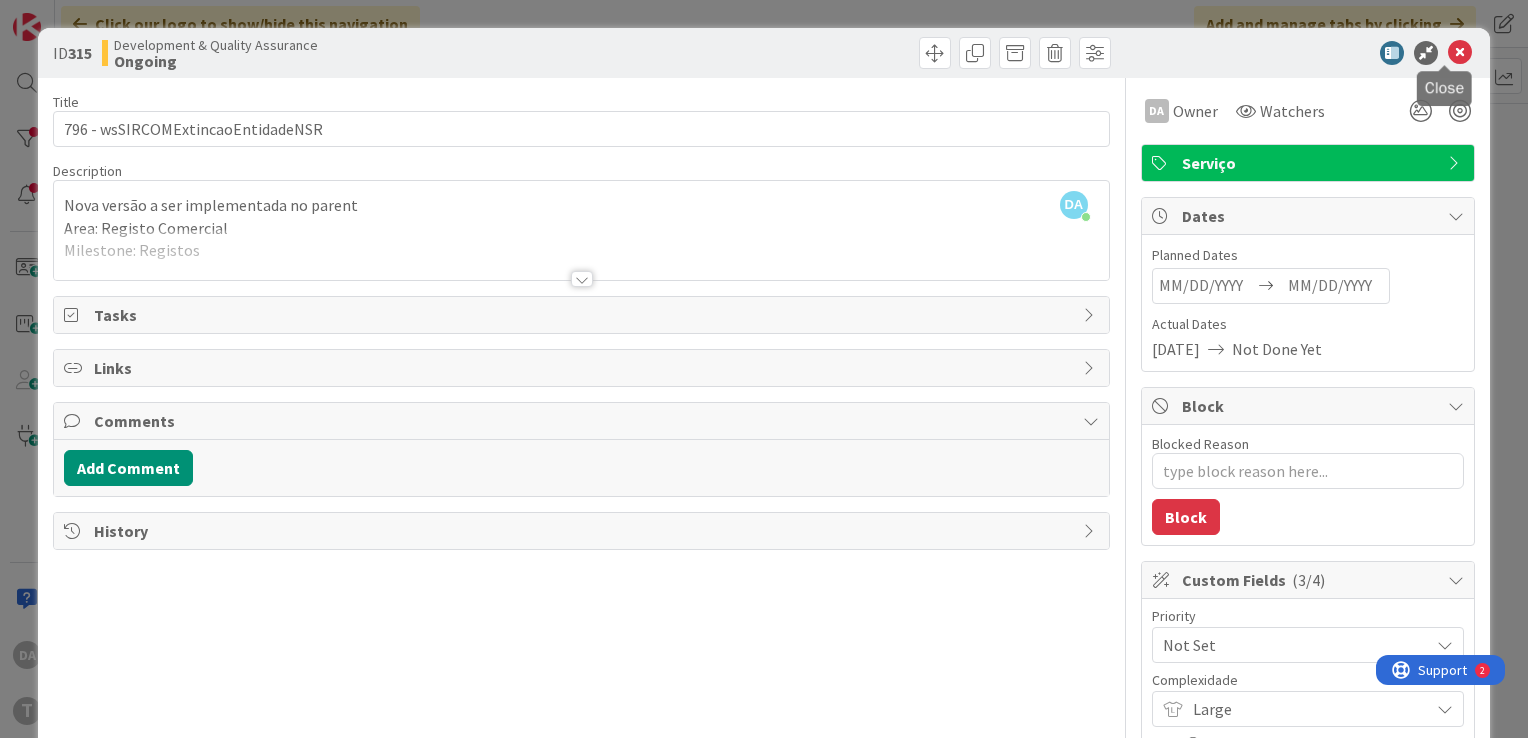 click at bounding box center [1460, 53] 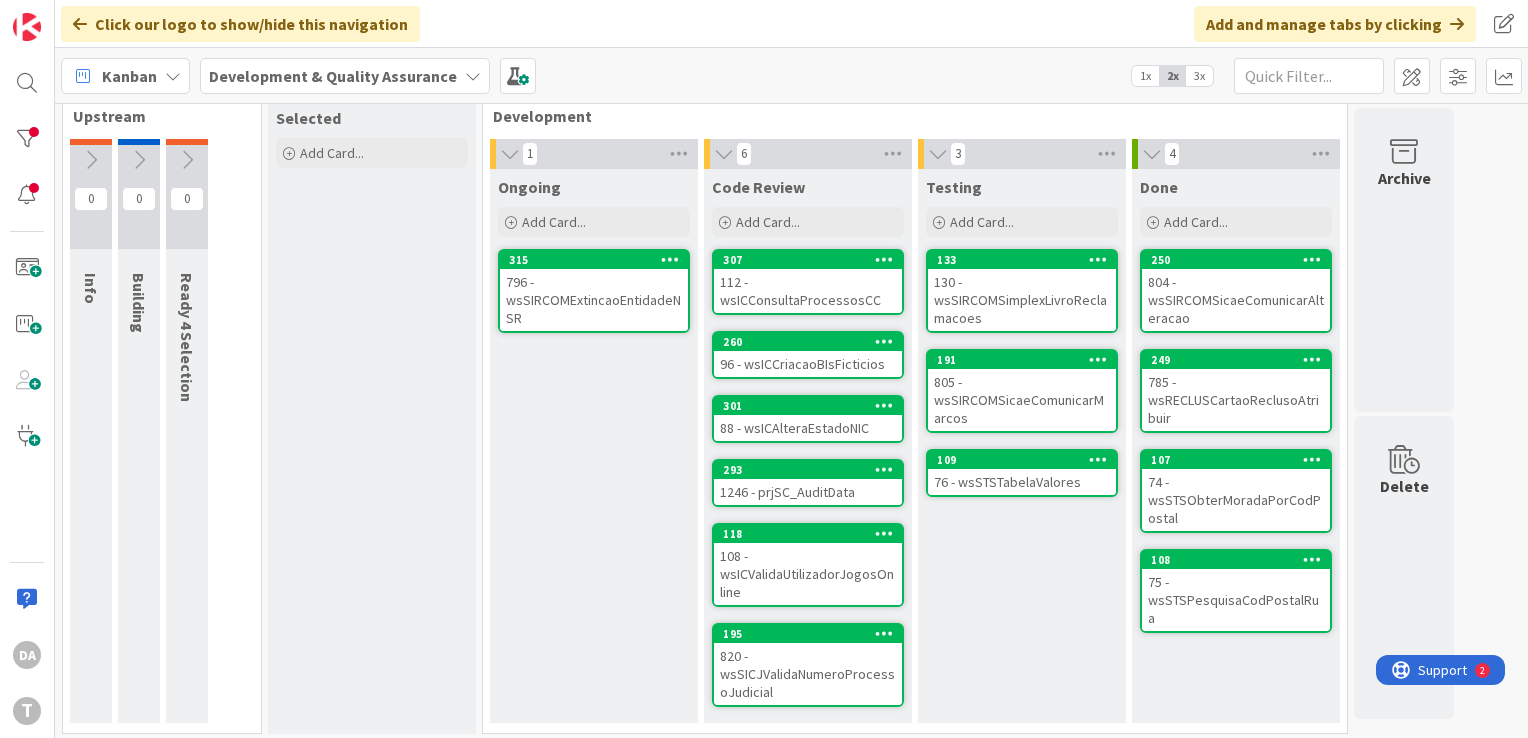 scroll, scrollTop: 0, scrollLeft: 0, axis: both 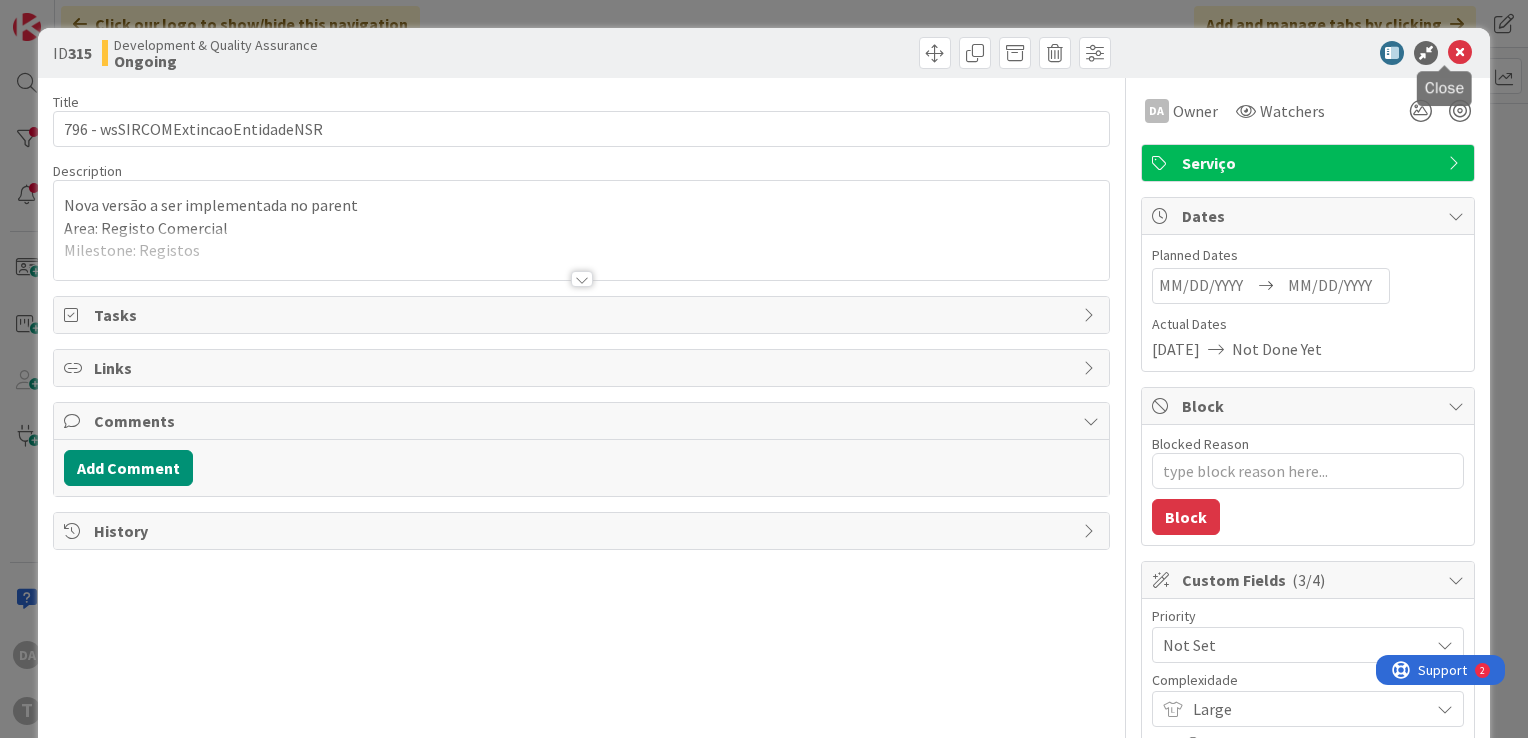 click at bounding box center (1460, 53) 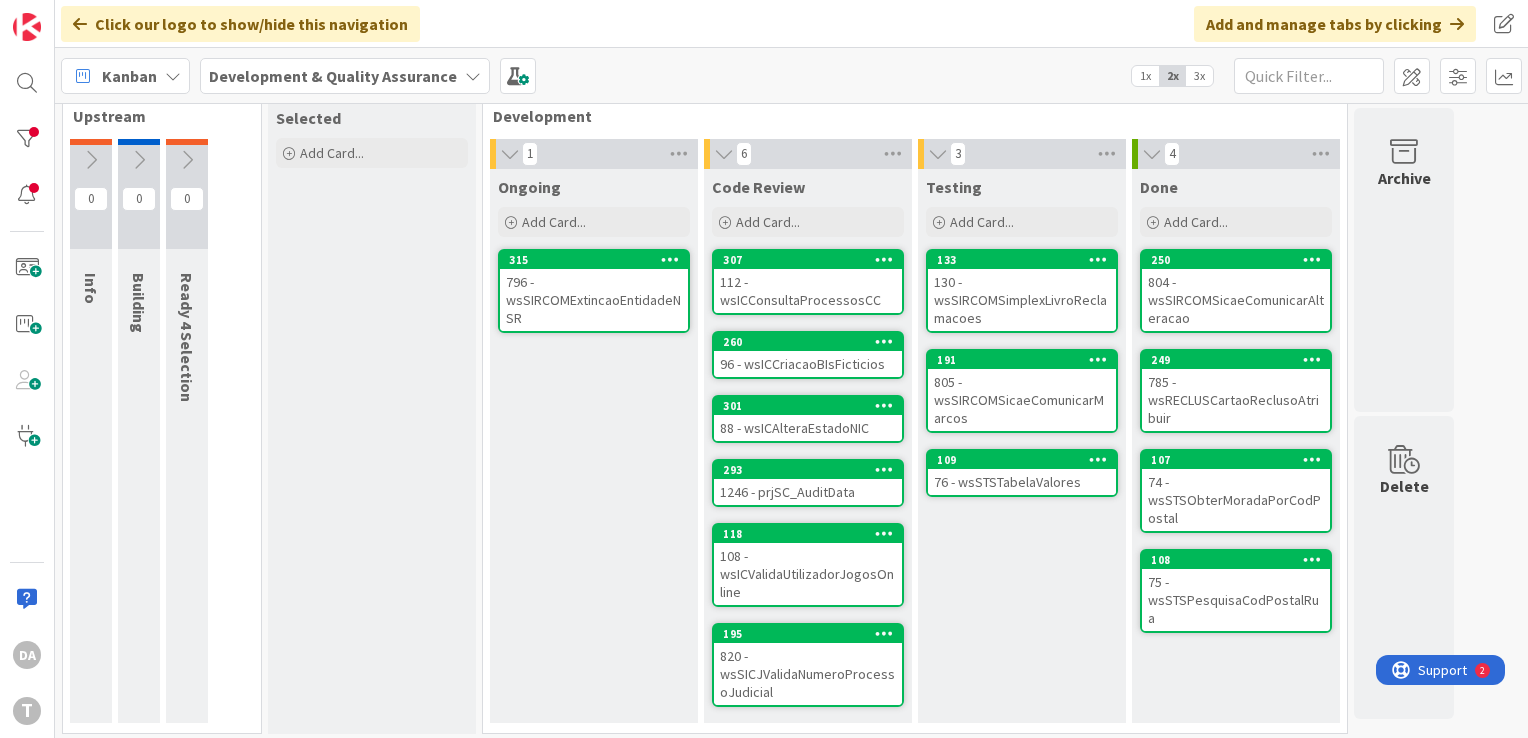 scroll, scrollTop: 0, scrollLeft: 0, axis: both 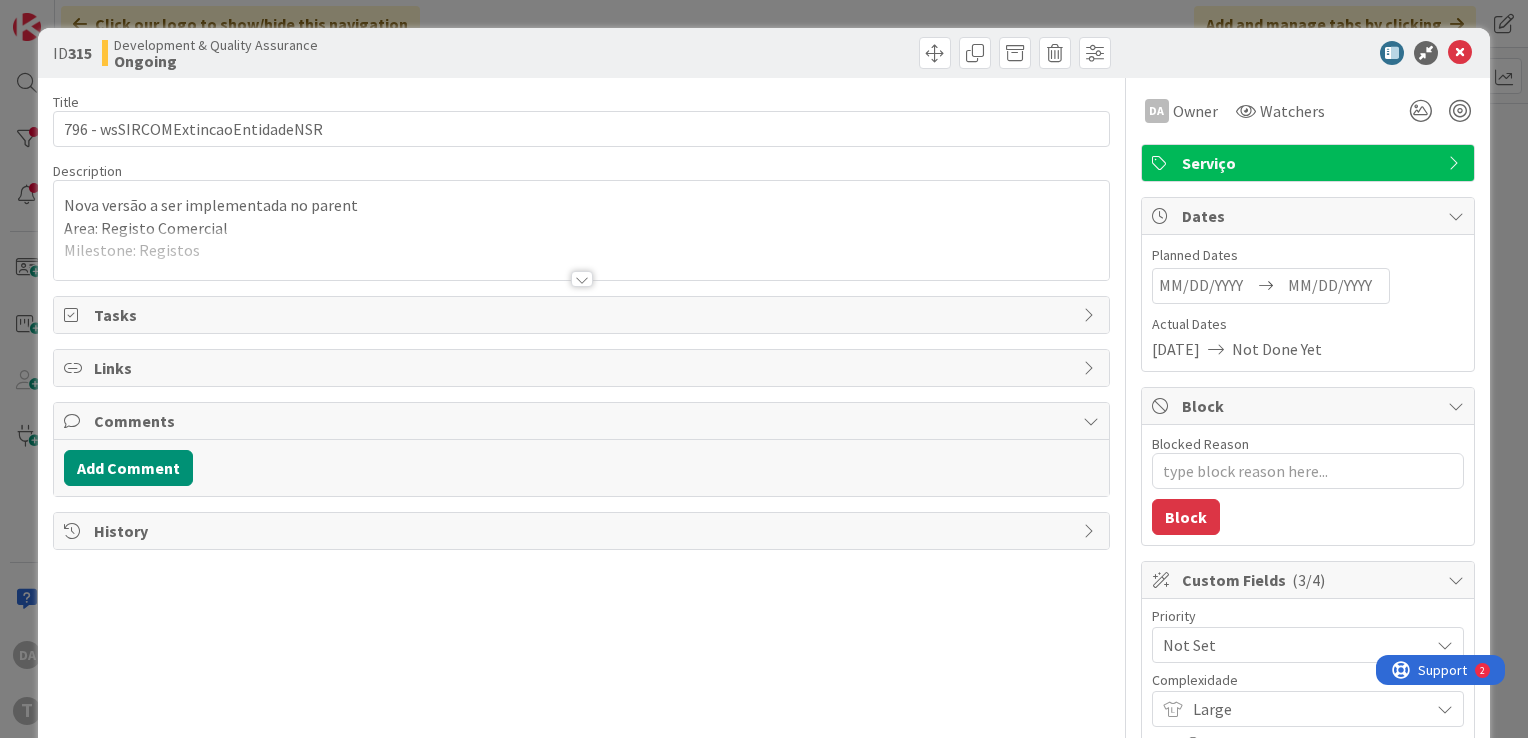 click at bounding box center (1091, 315) 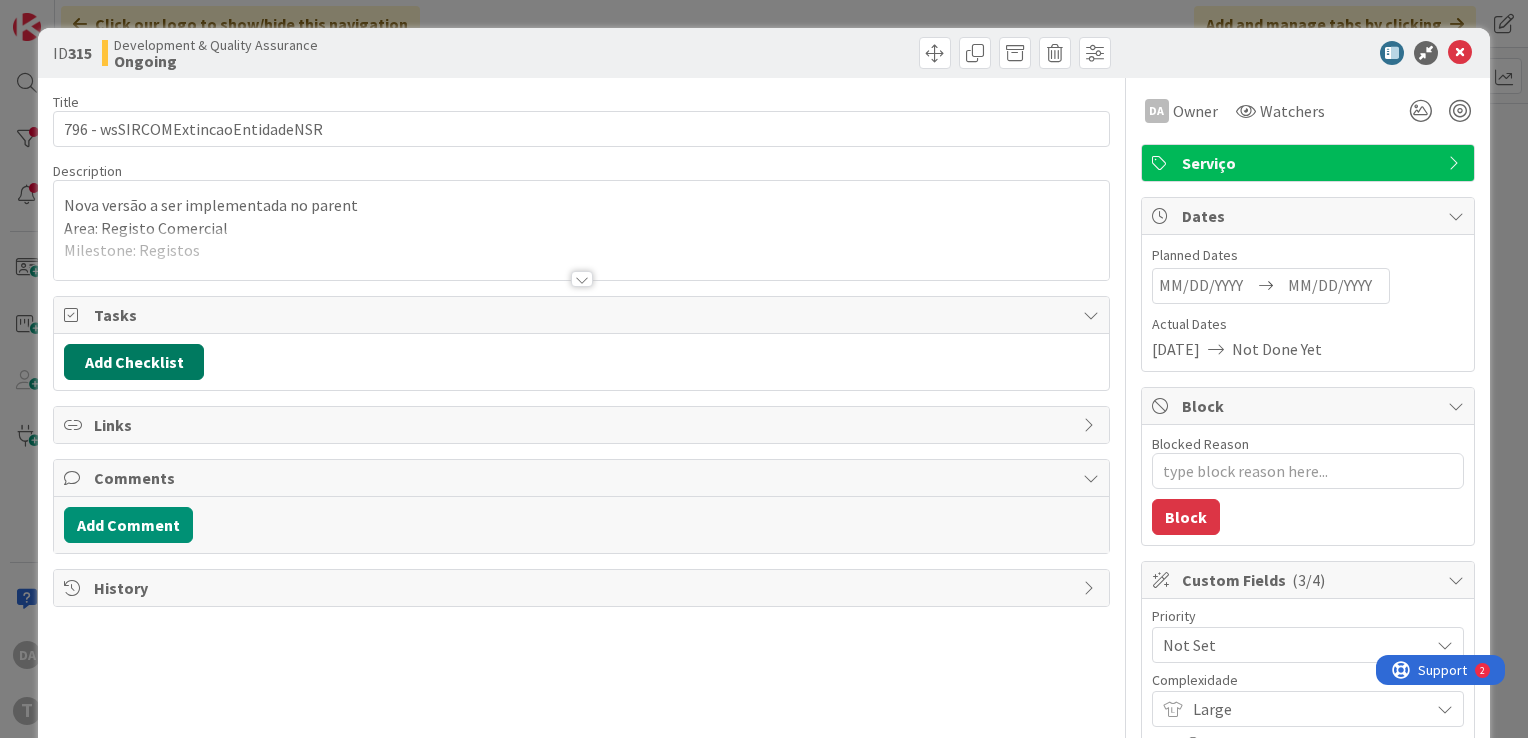 click on "Add Checklist" at bounding box center (134, 362) 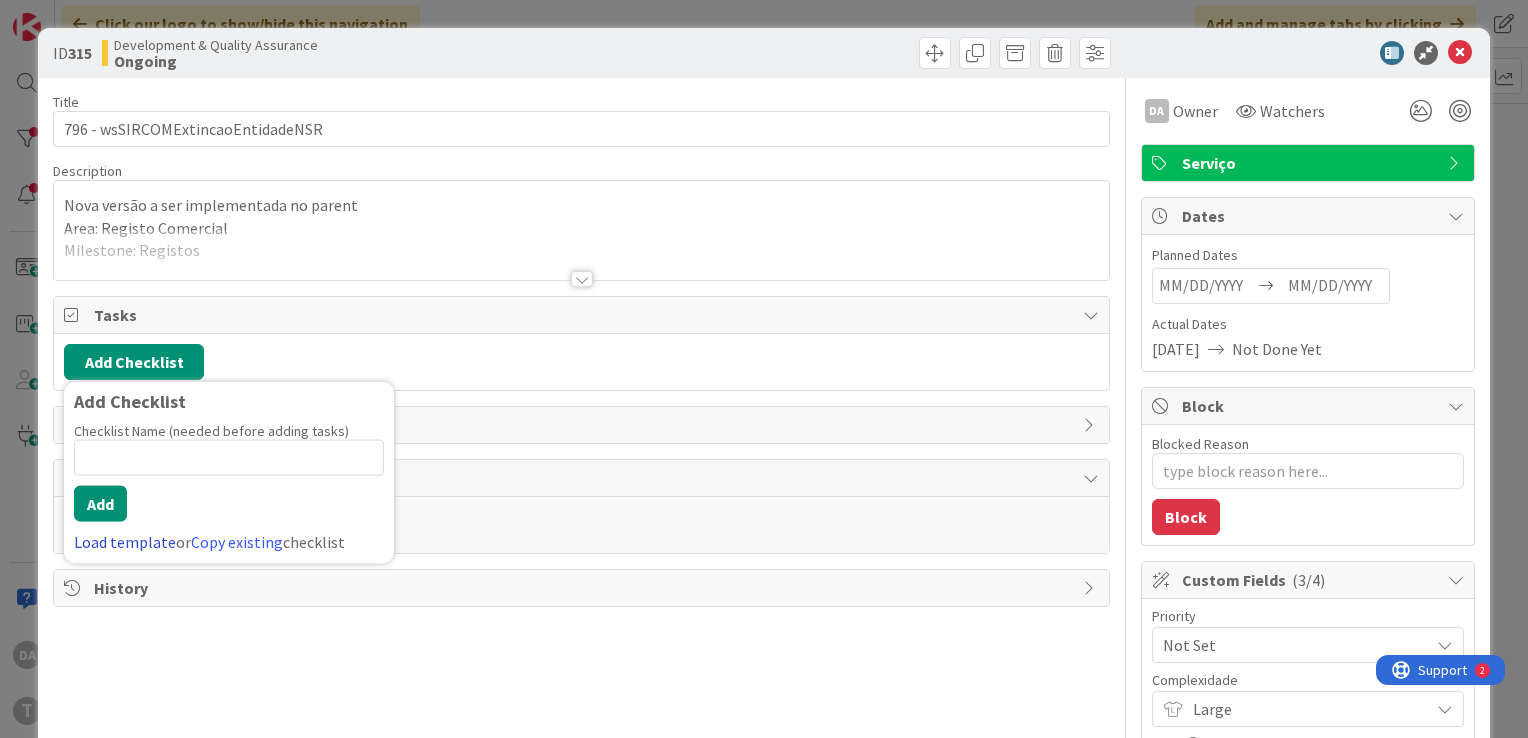 click on "Load template" at bounding box center (125, 542) 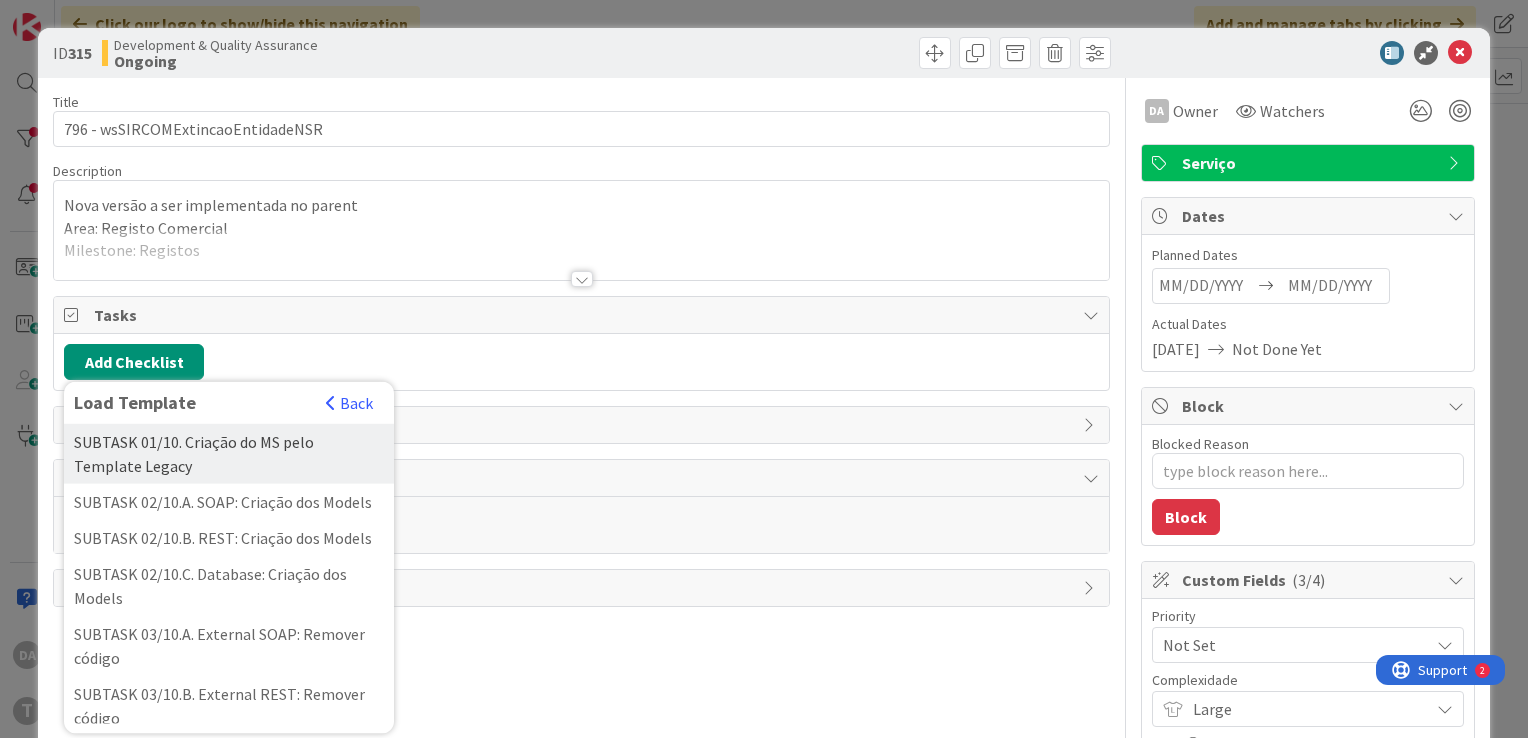 click on "SUBTASK 01/10. Criação do MS pelo Template Legacy" at bounding box center (229, 454) 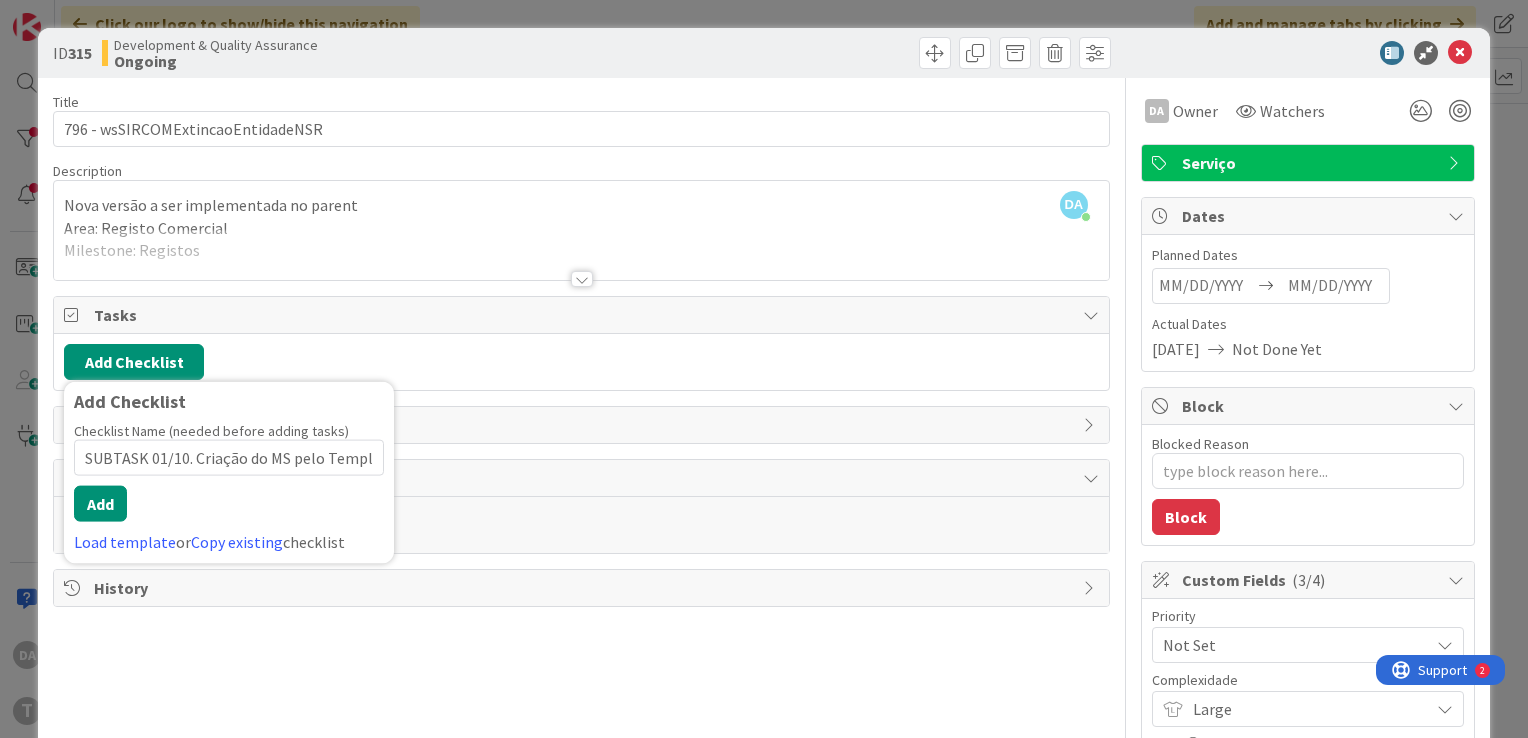 scroll, scrollTop: 0, scrollLeft: 64, axis: horizontal 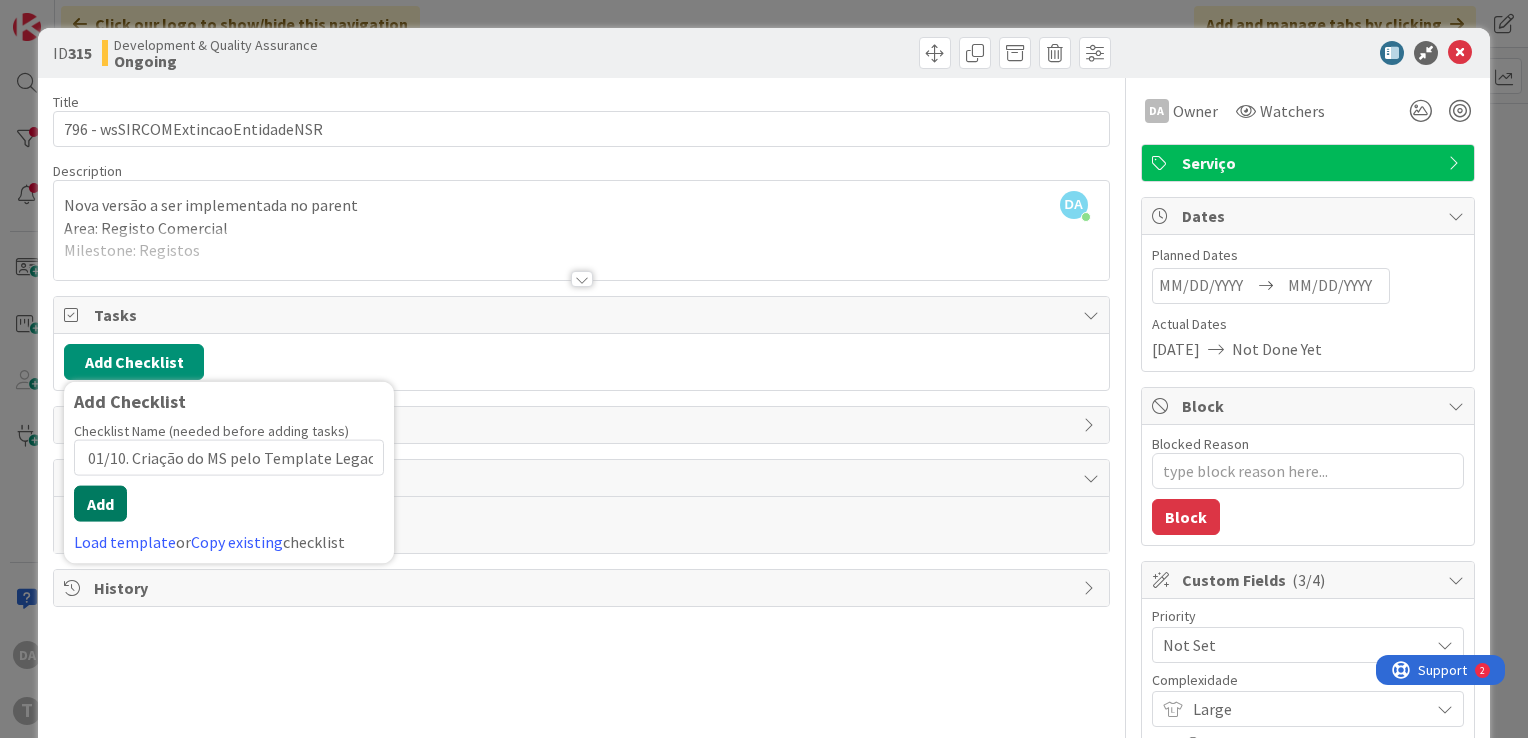 click on "Add" at bounding box center [100, 504] 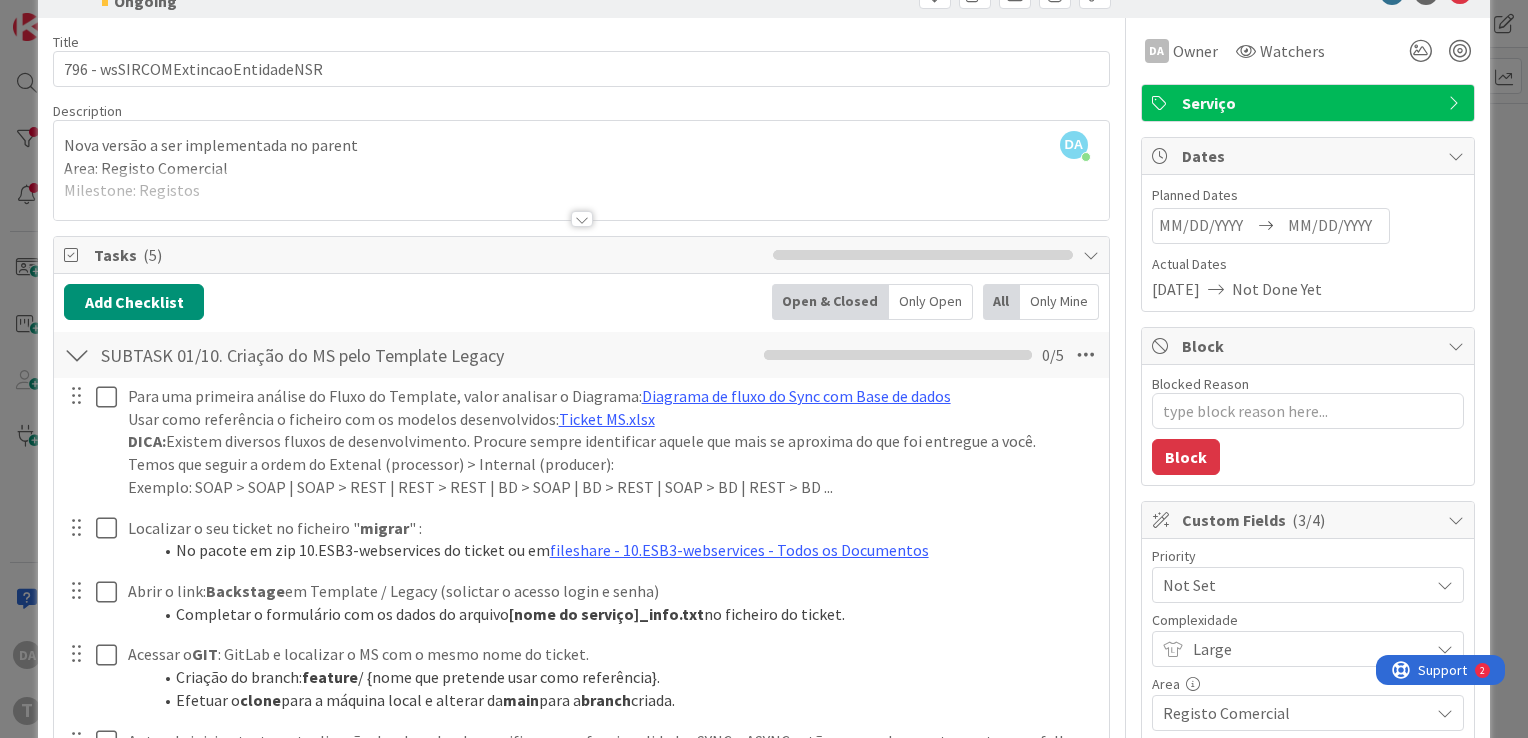 scroll, scrollTop: 0, scrollLeft: 0, axis: both 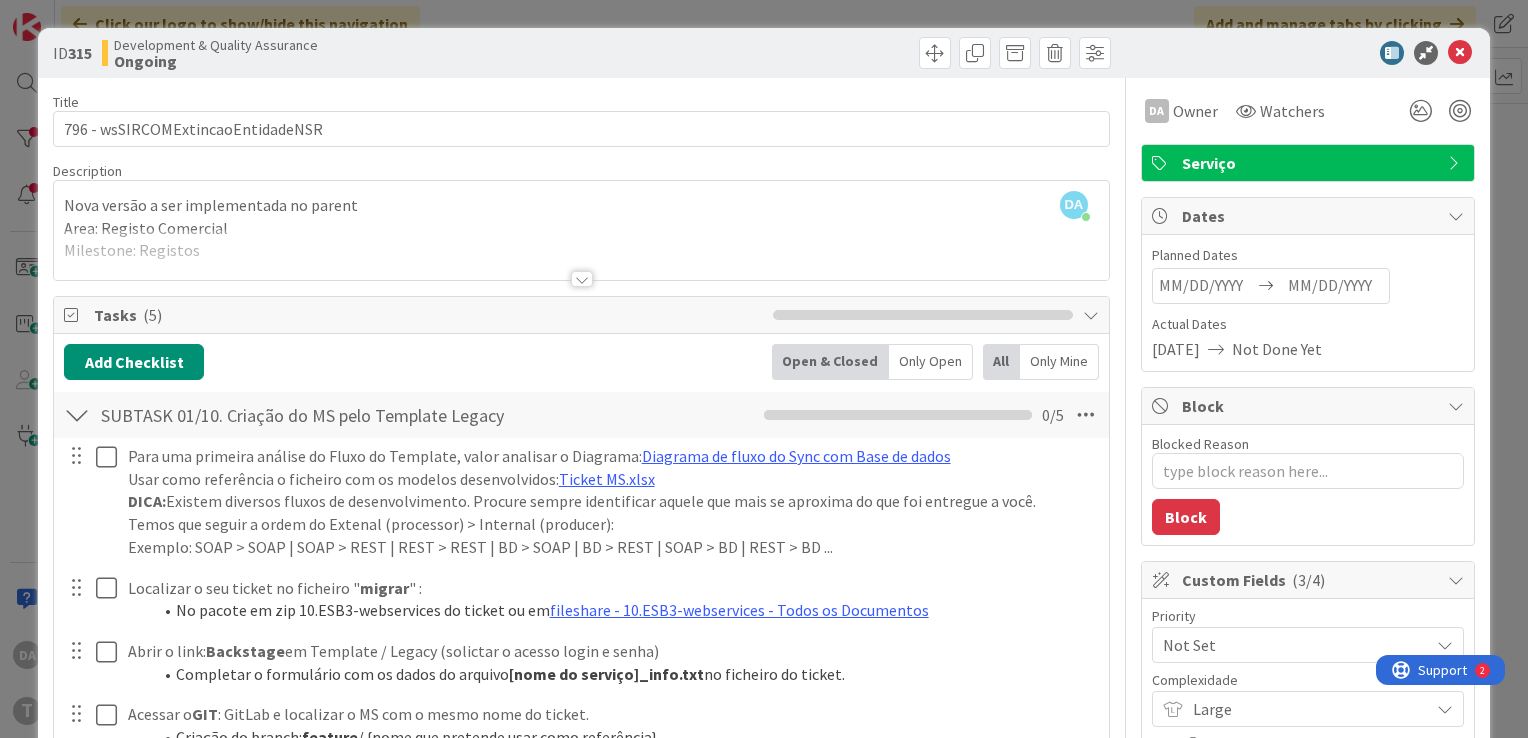 click at bounding box center [1091, 315] 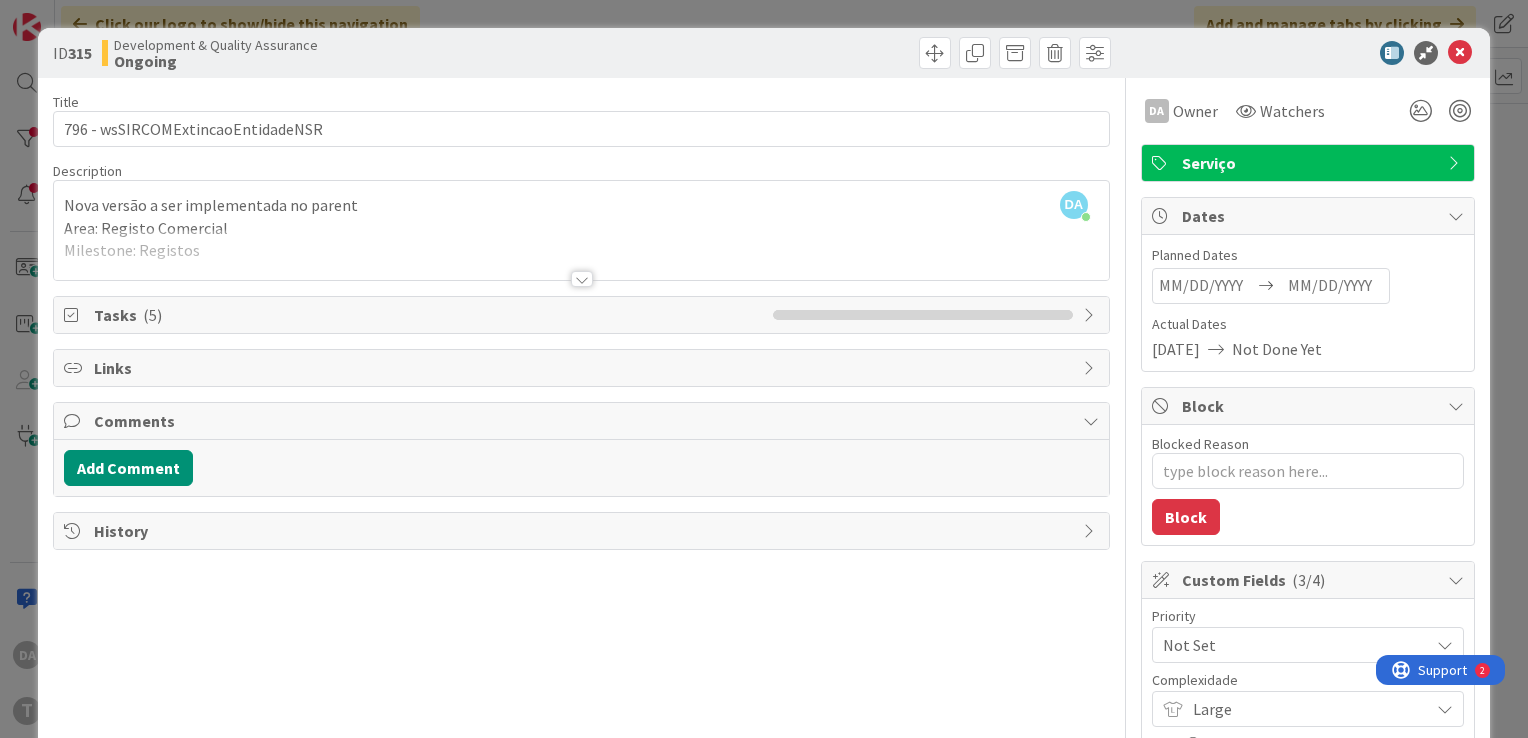 click at bounding box center (1091, 315) 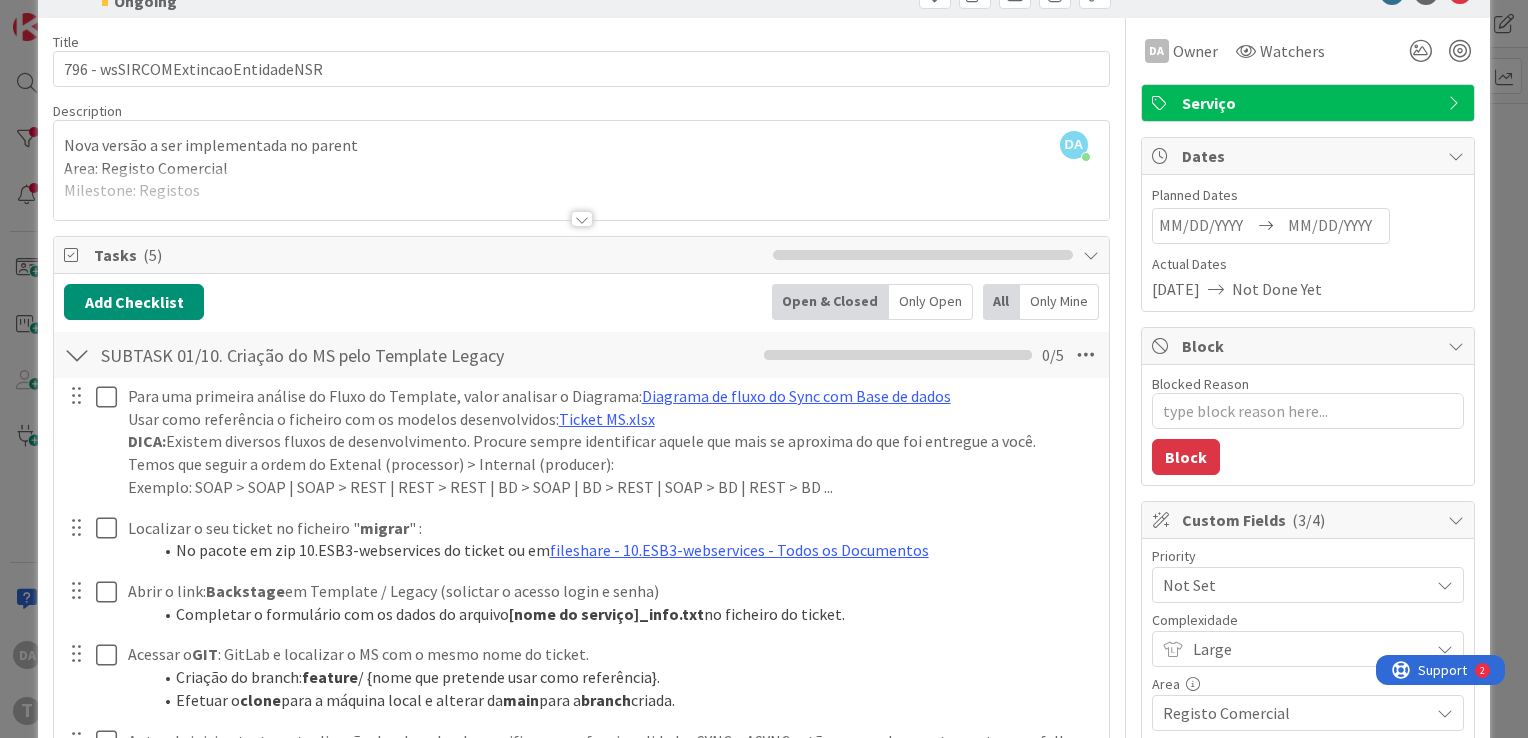 scroll, scrollTop: 0, scrollLeft: 0, axis: both 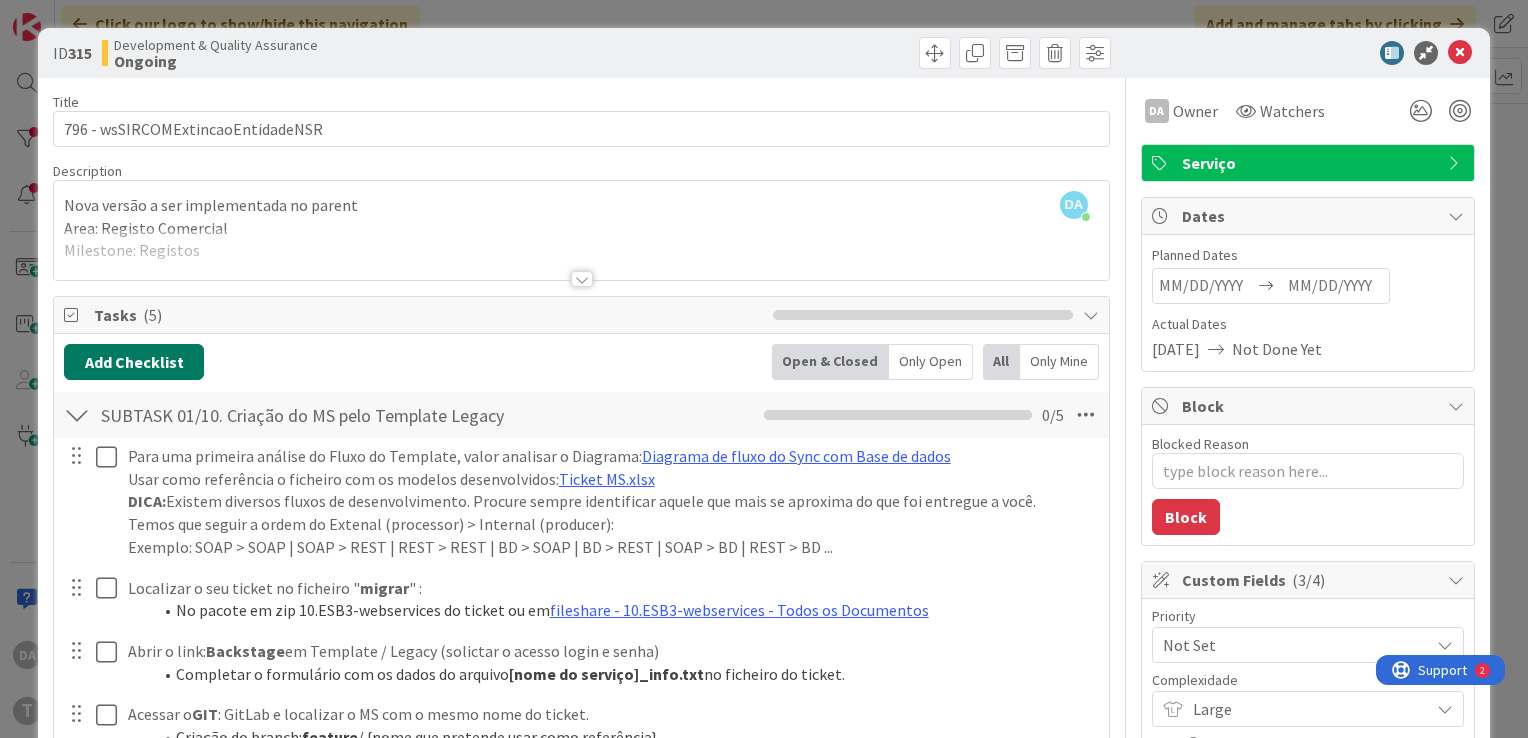 click on "Add Checklist" at bounding box center (134, 362) 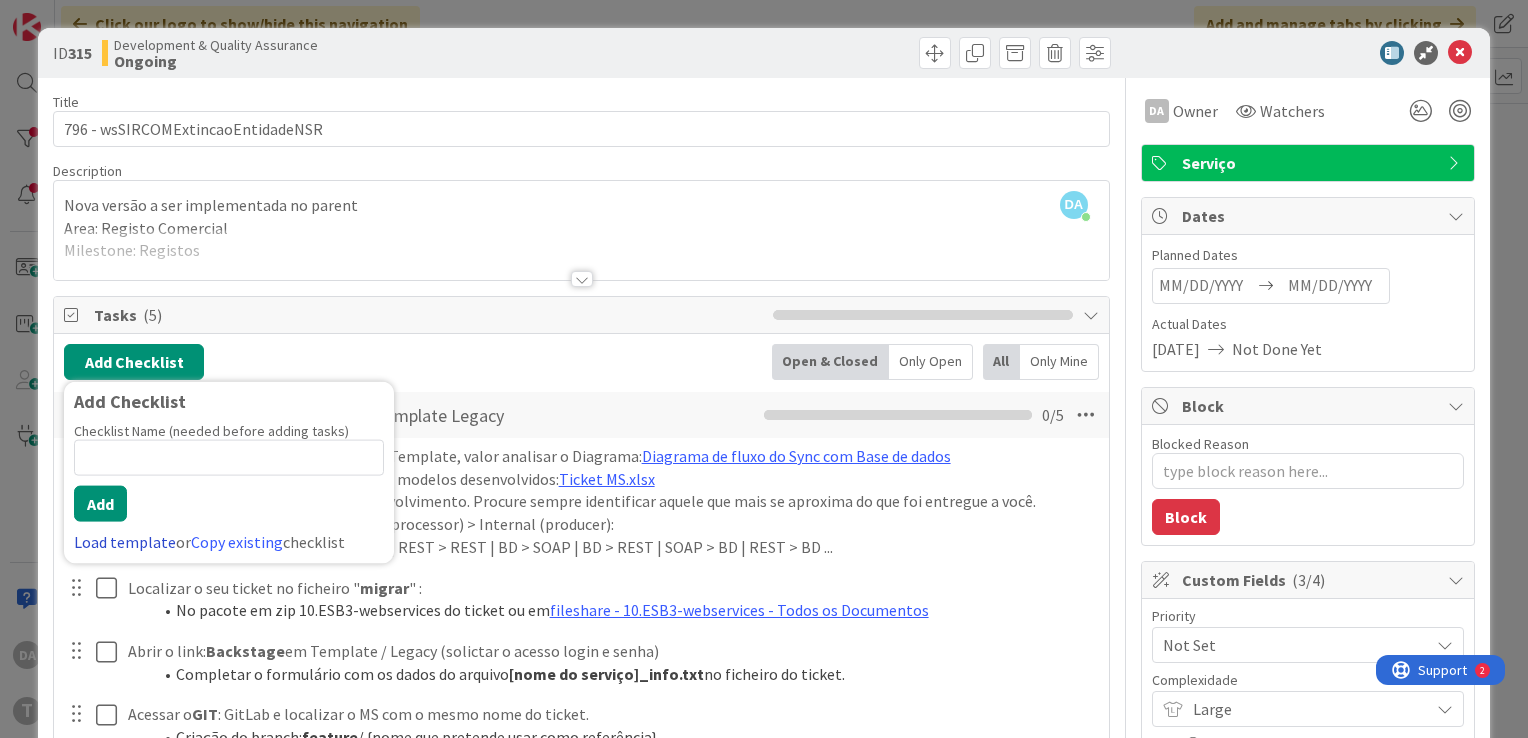 click on "Load template" at bounding box center [125, 542] 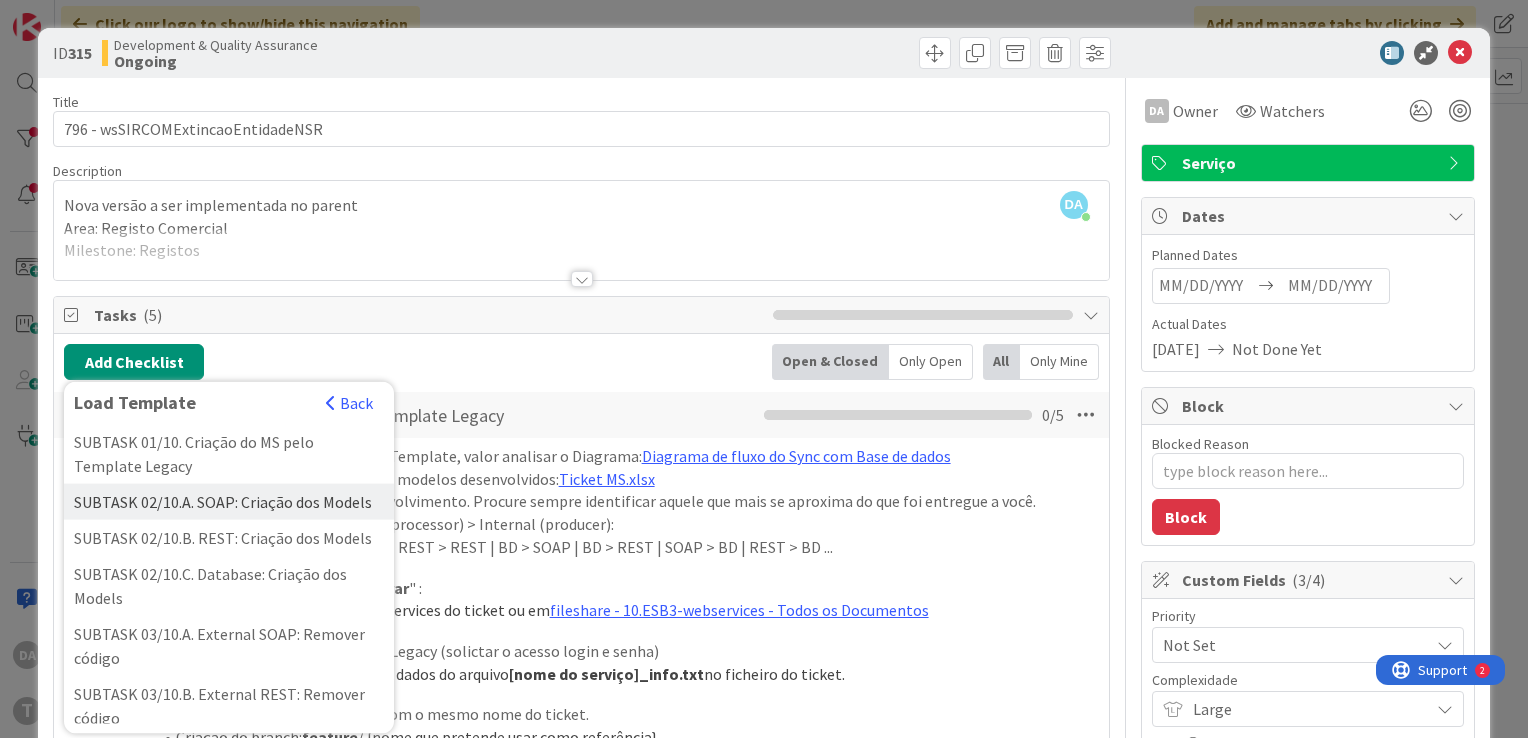 click on "SUBTASK 02/10.A. SOAP: Criação dos Models" at bounding box center [229, 502] 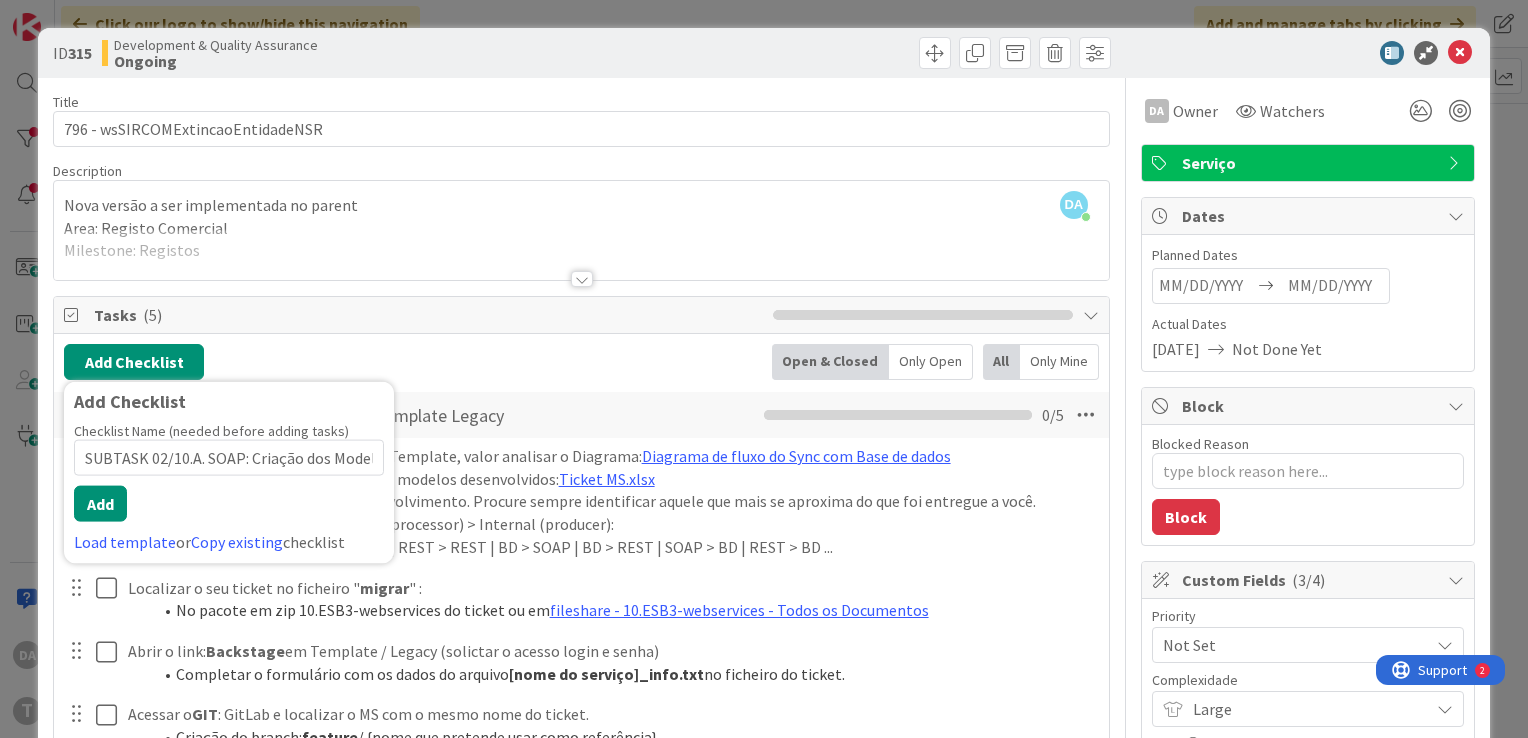 scroll, scrollTop: 0, scrollLeft: 7, axis: horizontal 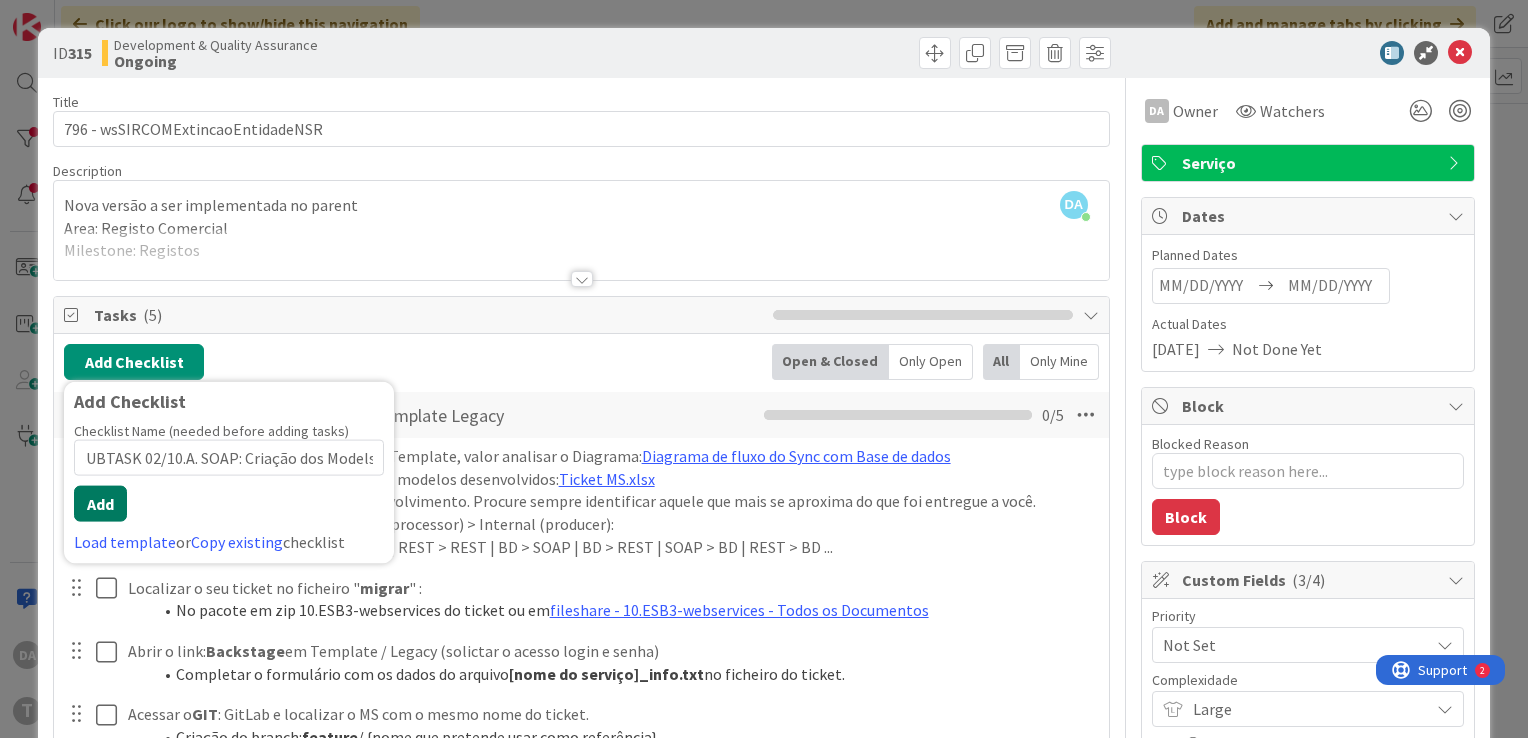 click on "Add" at bounding box center [100, 504] 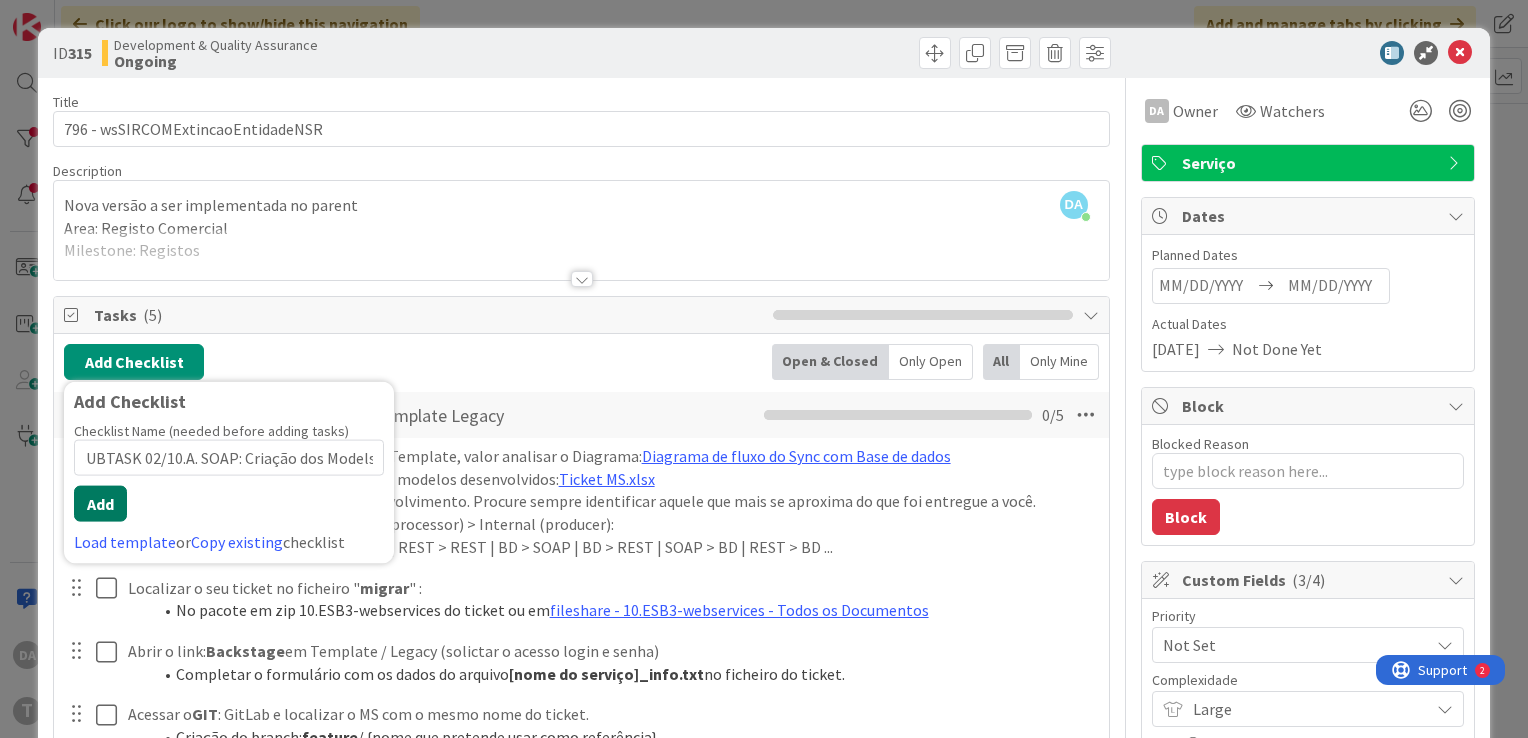 scroll, scrollTop: 0, scrollLeft: 0, axis: both 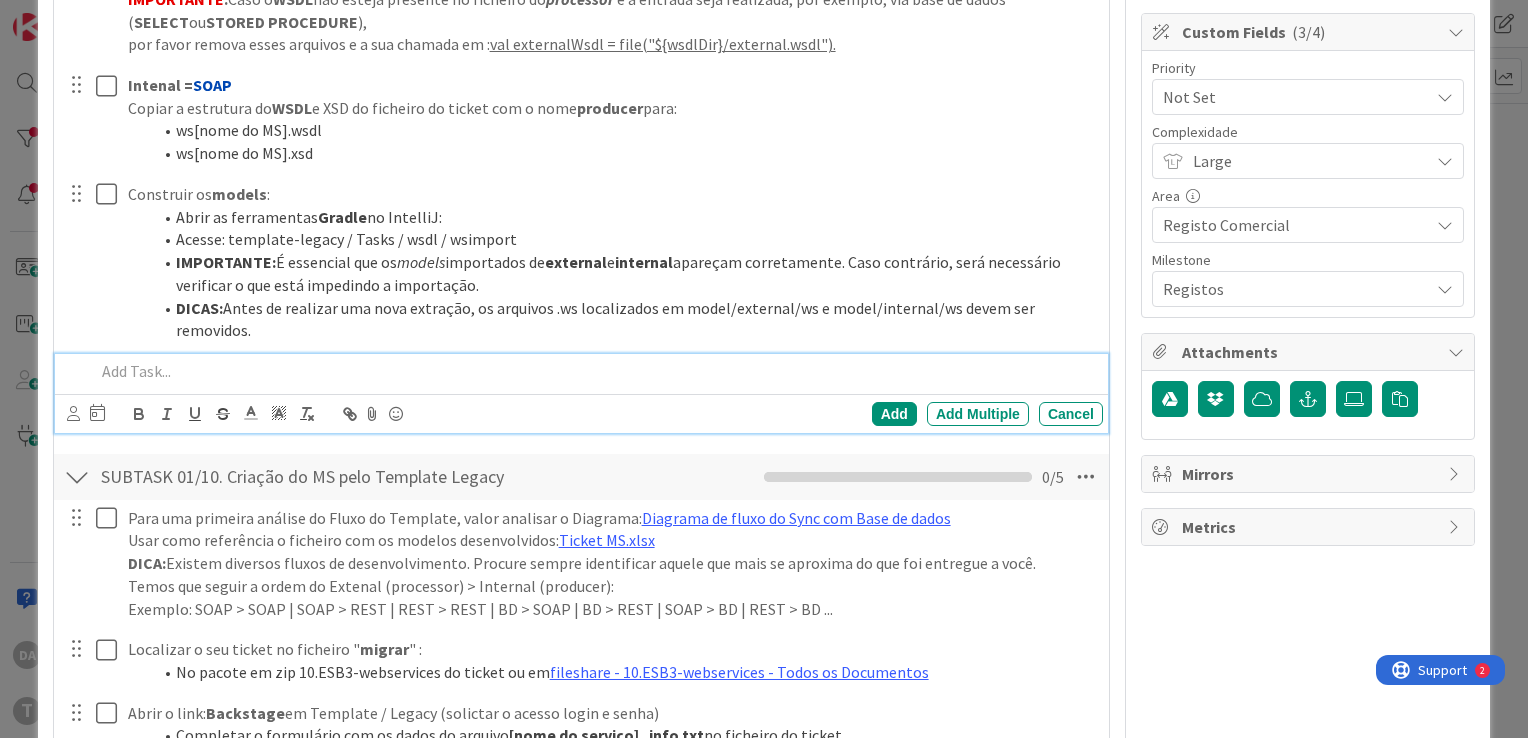 click at bounding box center (77, 477) 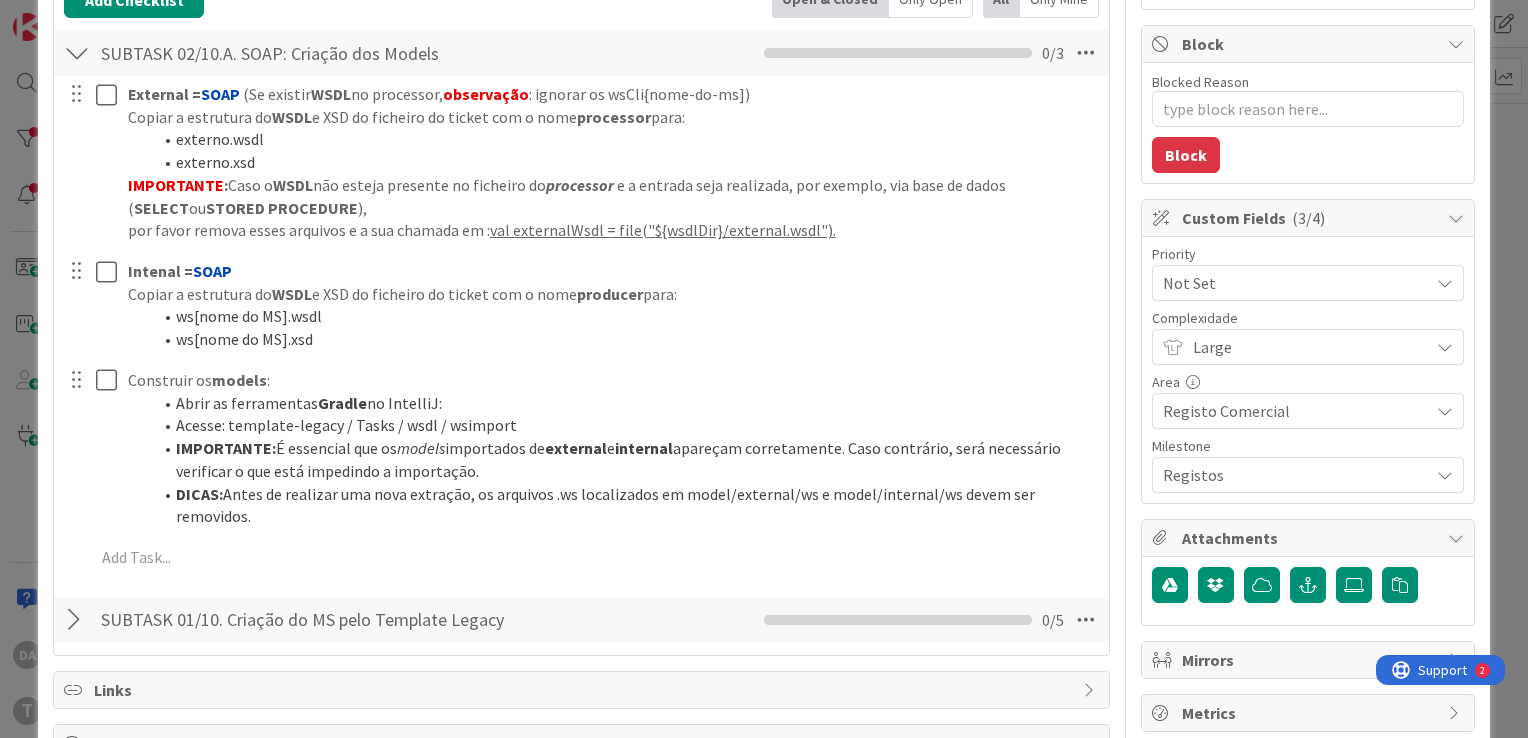 scroll, scrollTop: 135, scrollLeft: 0, axis: vertical 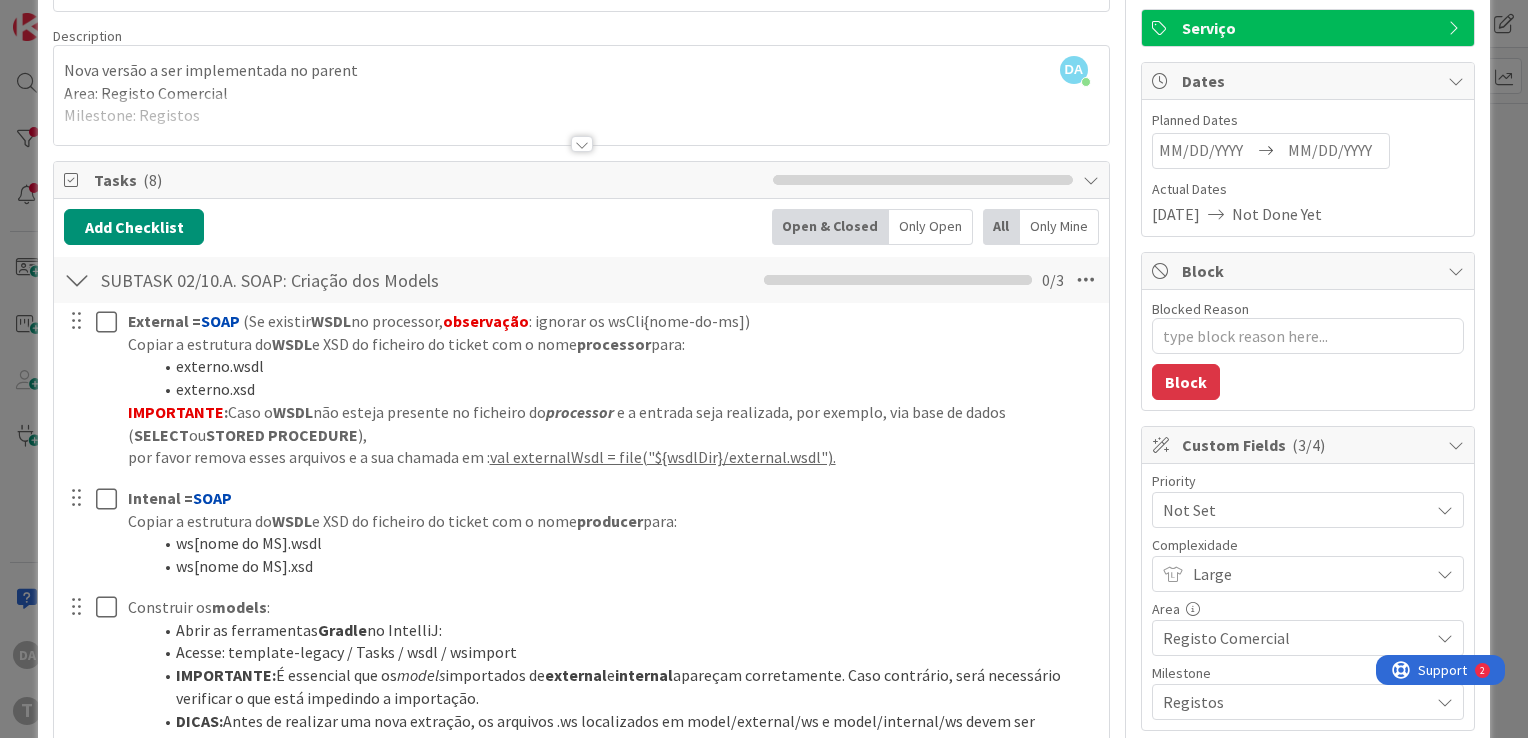 click at bounding box center [77, 280] 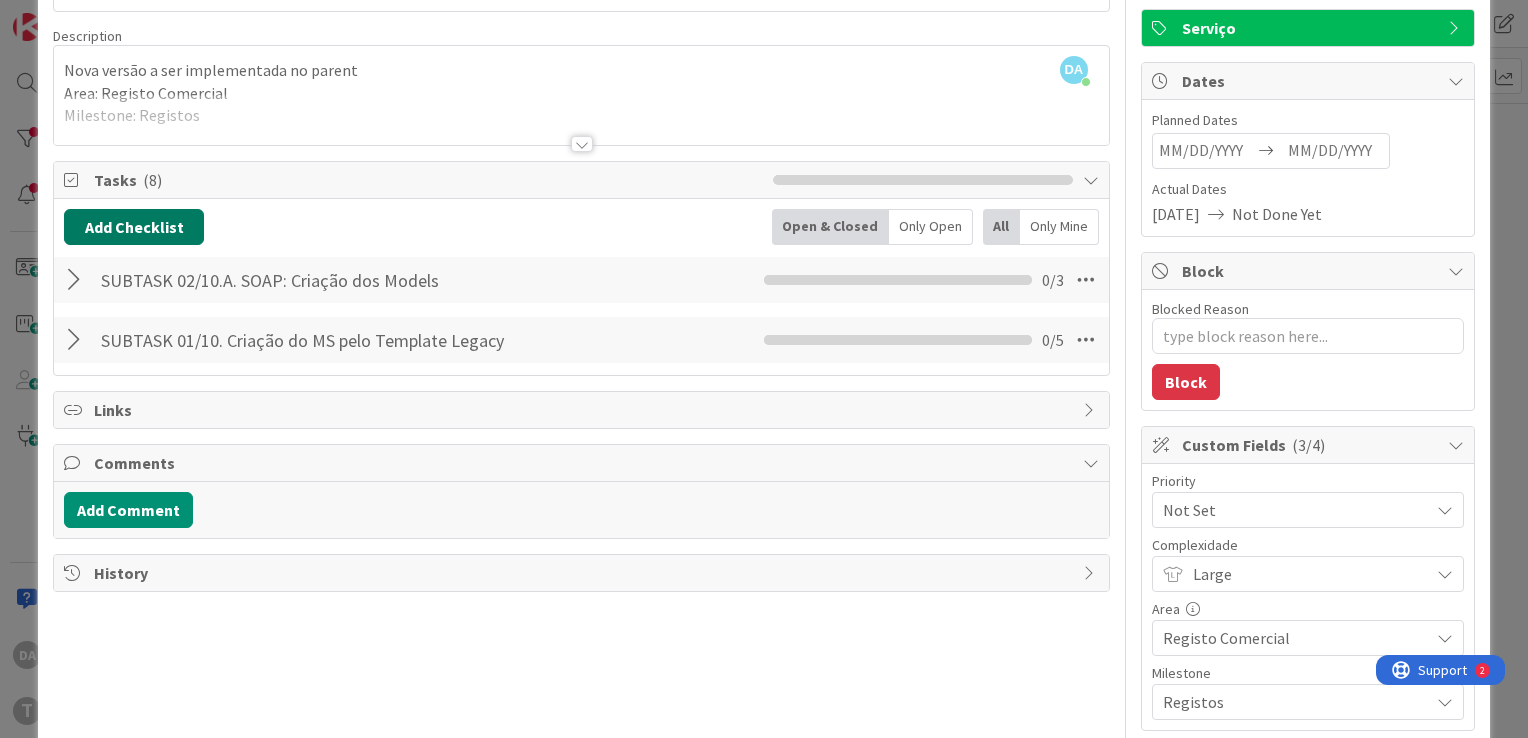 click on "Add Checklist" at bounding box center [134, 227] 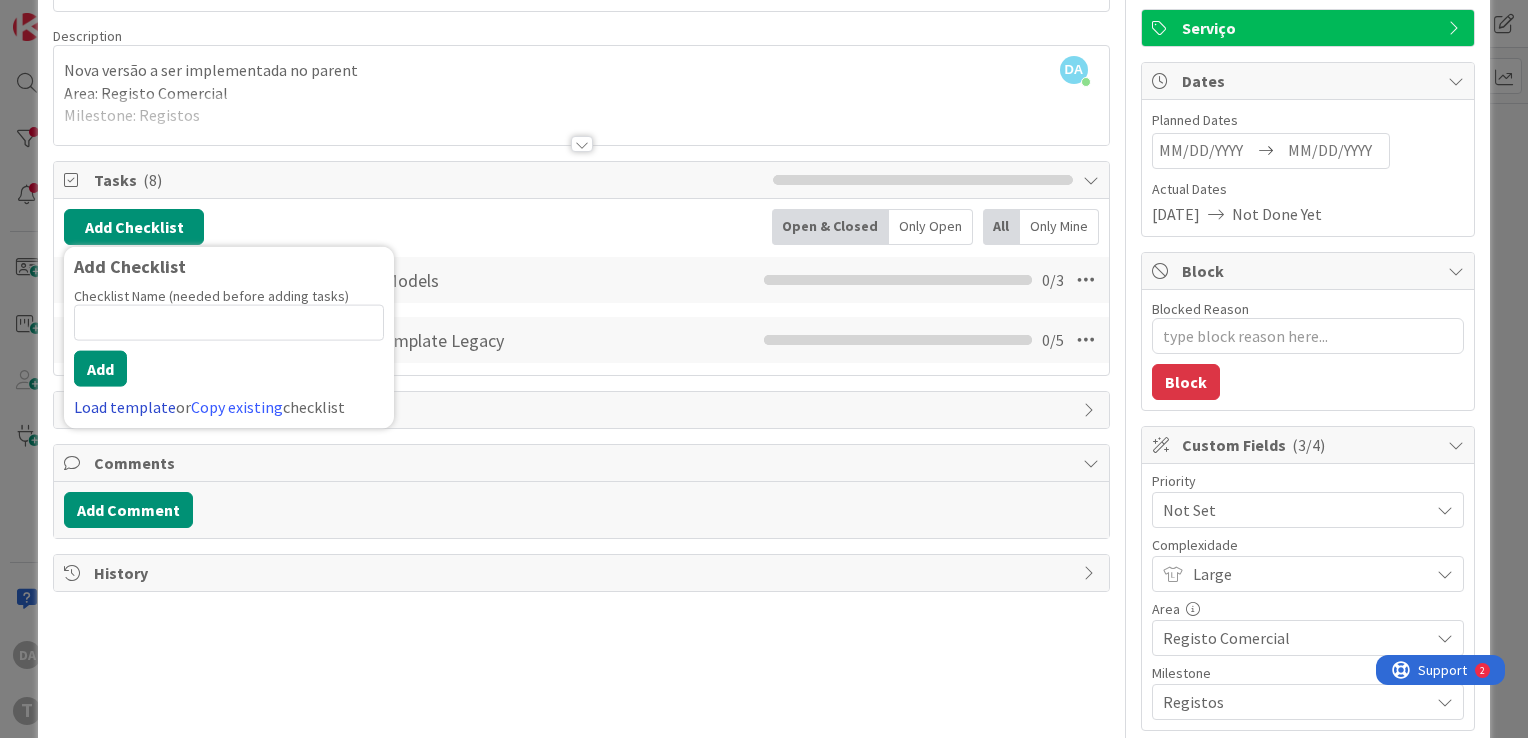 click on "Load template" at bounding box center (125, 407) 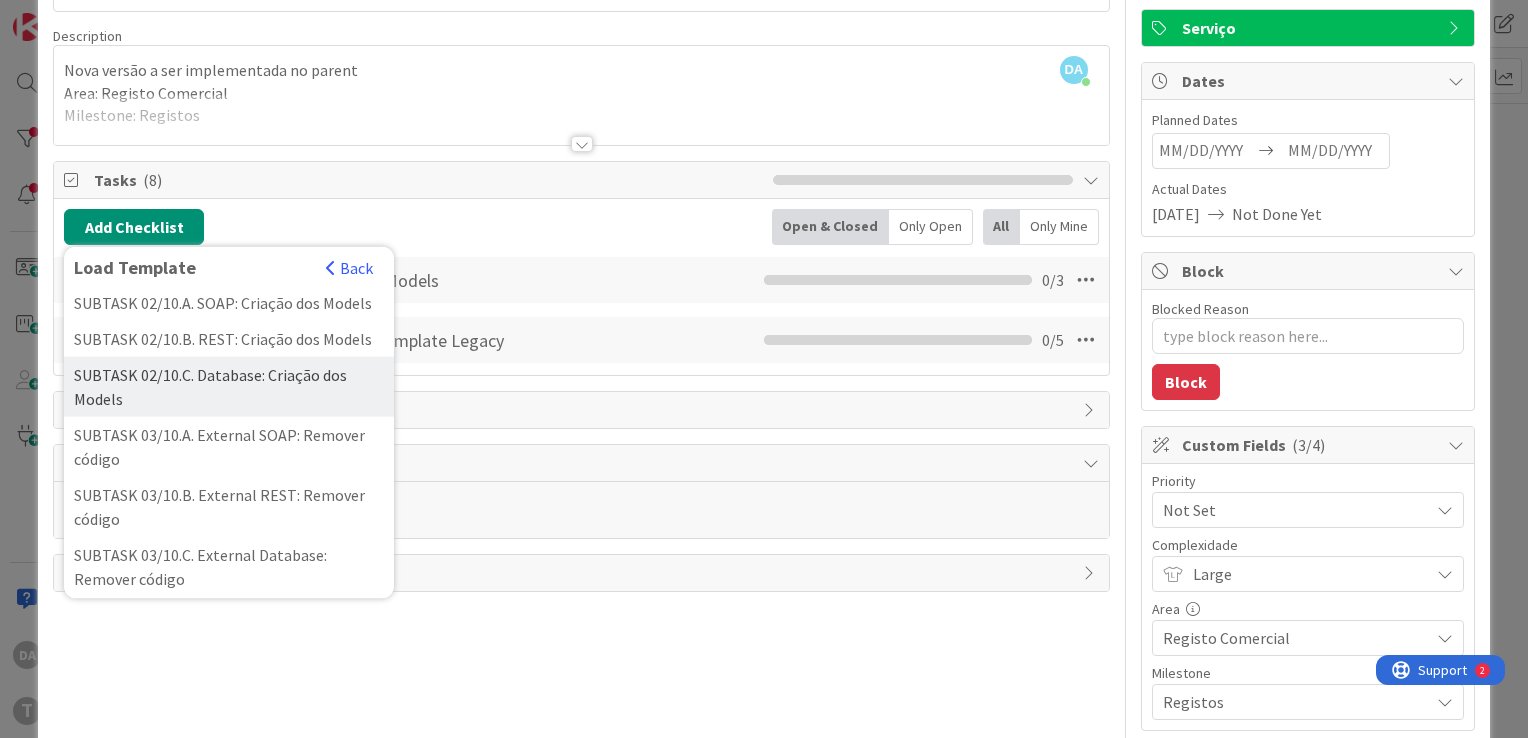 scroll, scrollTop: 100, scrollLeft: 0, axis: vertical 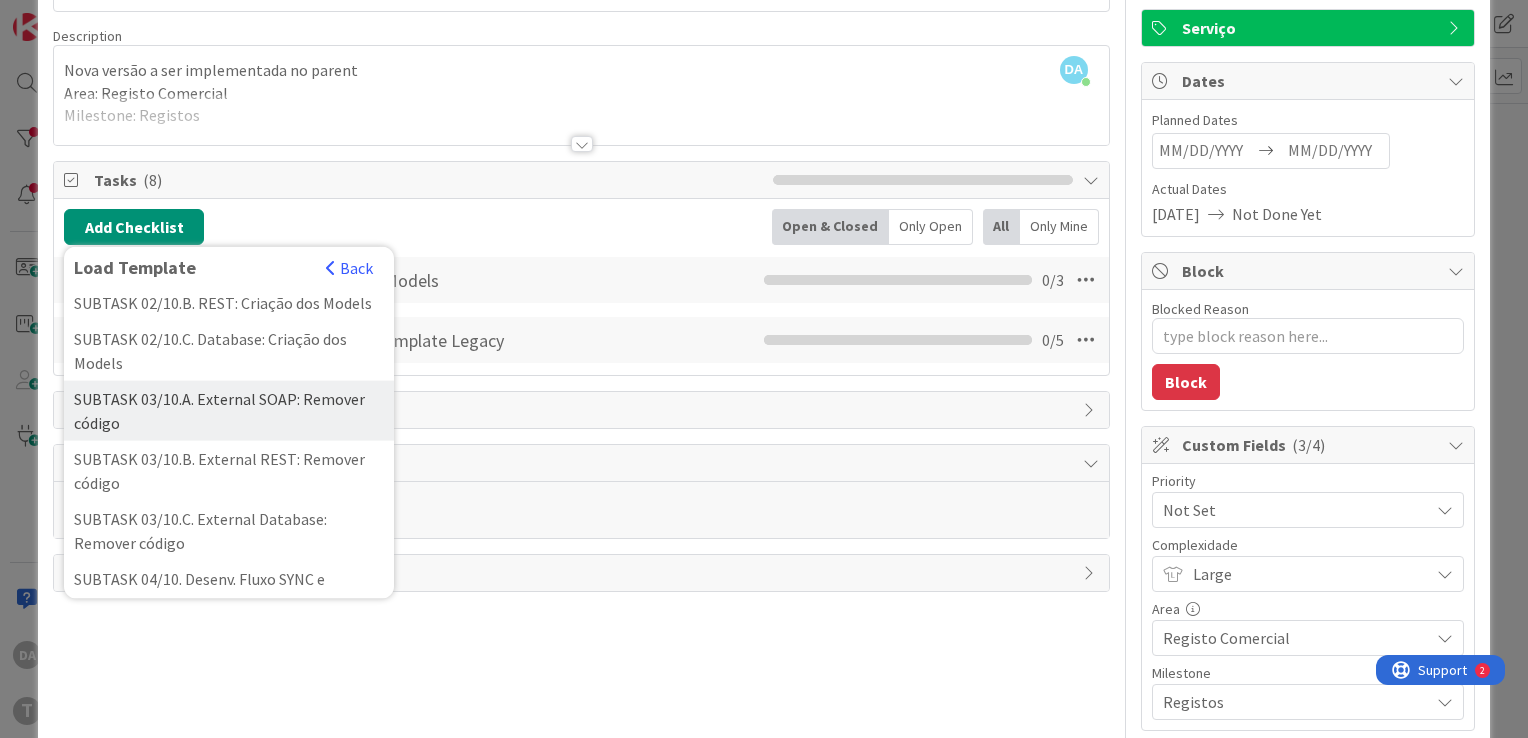 click on "SUBTASK 03/10.A. External SOAP: Remover código" at bounding box center (229, 411) 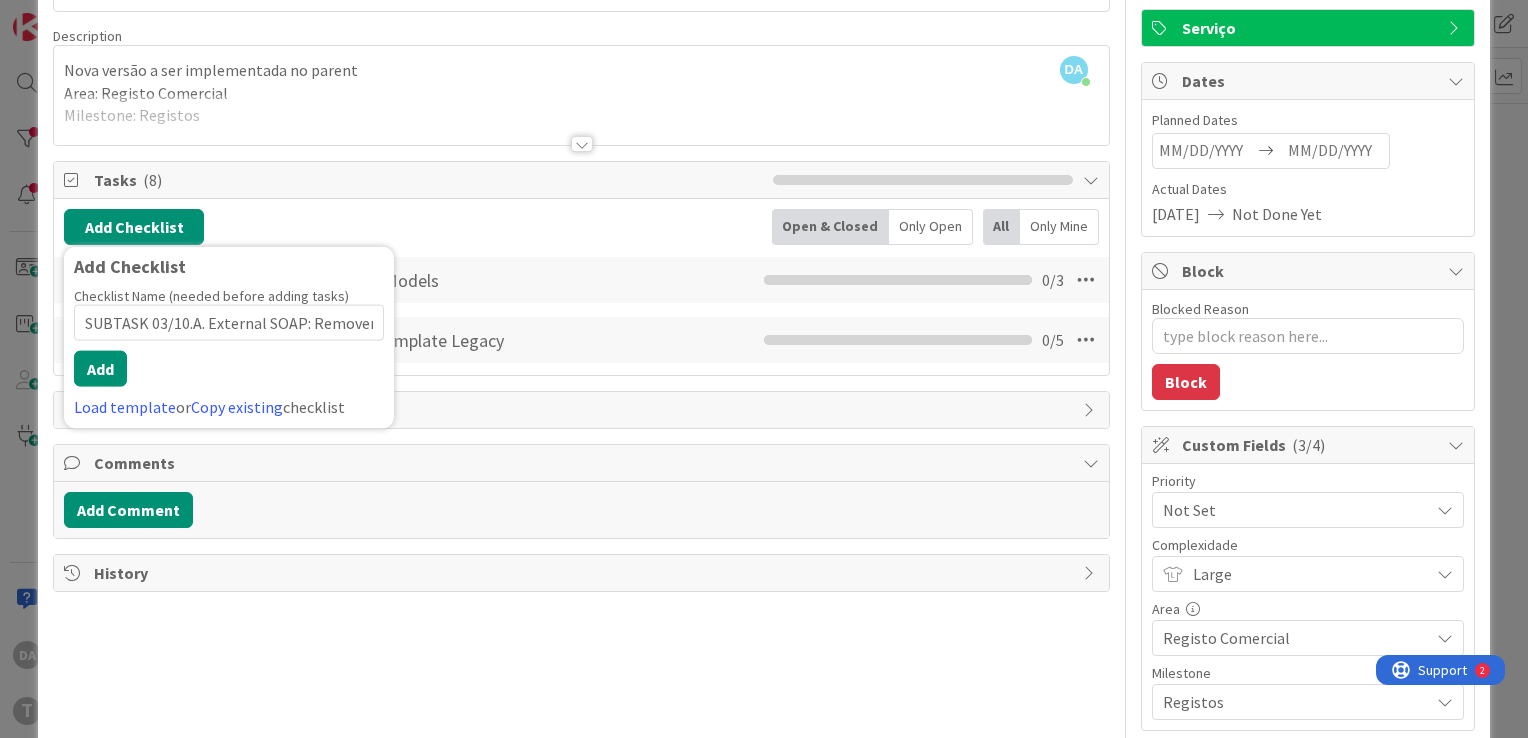 scroll, scrollTop: 0, scrollLeft: 43, axis: horizontal 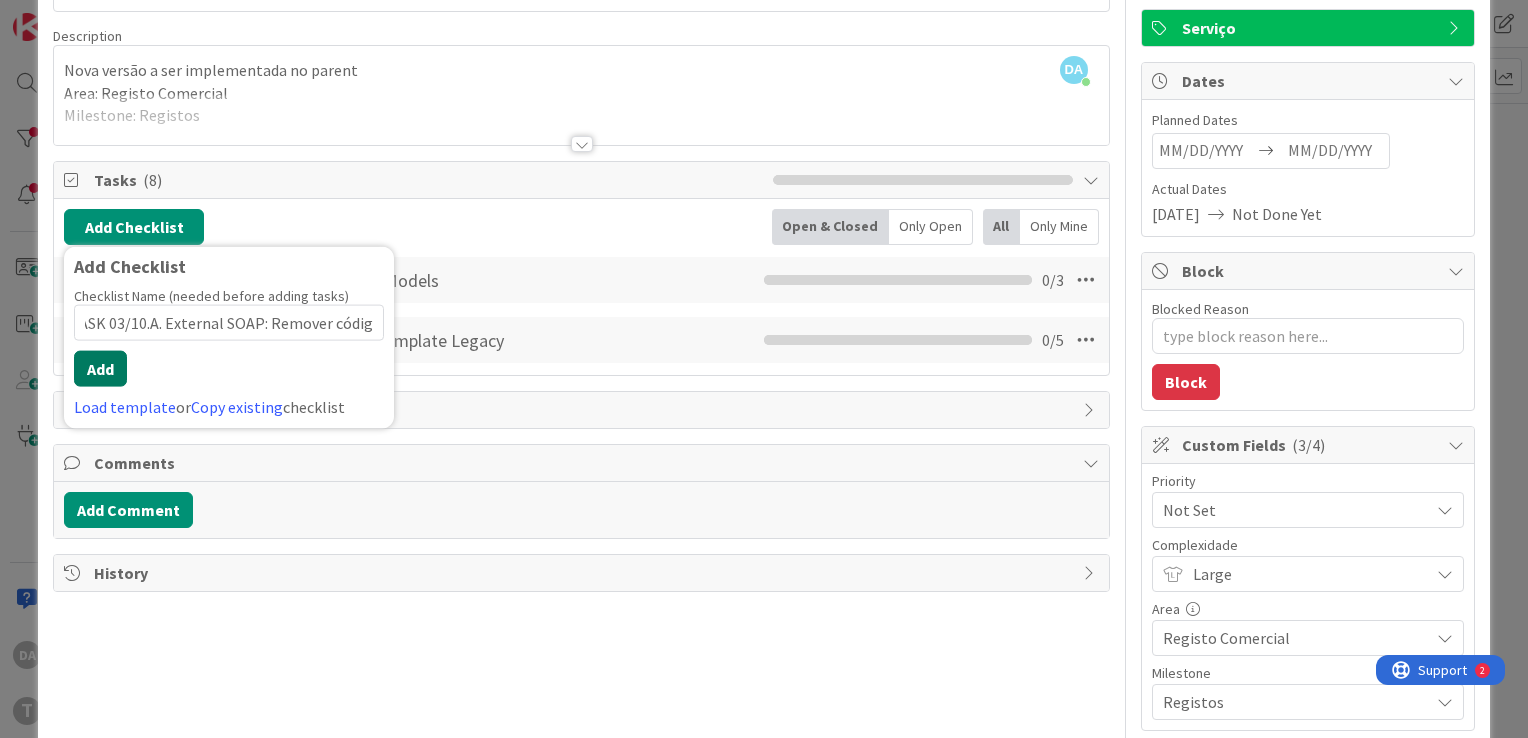click on "Add" at bounding box center (100, 369) 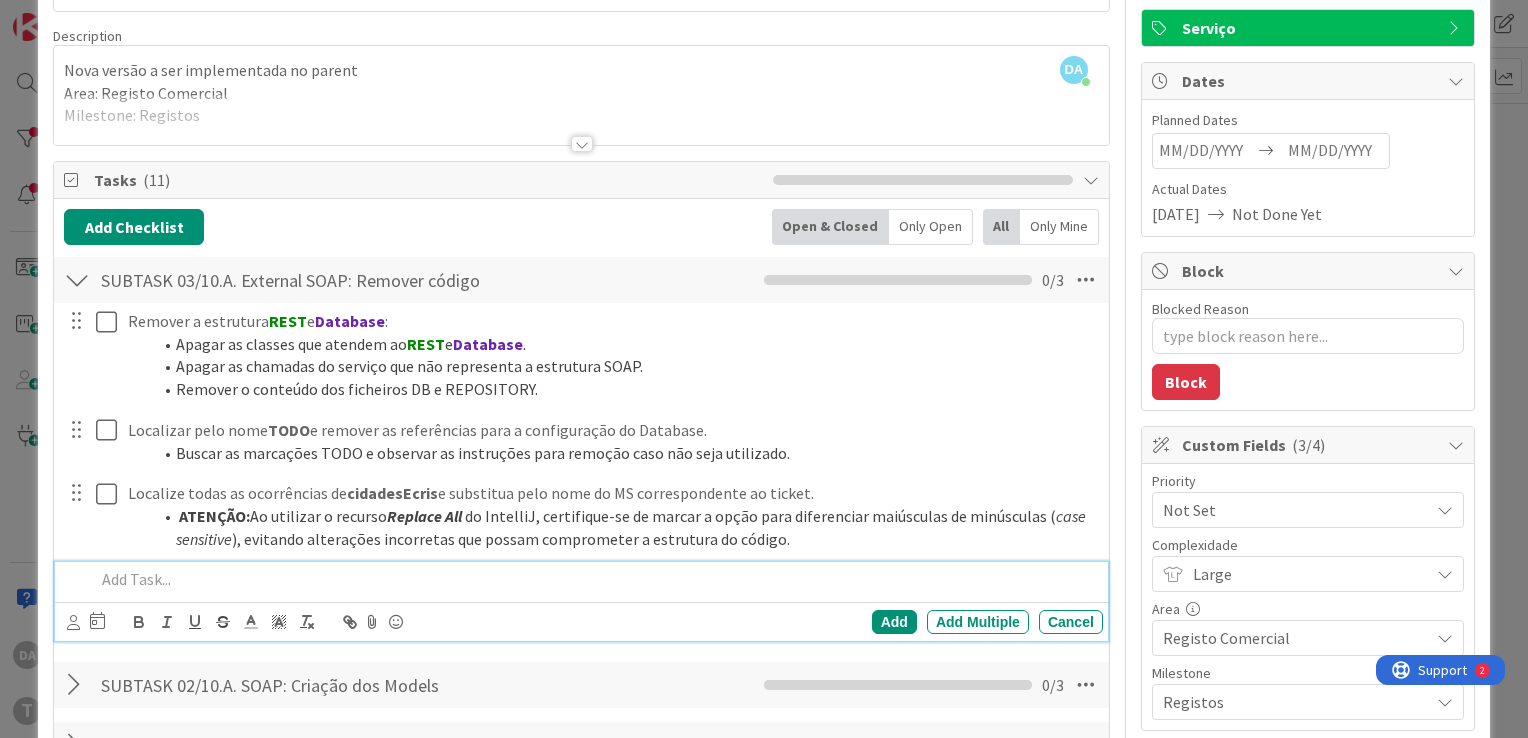 click at bounding box center (77, 280) 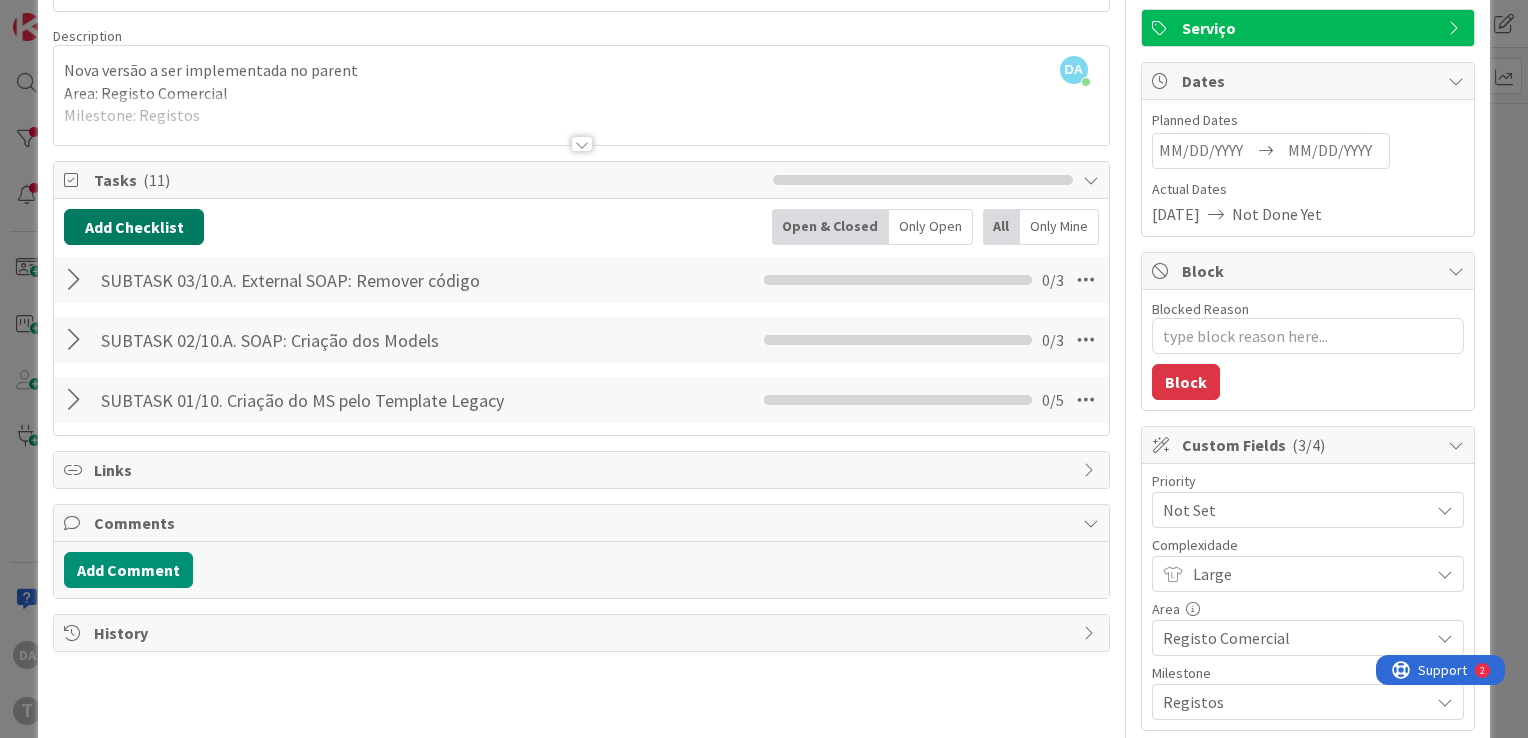 click on "Add Checklist" at bounding box center [134, 227] 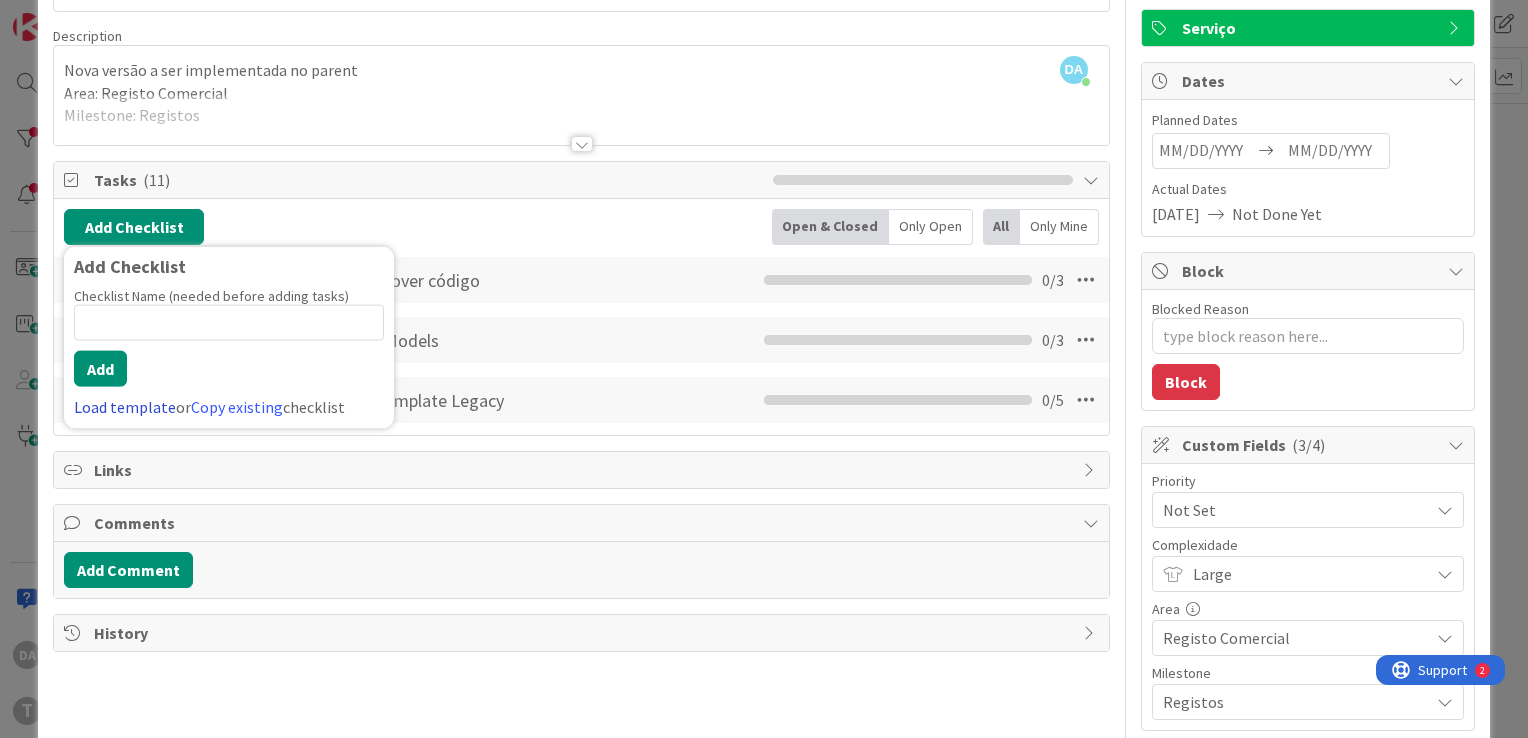 click on "Load template" at bounding box center (125, 407) 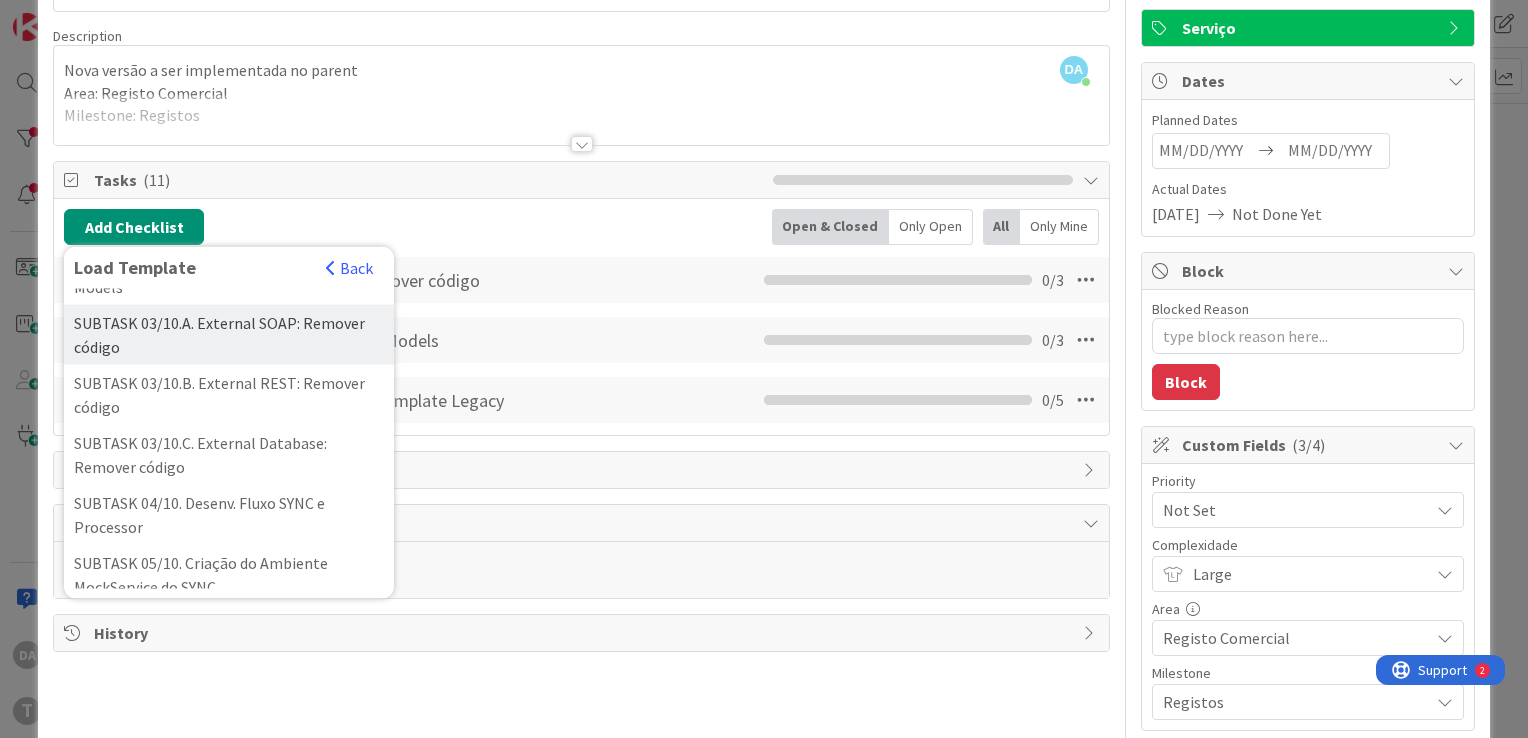scroll, scrollTop: 200, scrollLeft: 0, axis: vertical 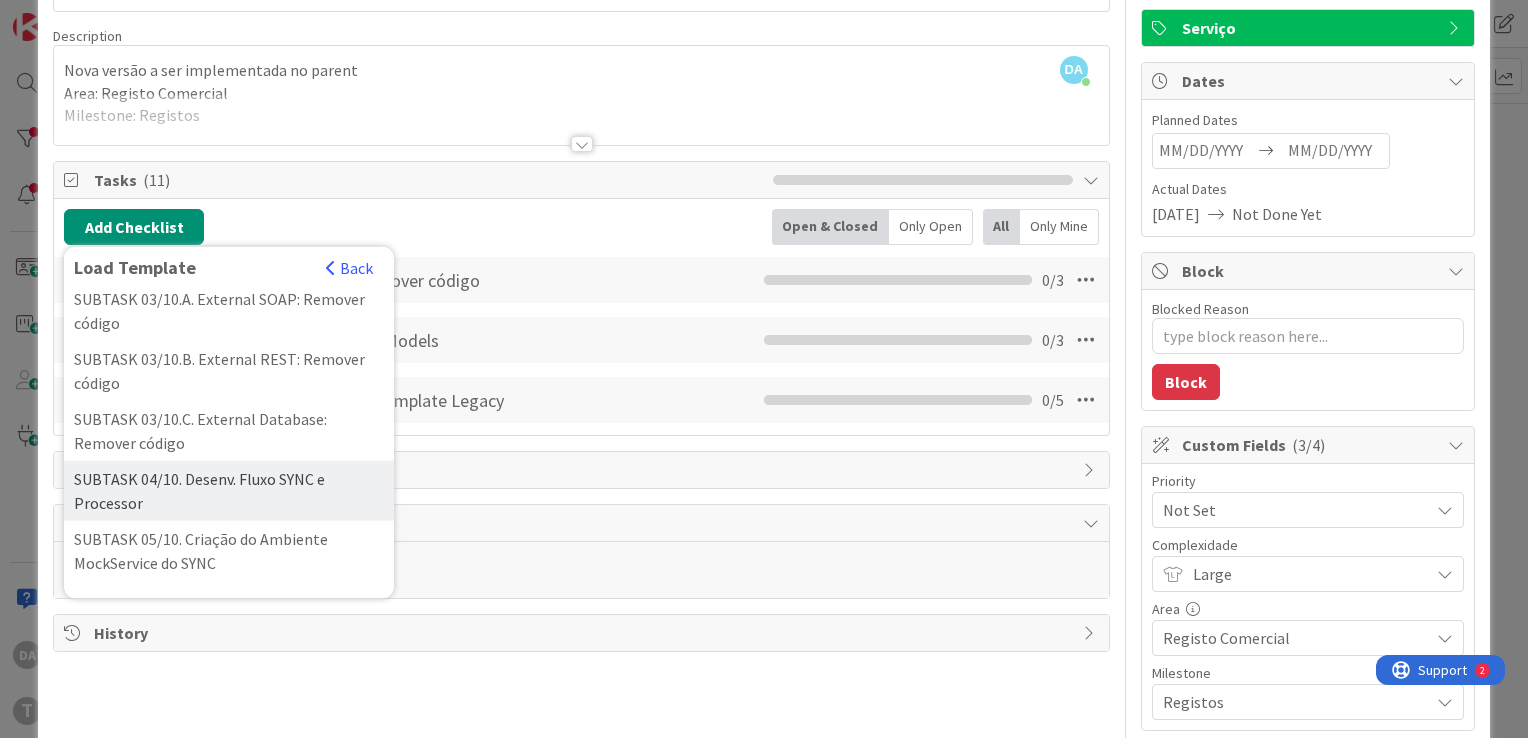 click on "SUBTASK 04/10. Desenv. Fluxo SYNC e Processor" at bounding box center (229, 491) 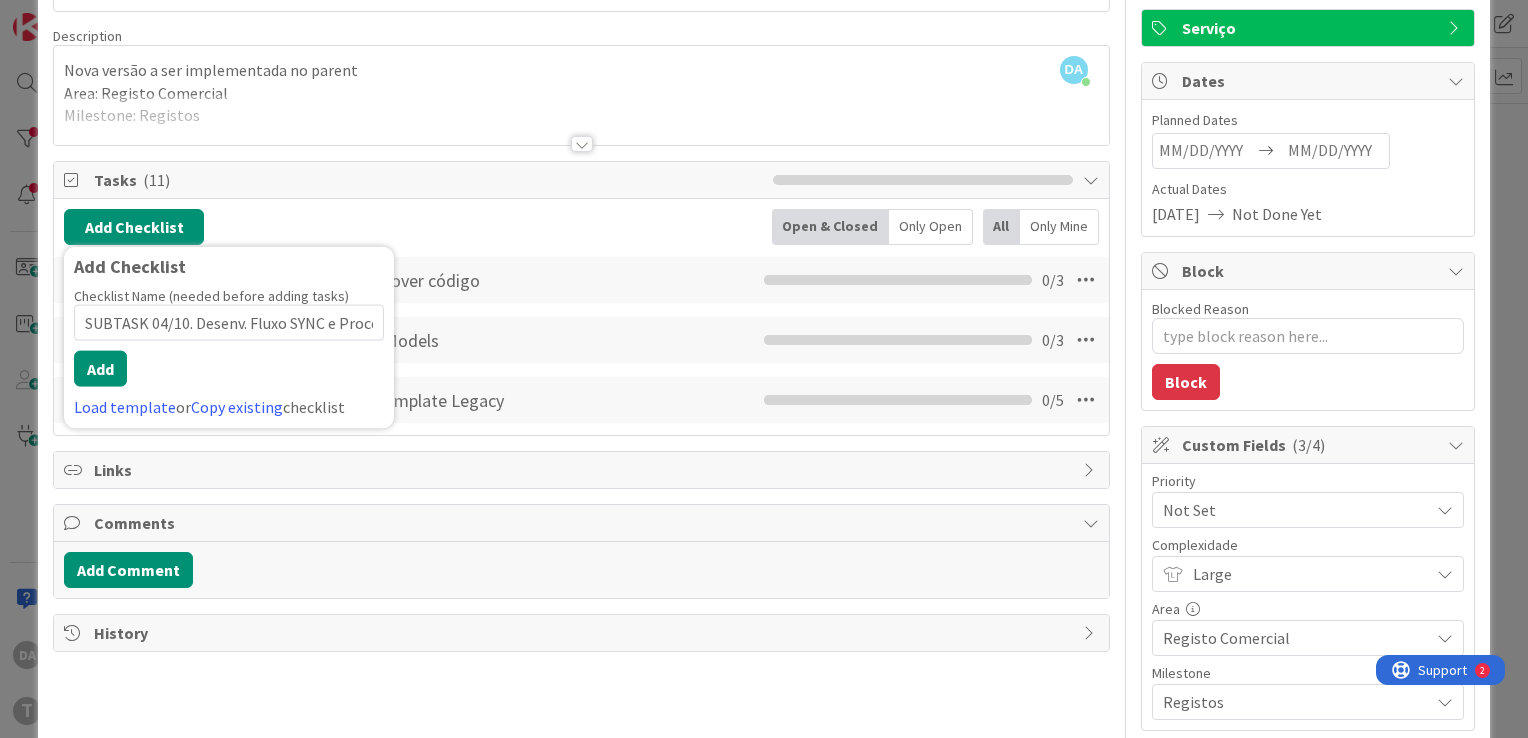 scroll, scrollTop: 0, scrollLeft: 31, axis: horizontal 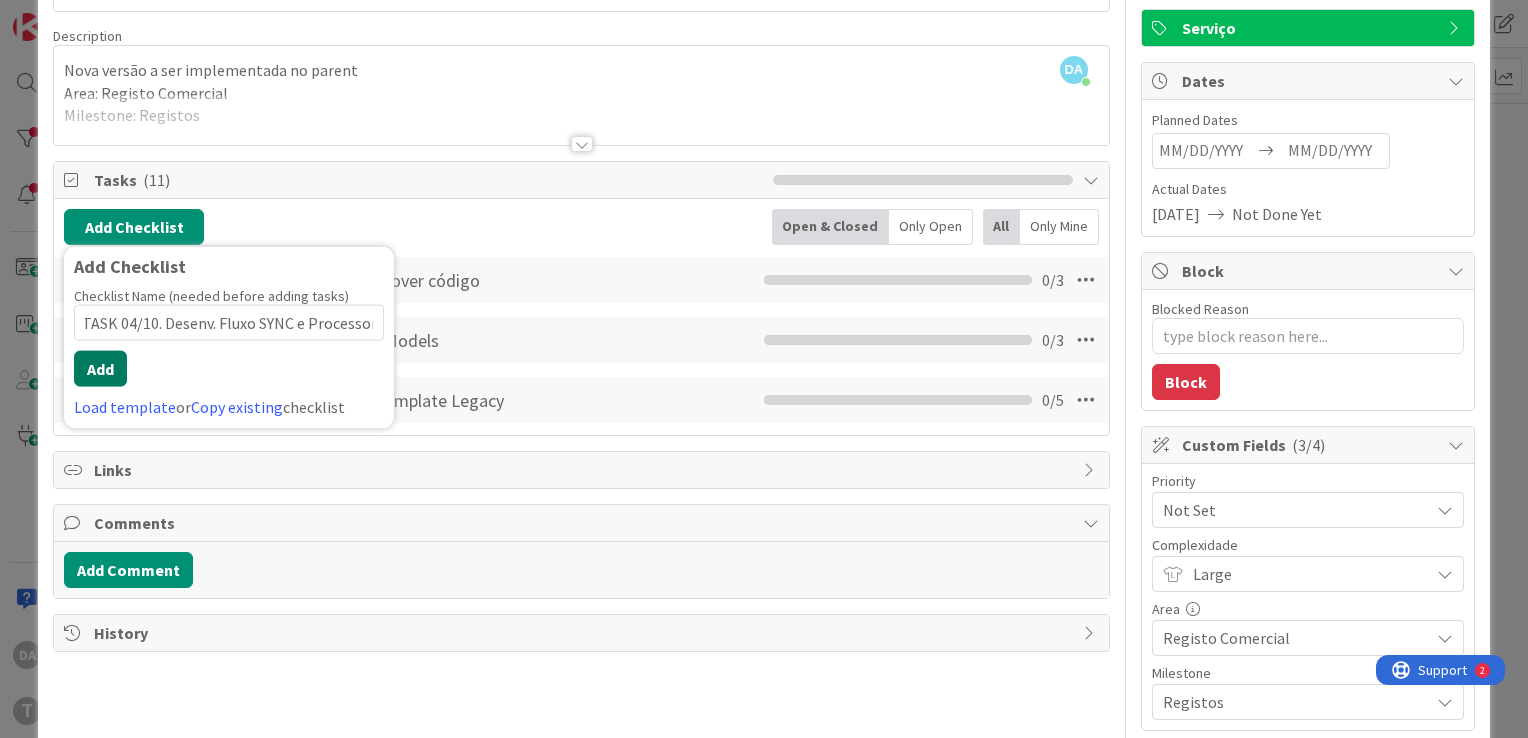 click on "Add" at bounding box center [100, 369] 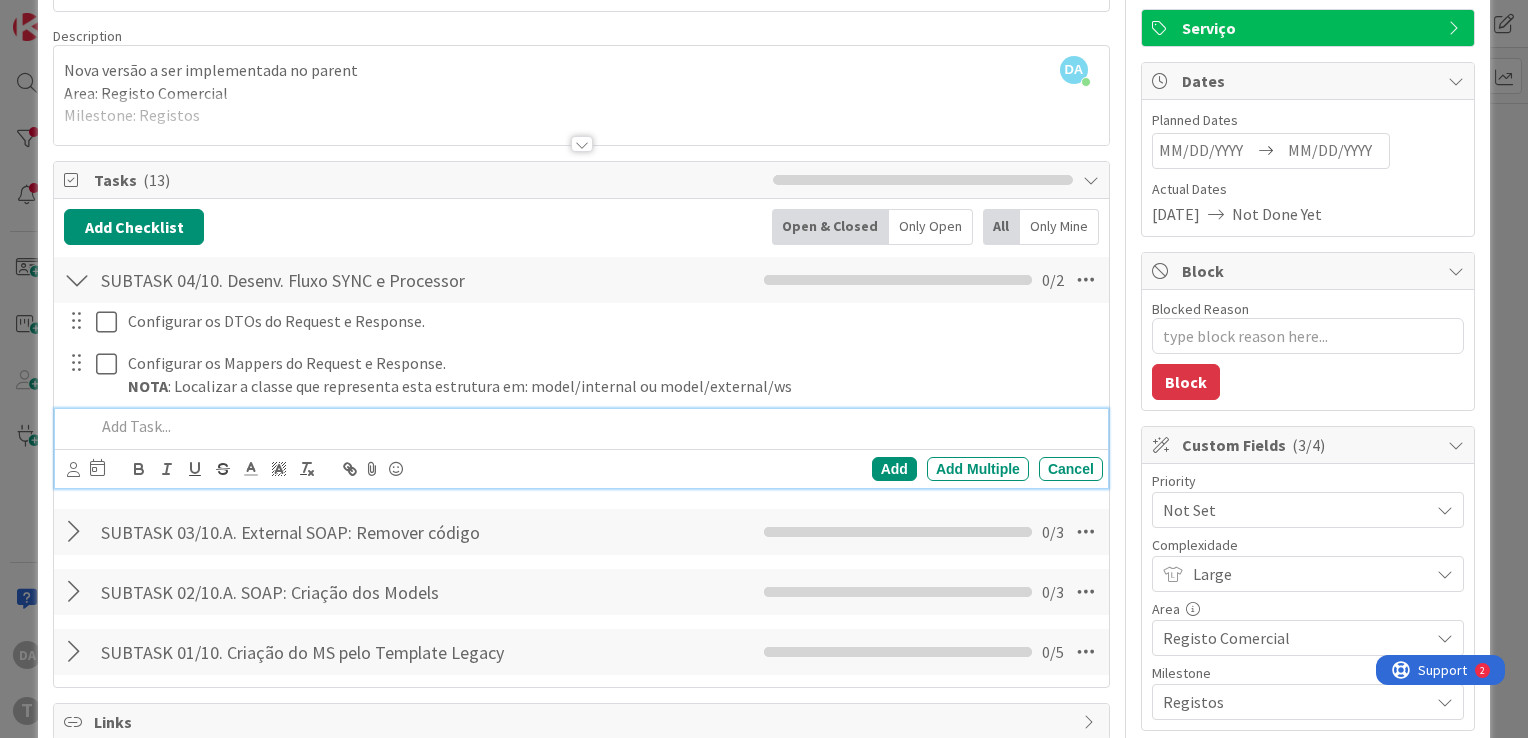 click at bounding box center [77, 280] 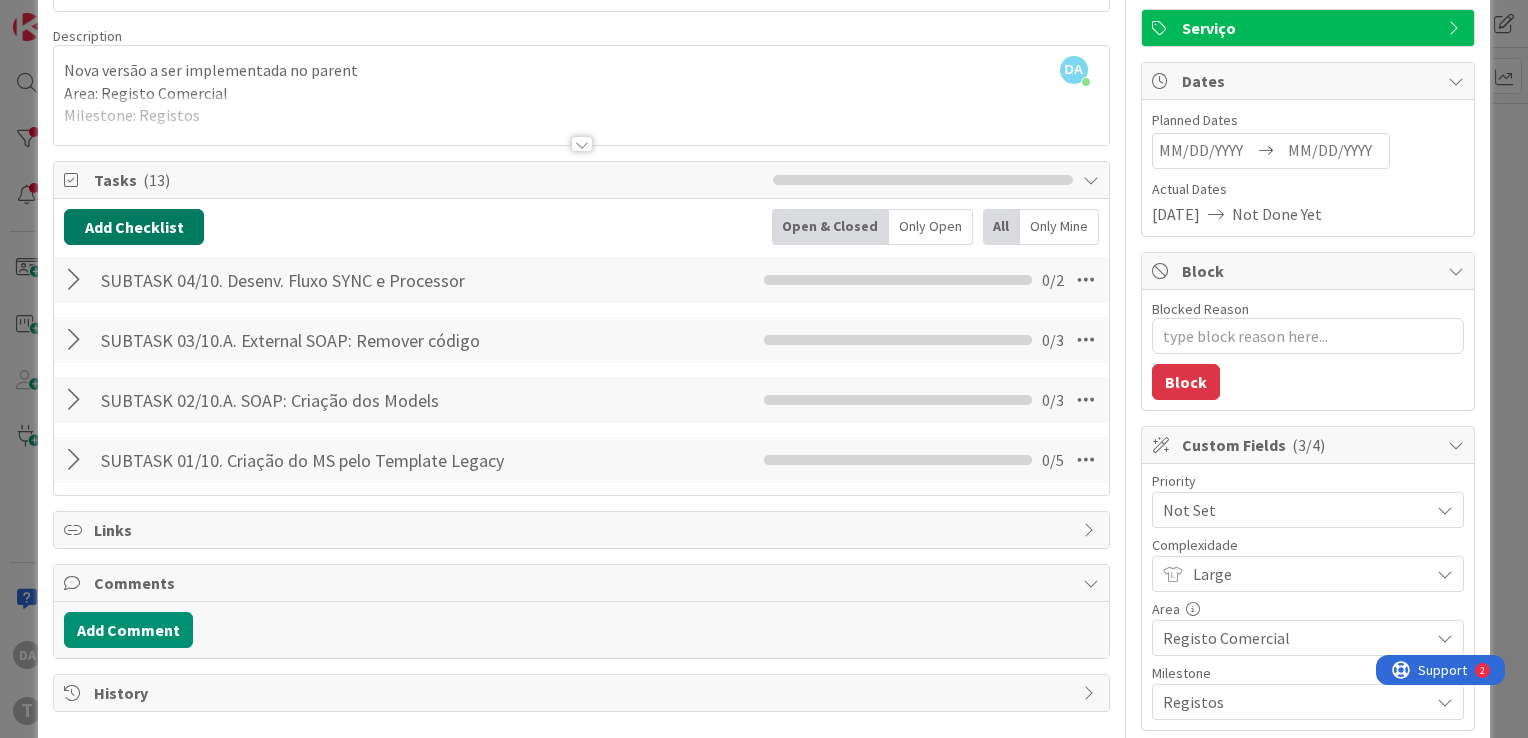 click on "Add Checklist" at bounding box center (134, 227) 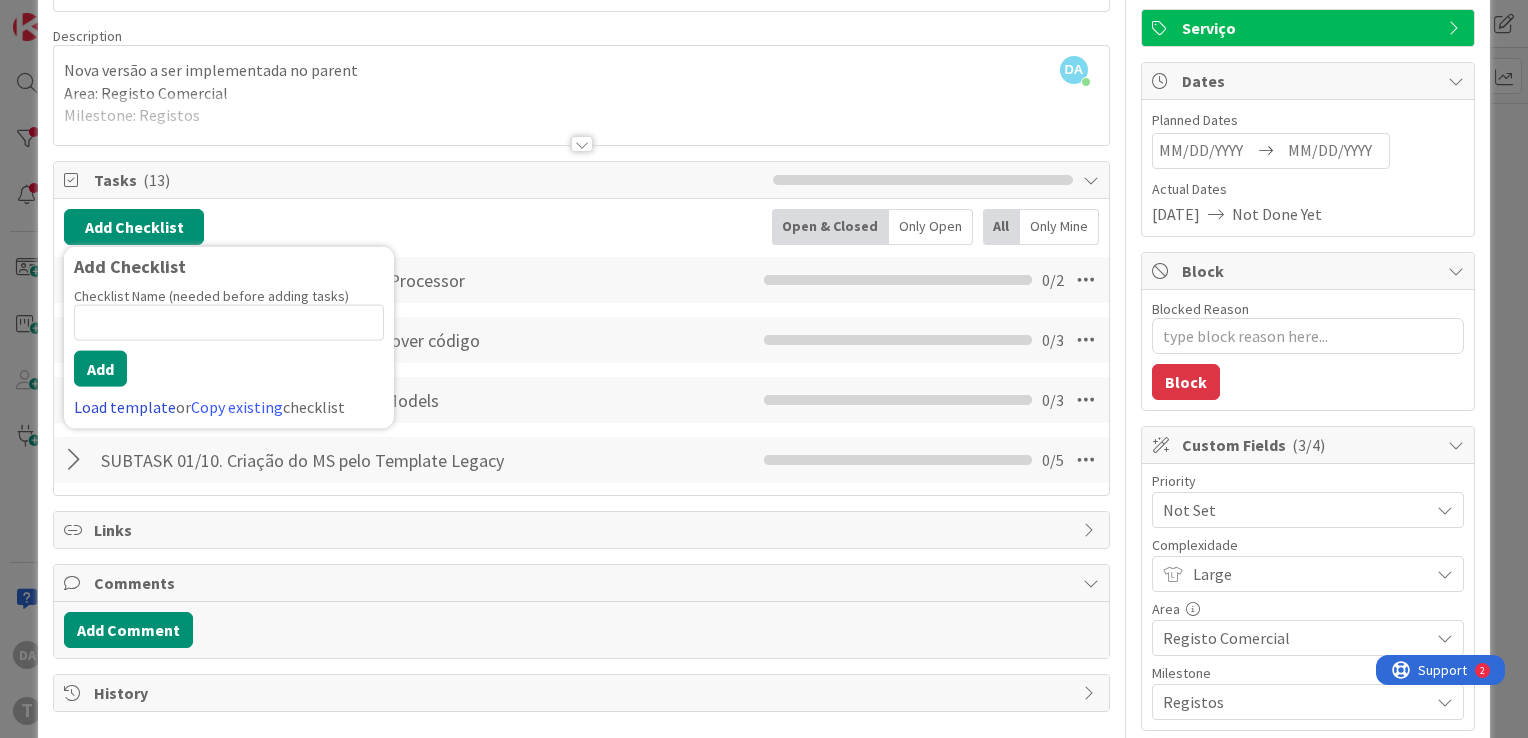 click on "Load template" at bounding box center [125, 407] 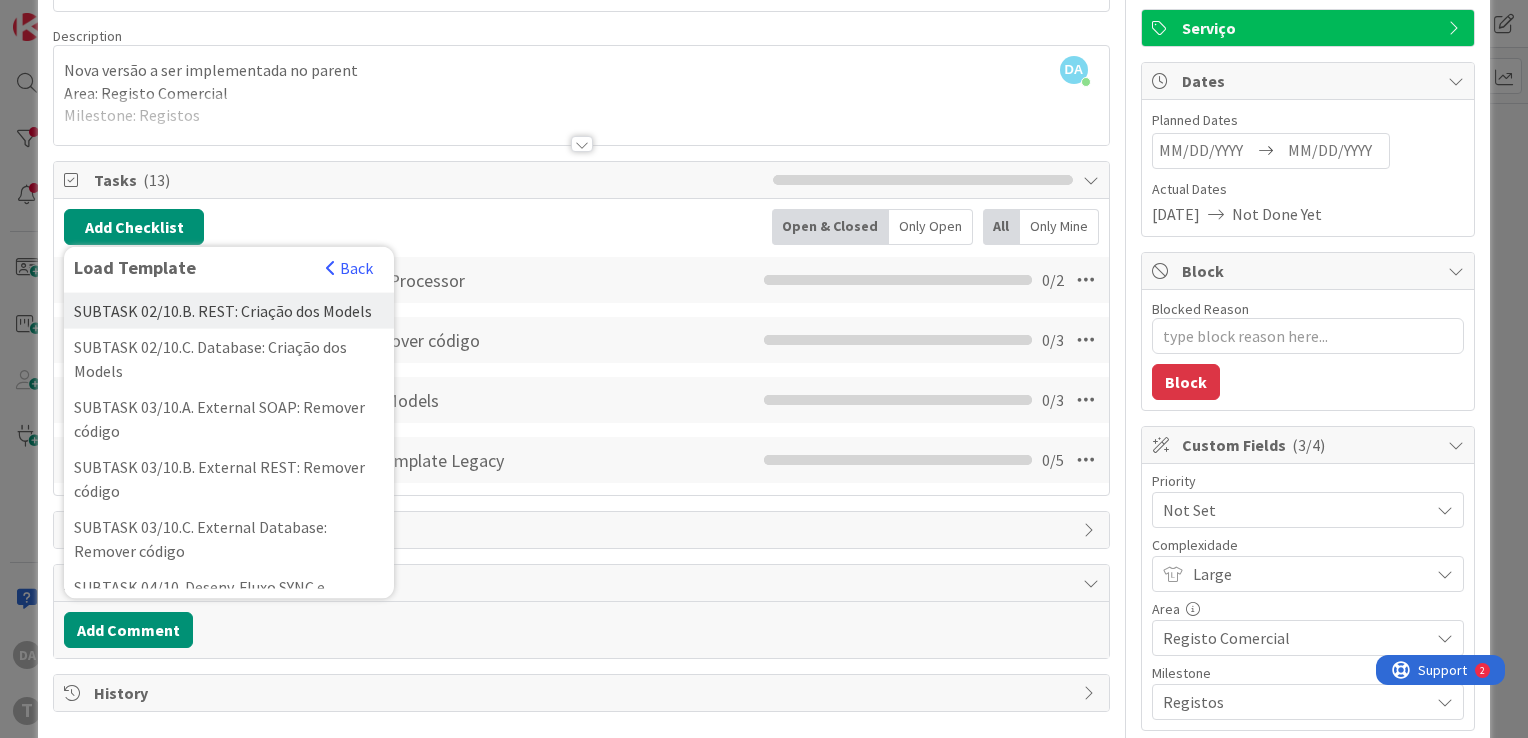 scroll, scrollTop: 300, scrollLeft: 0, axis: vertical 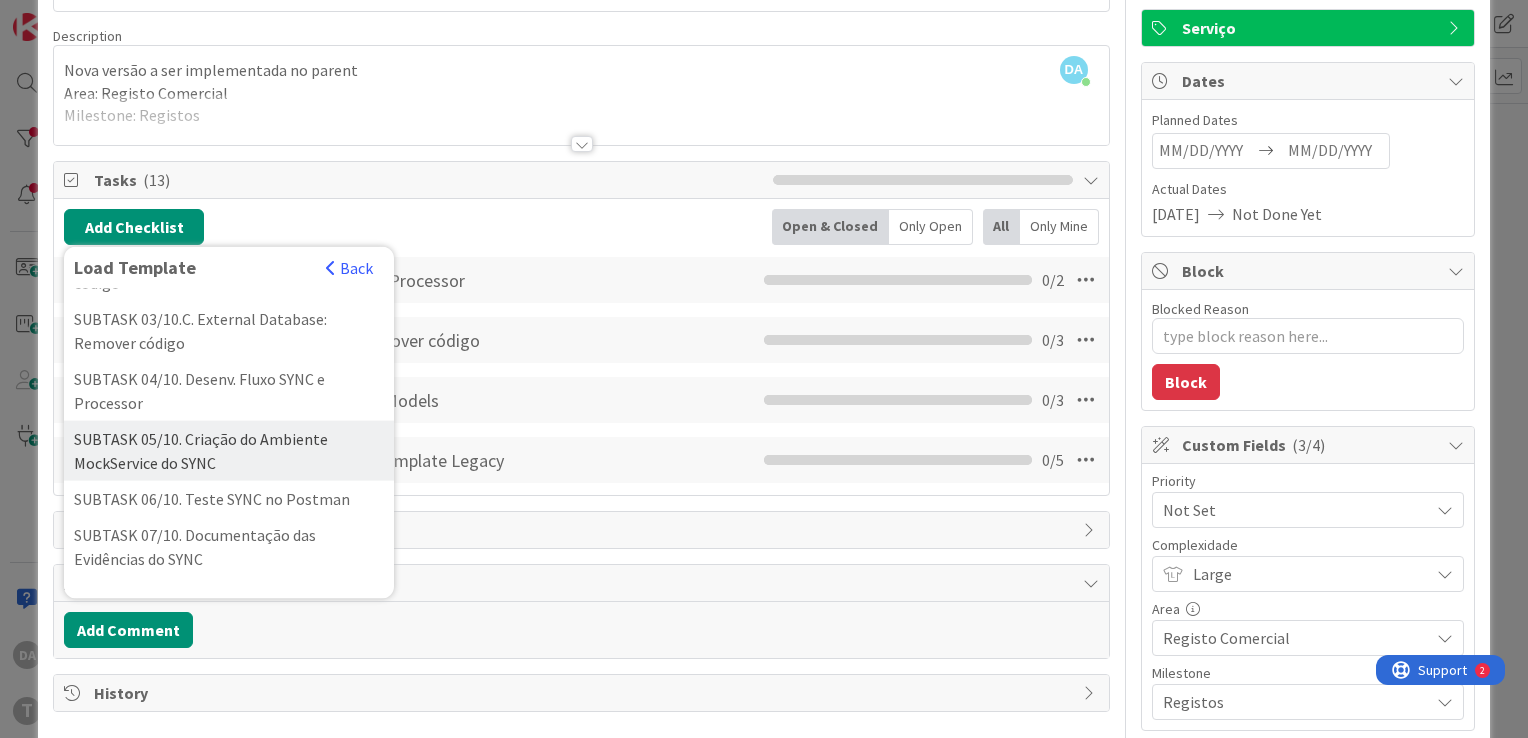 click on "SUBTASK 05/10. Criação do Ambiente MockService do SYNC" at bounding box center (229, 451) 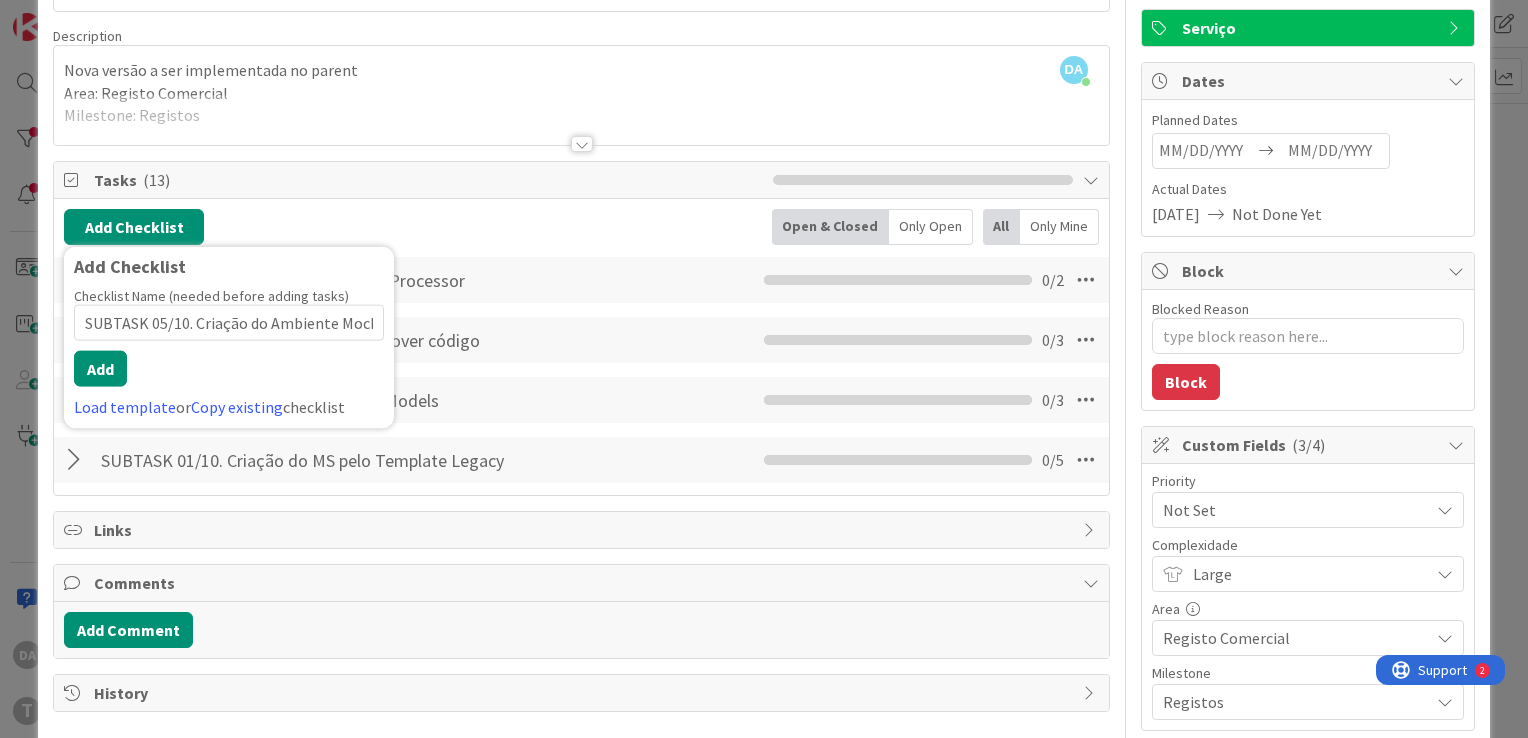 scroll, scrollTop: 0, scrollLeft: 107, axis: horizontal 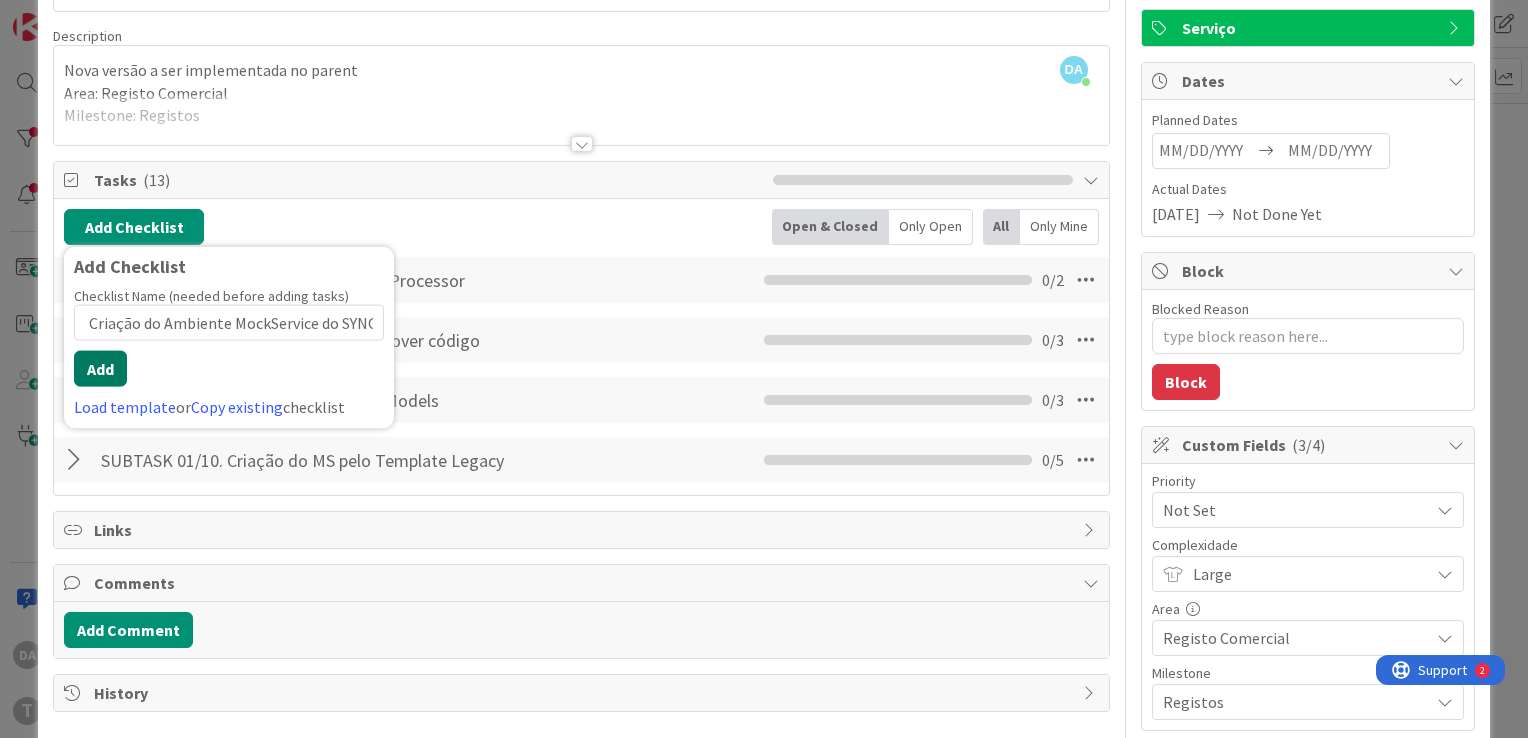 click on "Add" at bounding box center (100, 369) 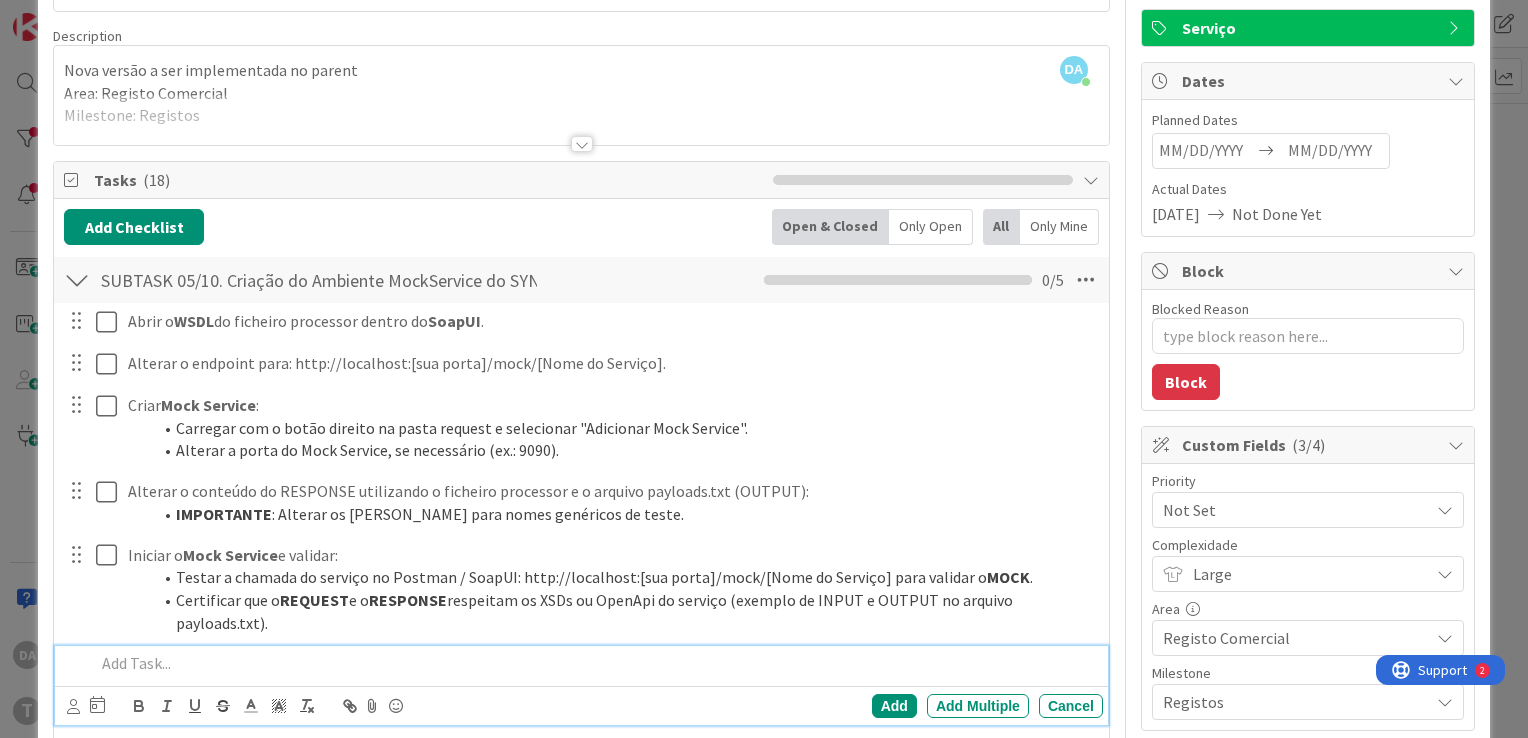 click at bounding box center (77, 280) 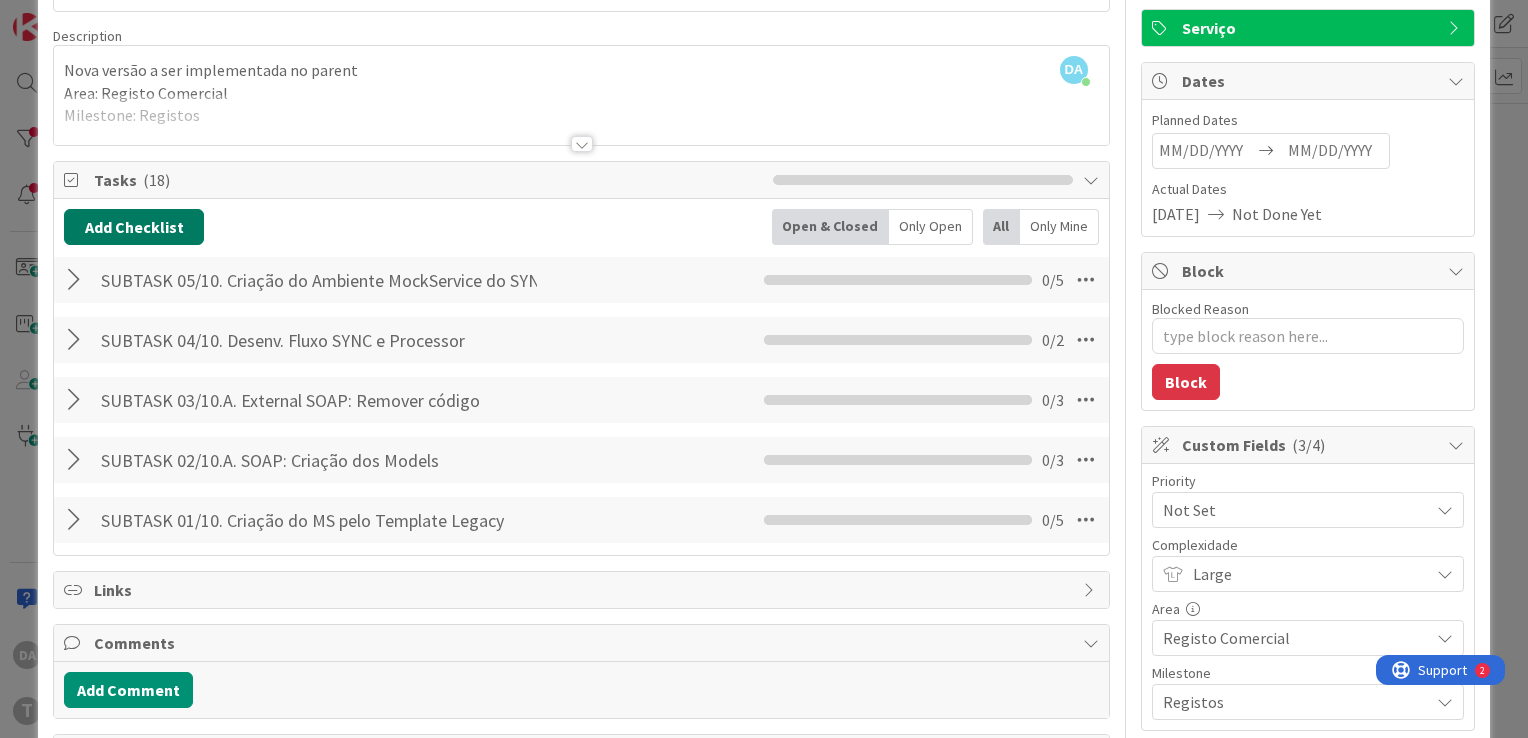 click on "Add Checklist" at bounding box center (134, 227) 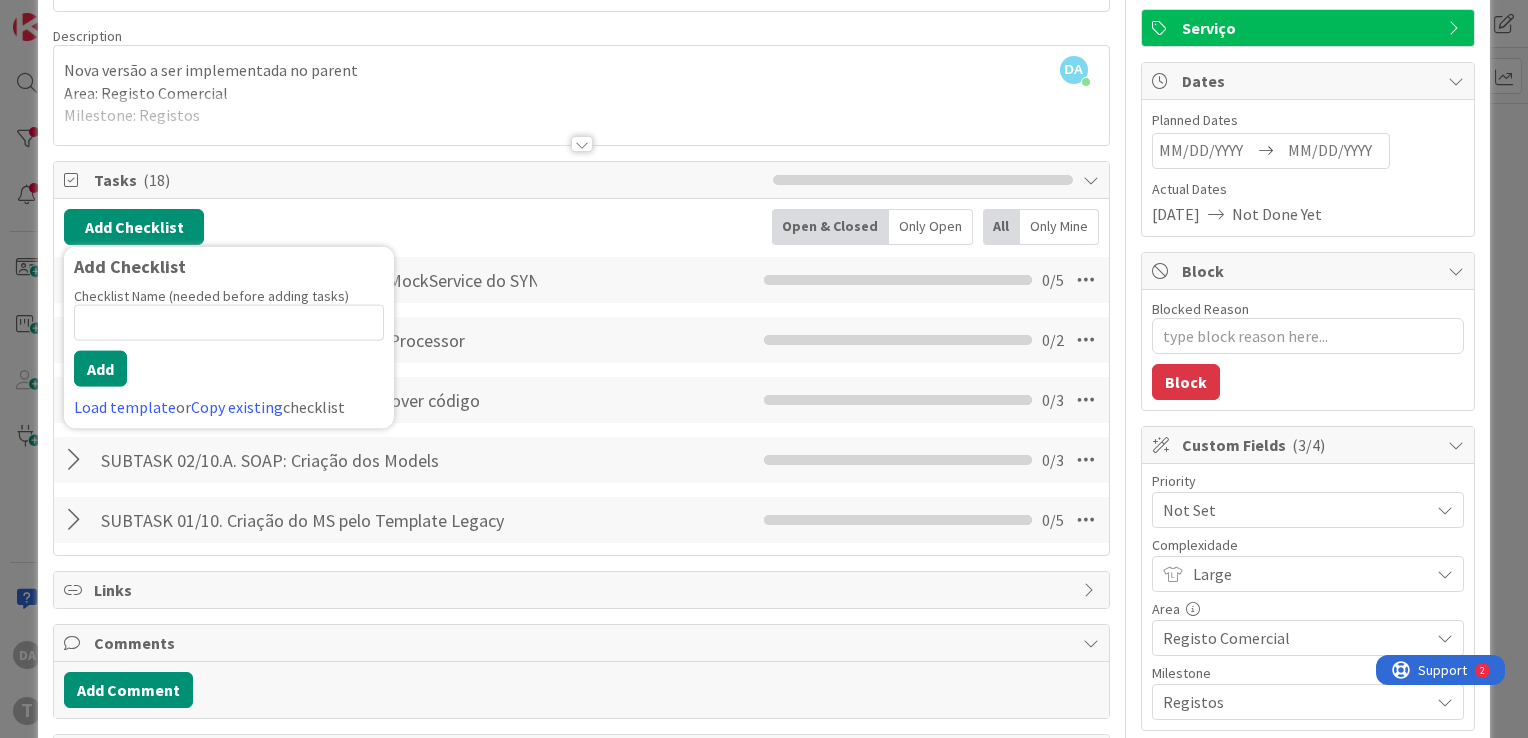 click on "Load template  or  Copy existing  checklist" at bounding box center (229, 407) 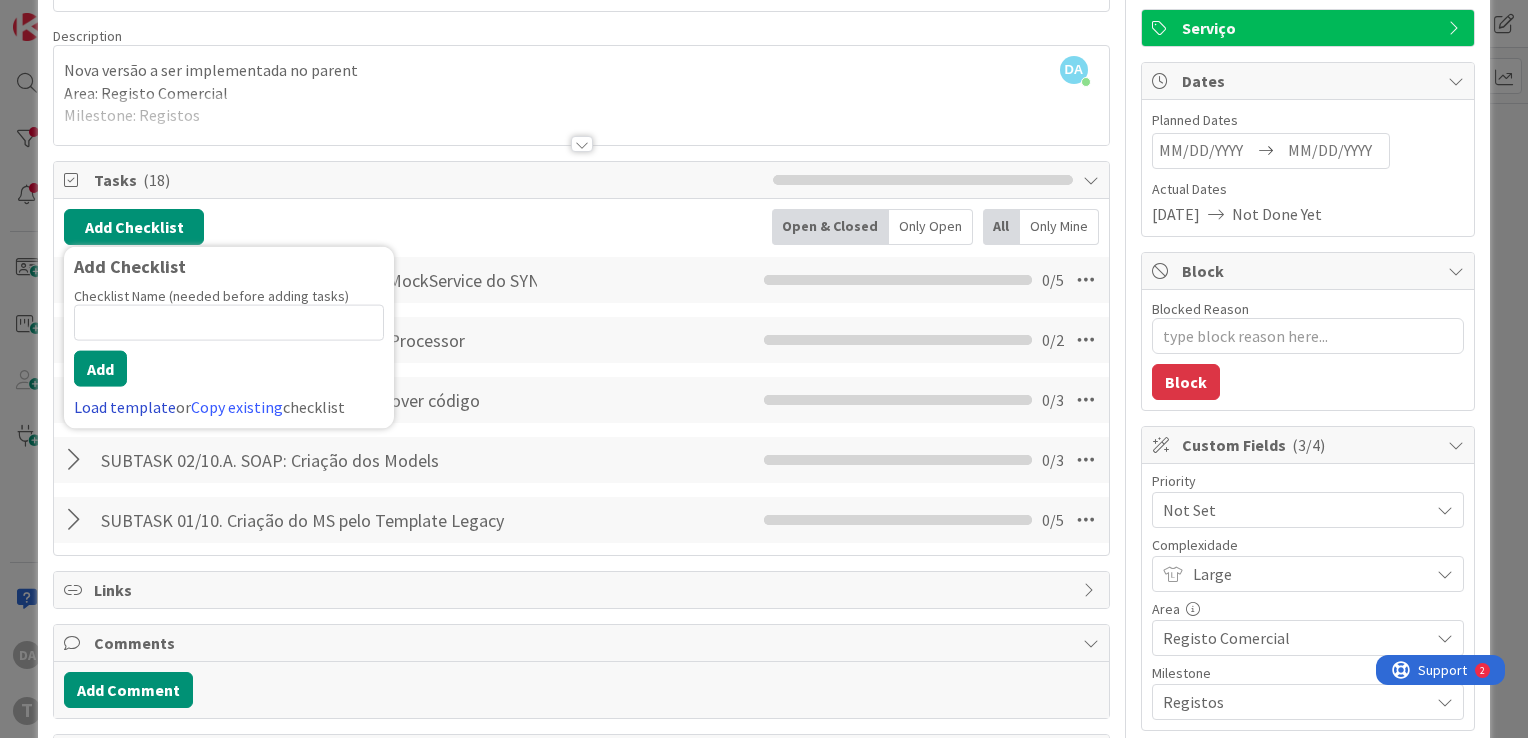 click on "Load template" at bounding box center (125, 407) 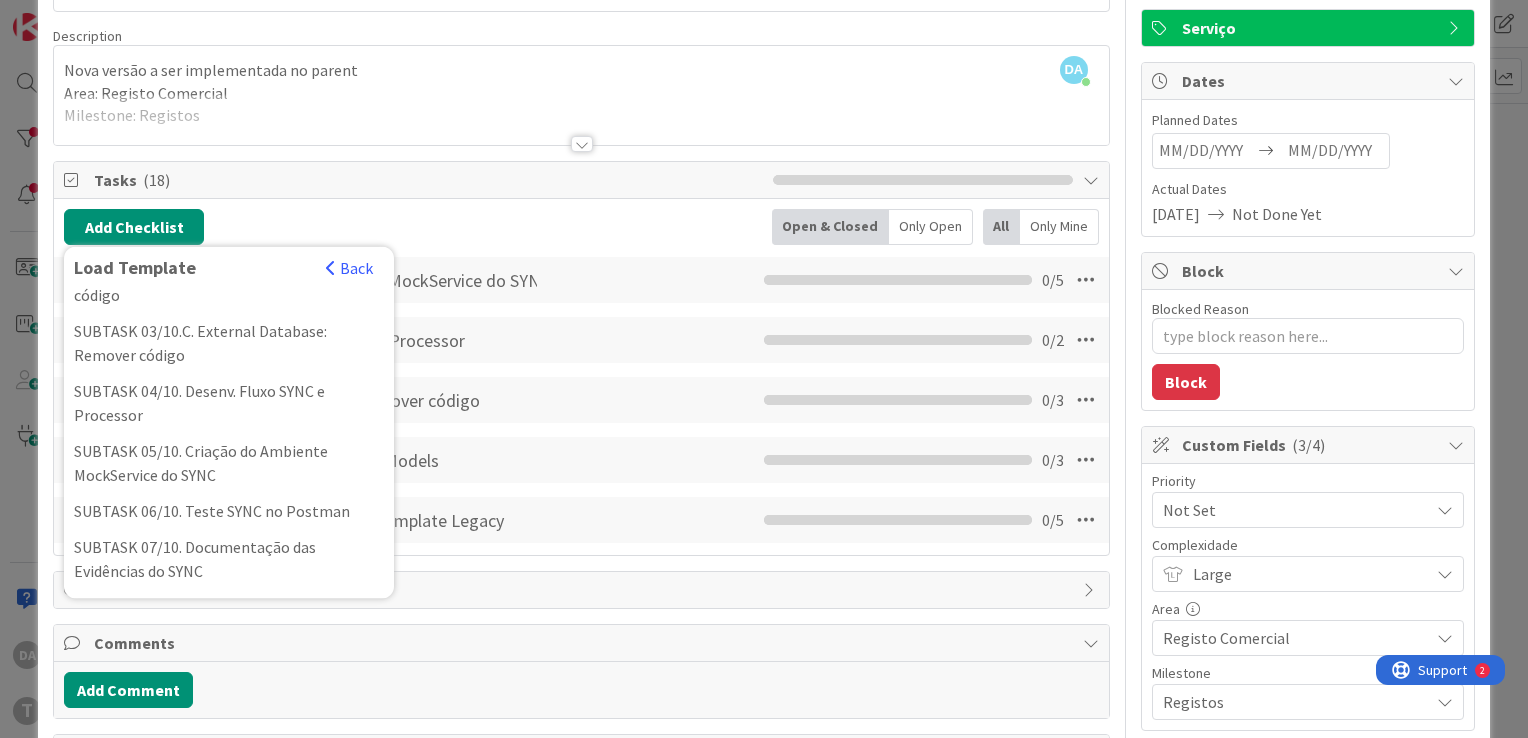 scroll, scrollTop: 300, scrollLeft: 0, axis: vertical 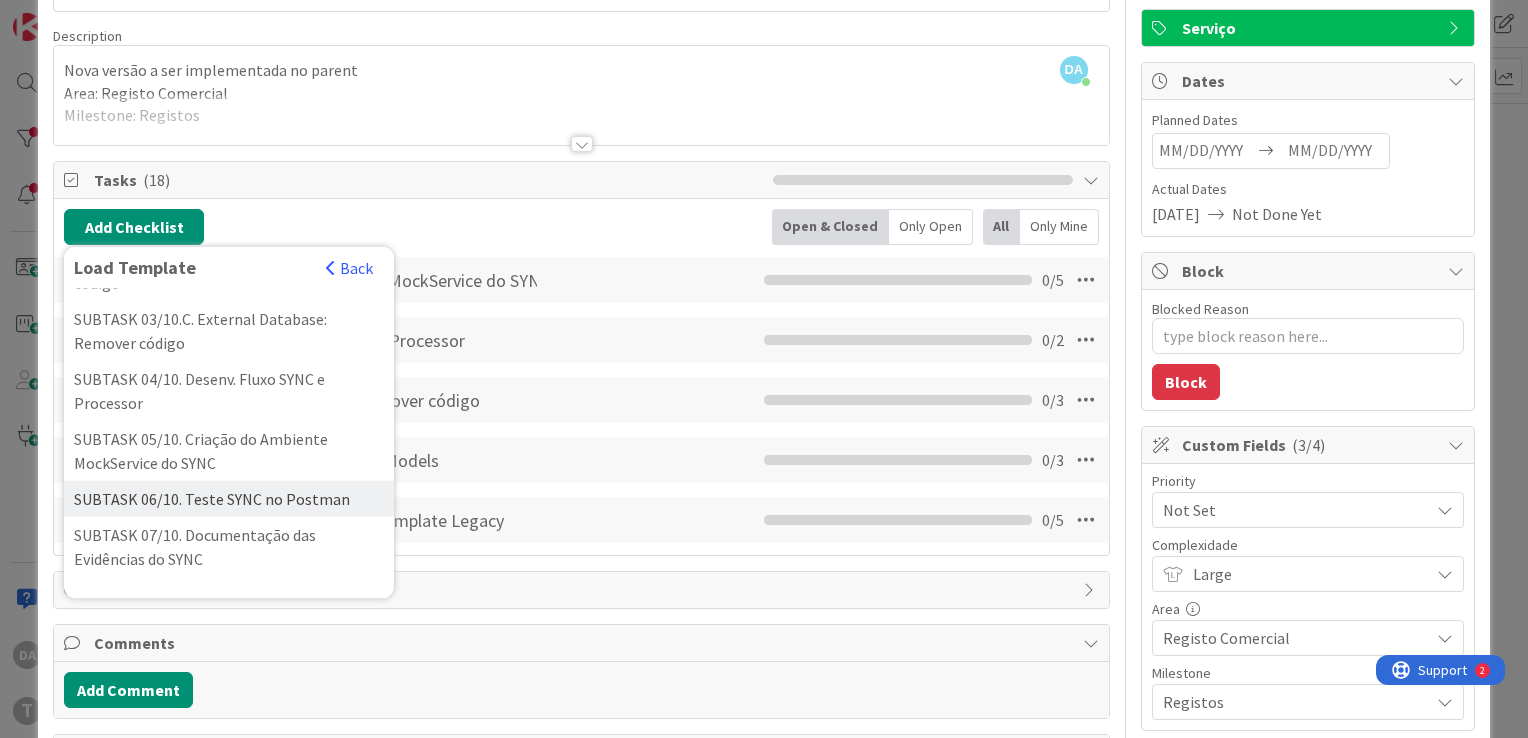 click on "SUBTASK 06/10. Teste SYNC no Postman" at bounding box center [229, 499] 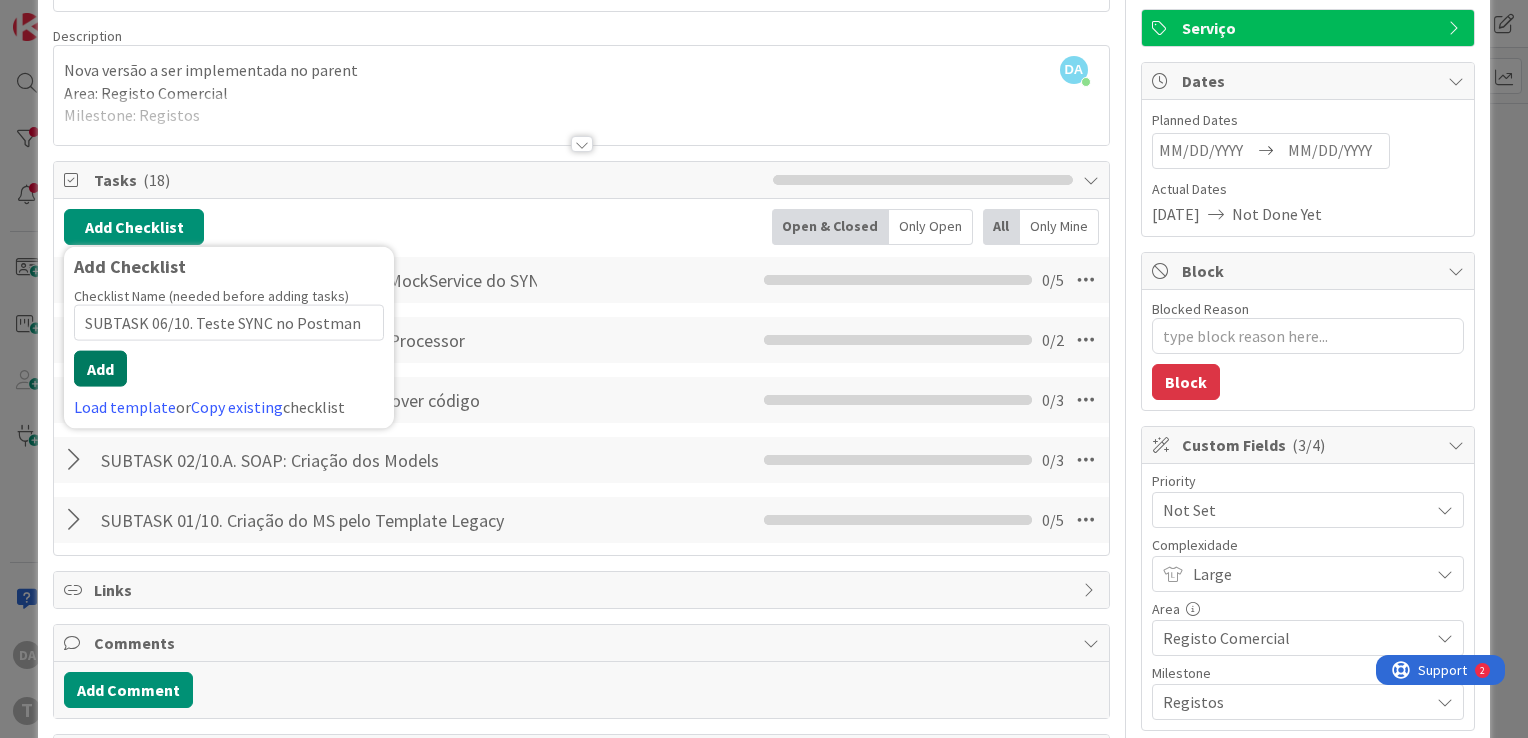 click on "Add" at bounding box center (100, 369) 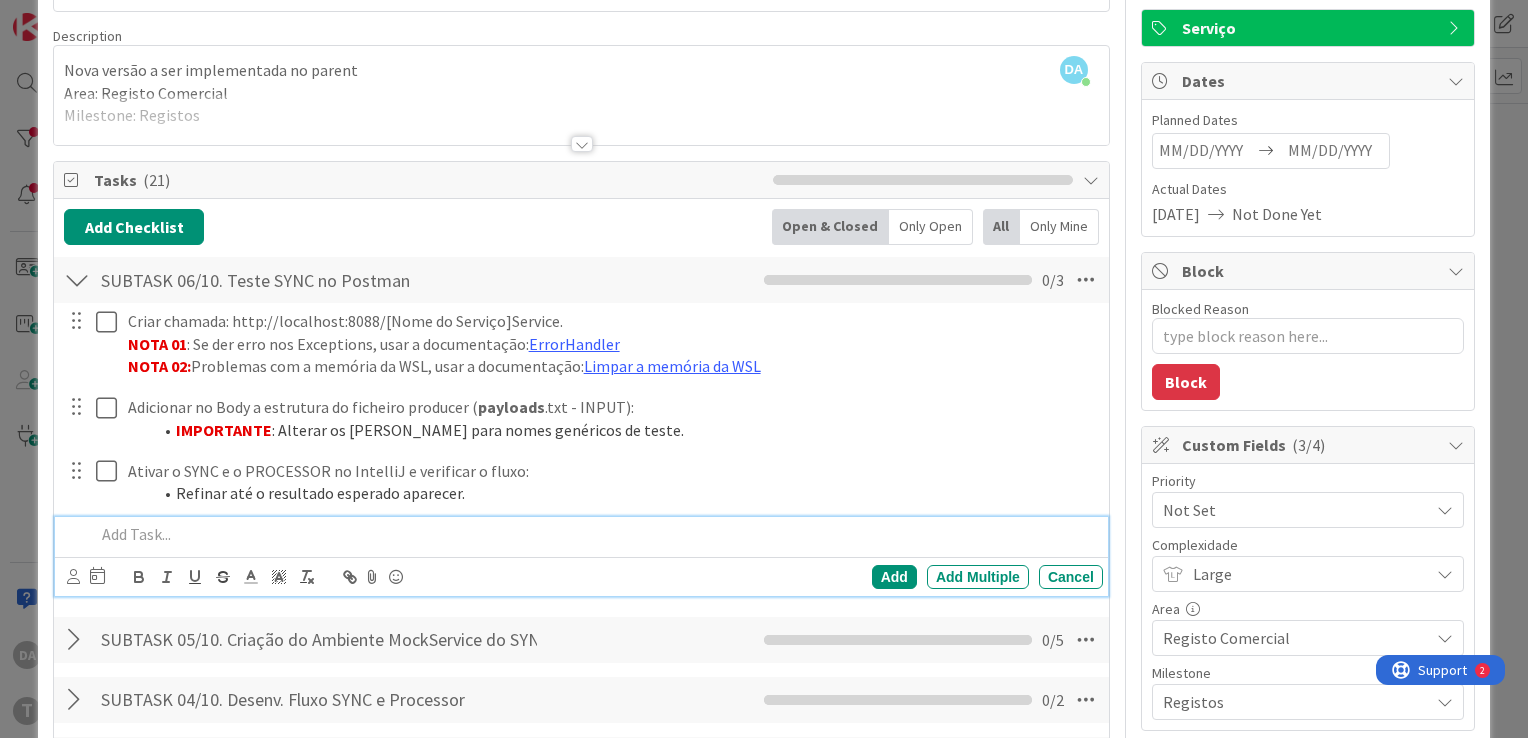 click at bounding box center [77, 280] 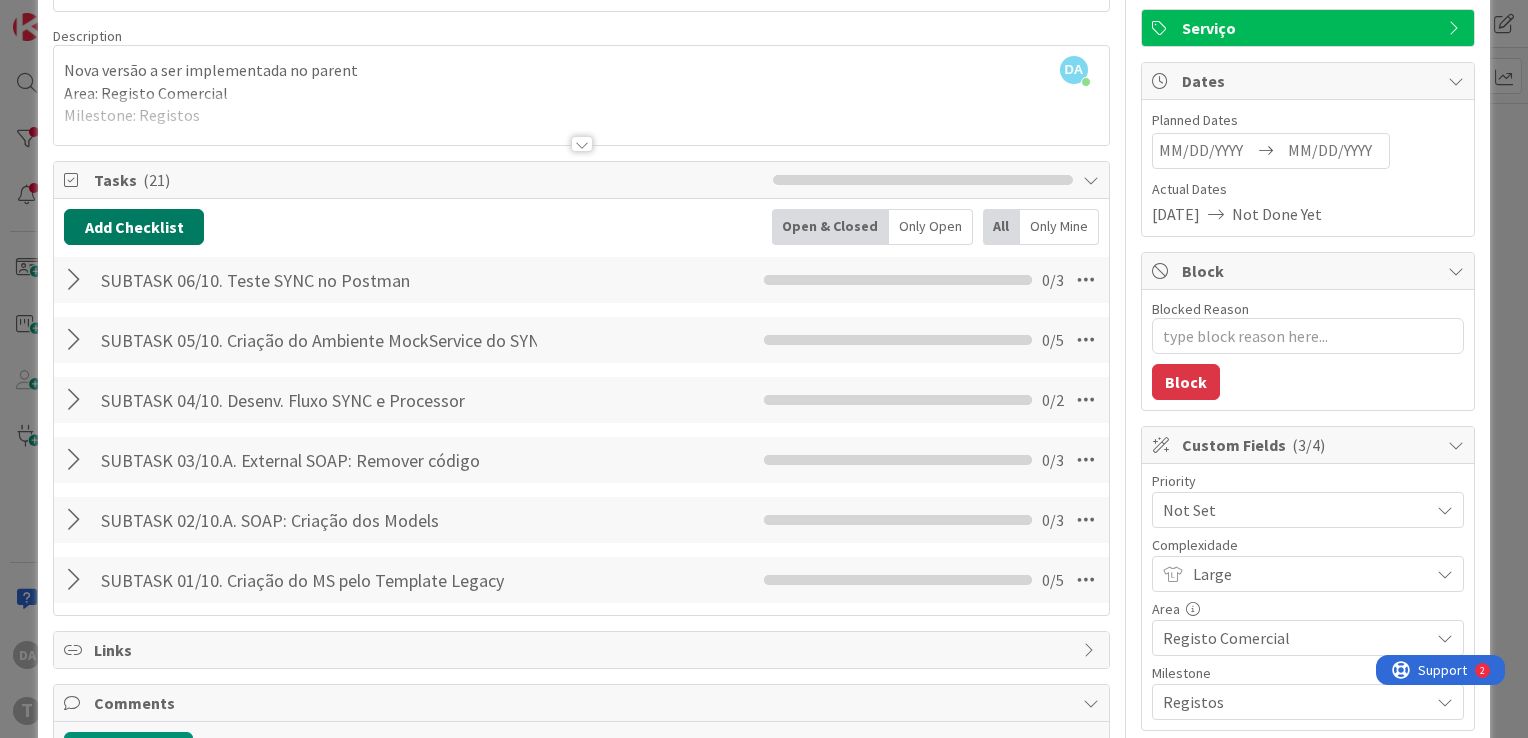 click on "Add Checklist" at bounding box center [134, 227] 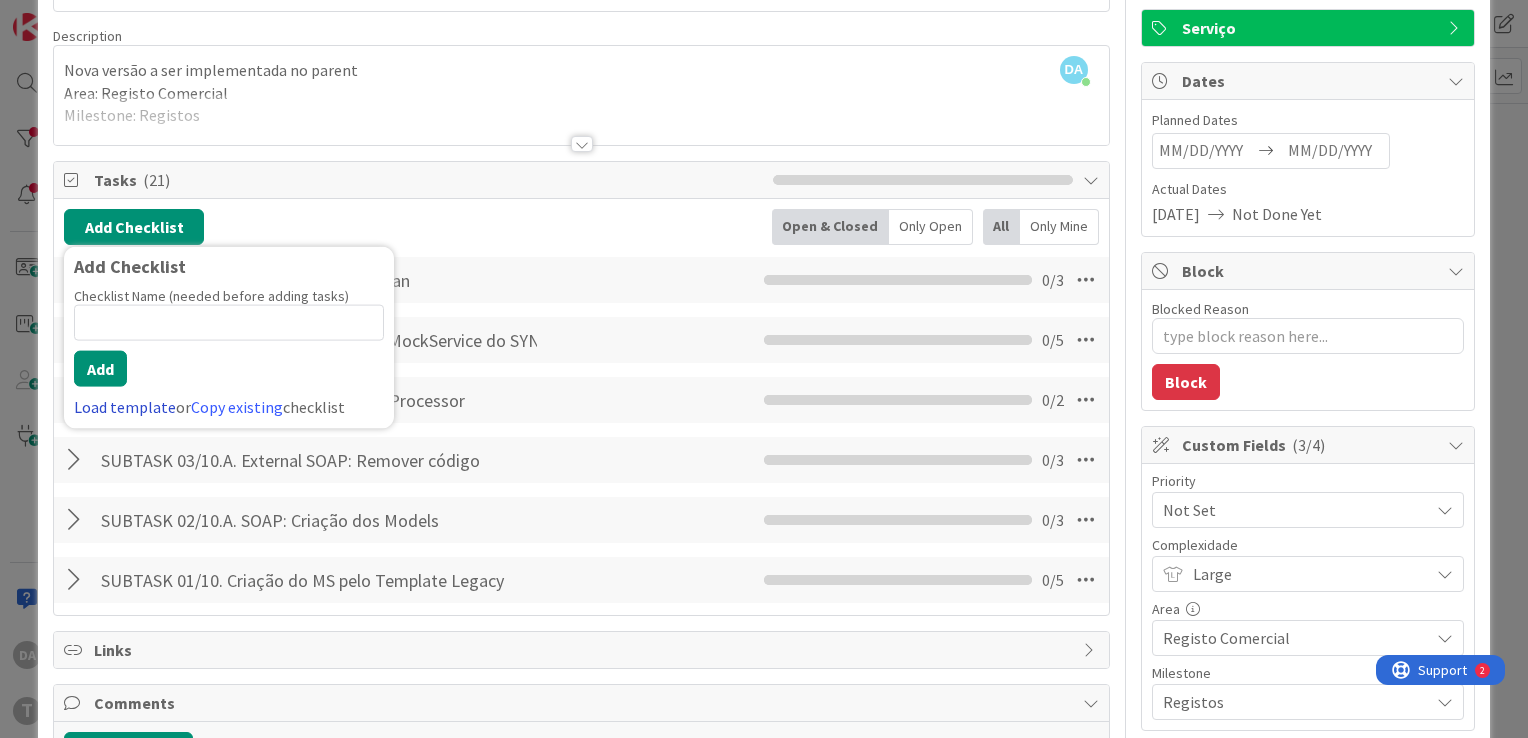 click on "Load template" at bounding box center [125, 407] 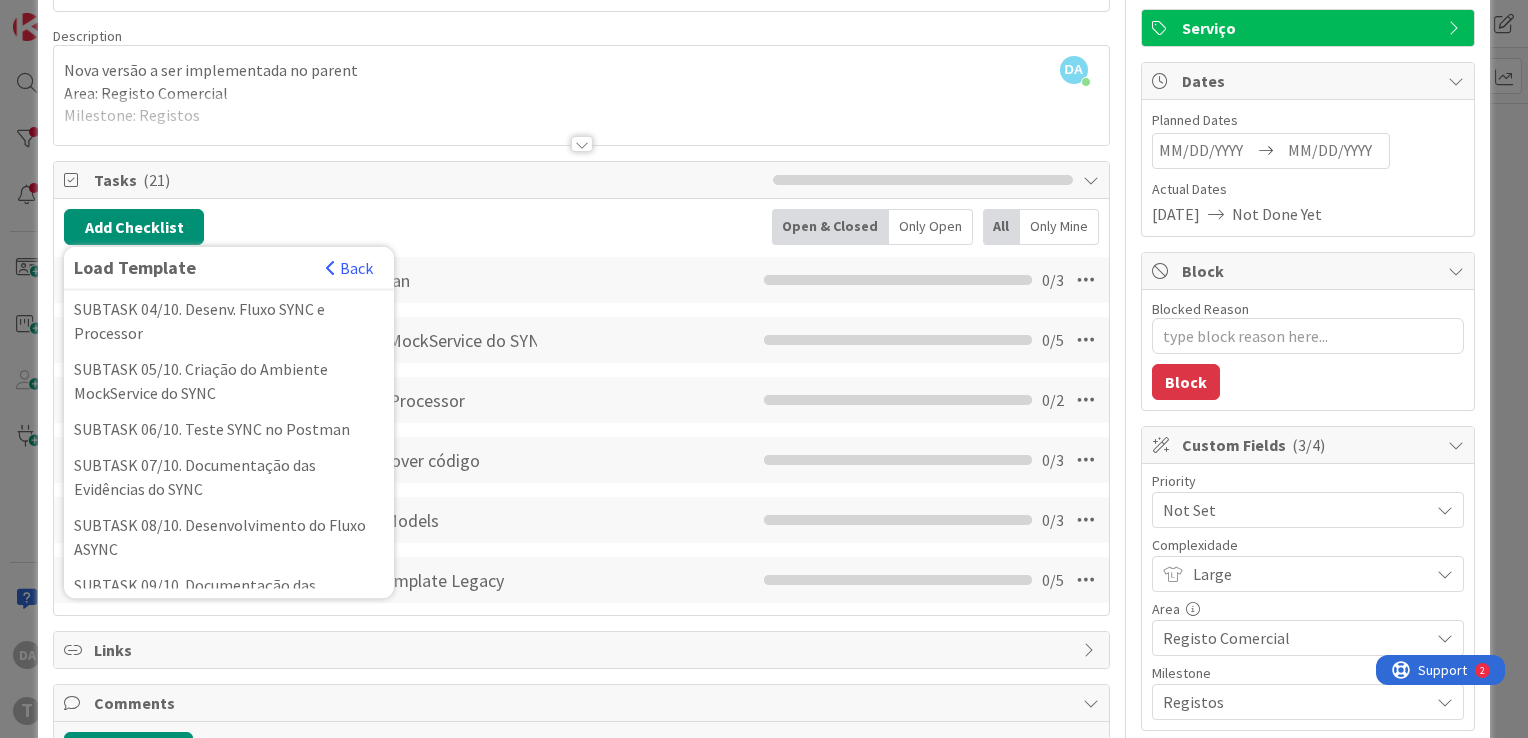 scroll, scrollTop: 400, scrollLeft: 0, axis: vertical 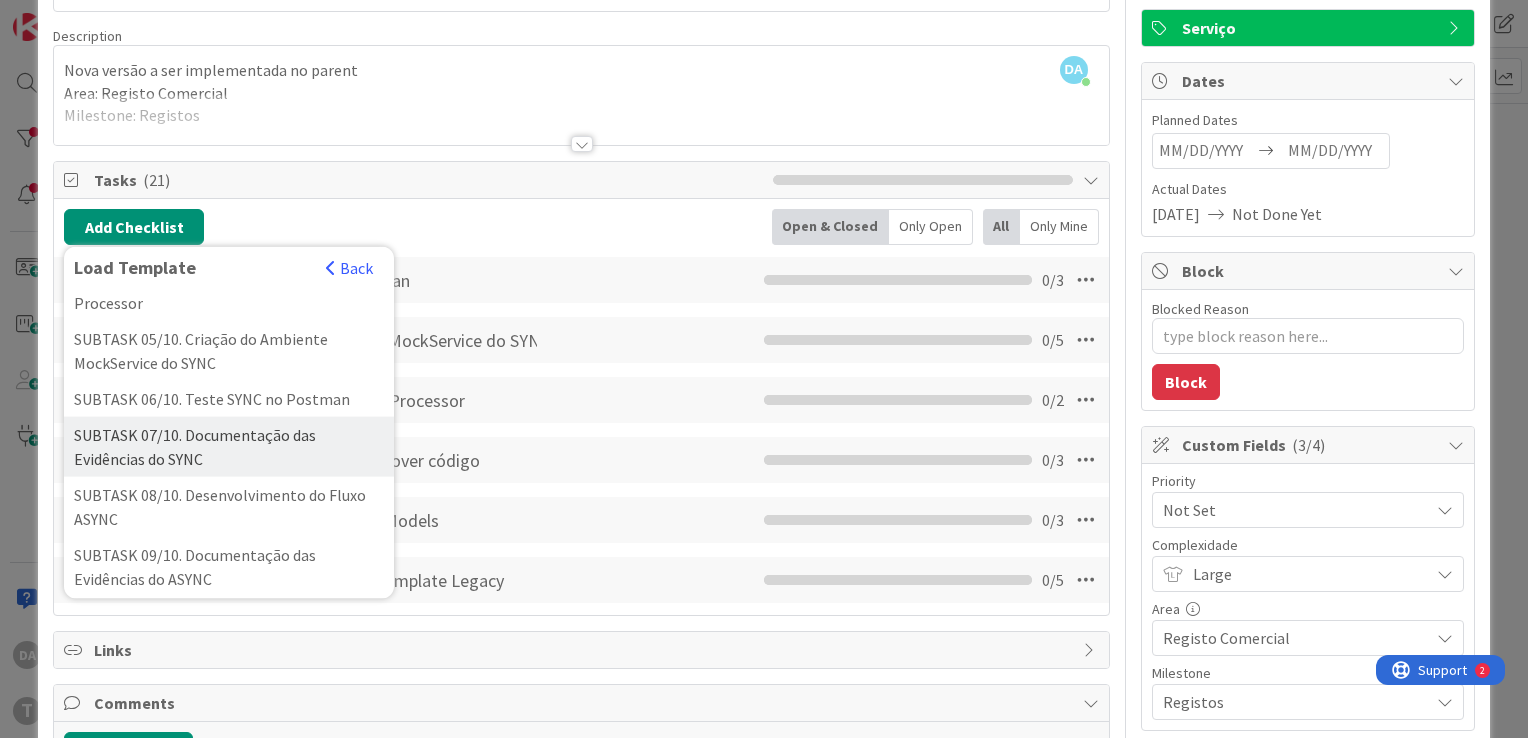click on "SUBTASK 07/10. Documentação das Evidências do SYNC" at bounding box center [229, 447] 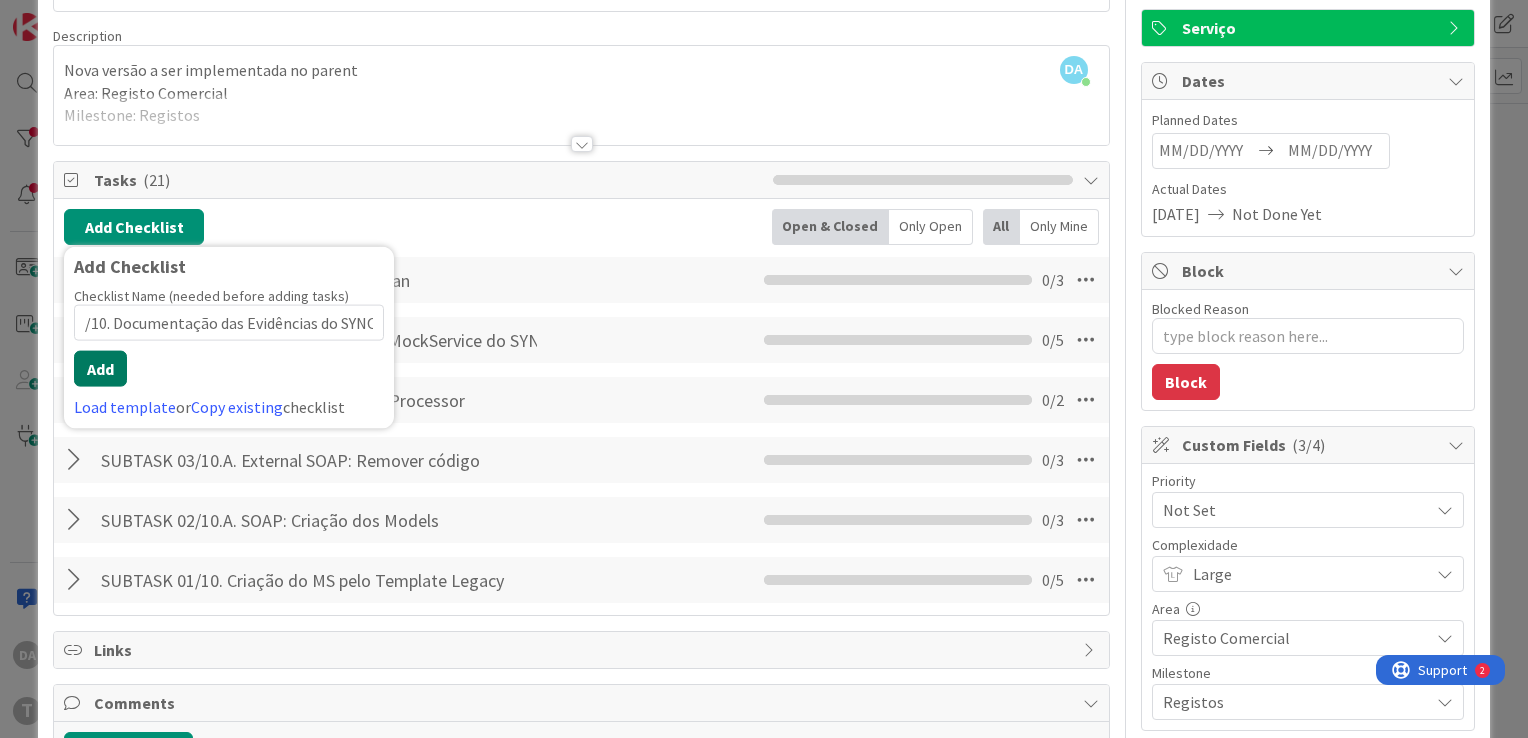 scroll, scrollTop: 0, scrollLeft: 0, axis: both 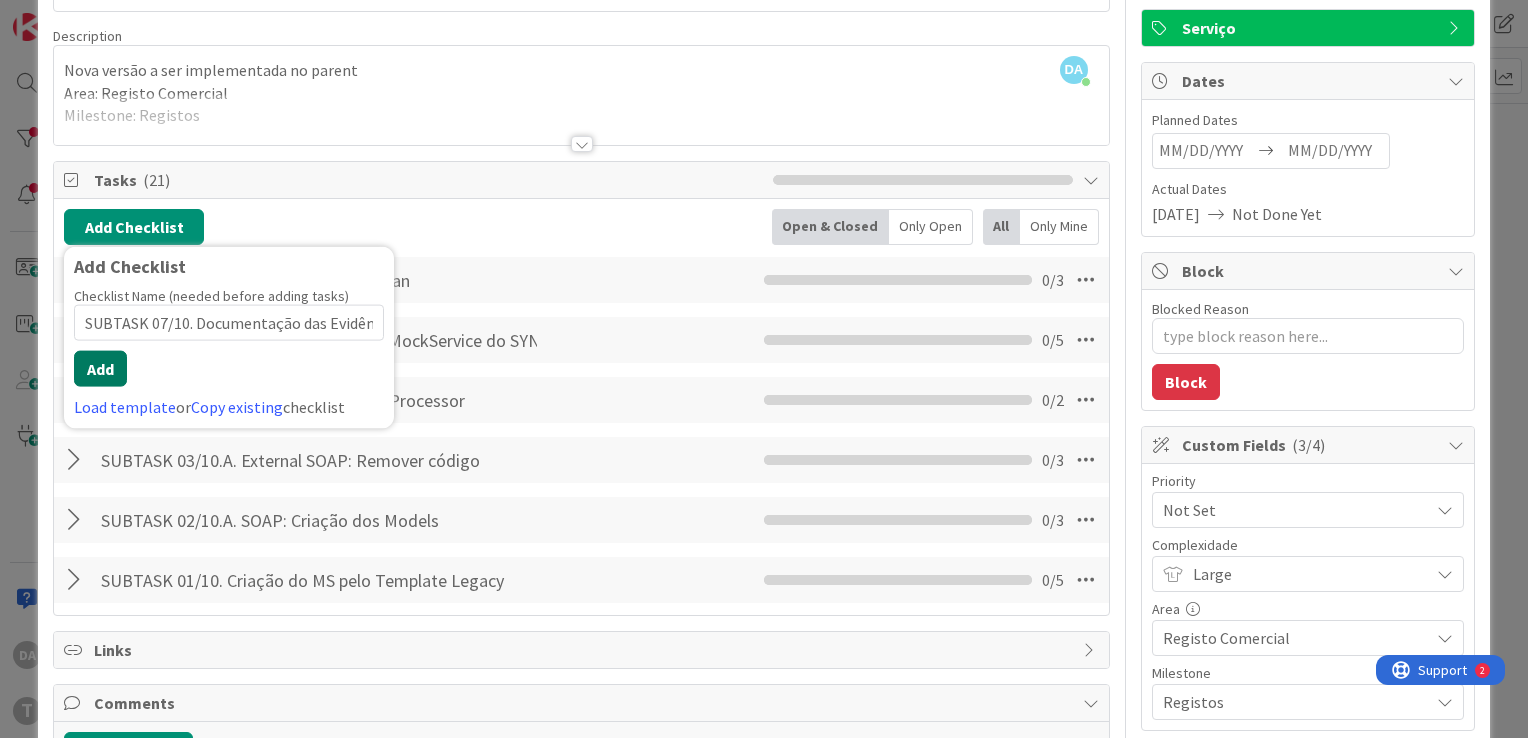 click on "Add" at bounding box center (100, 369) 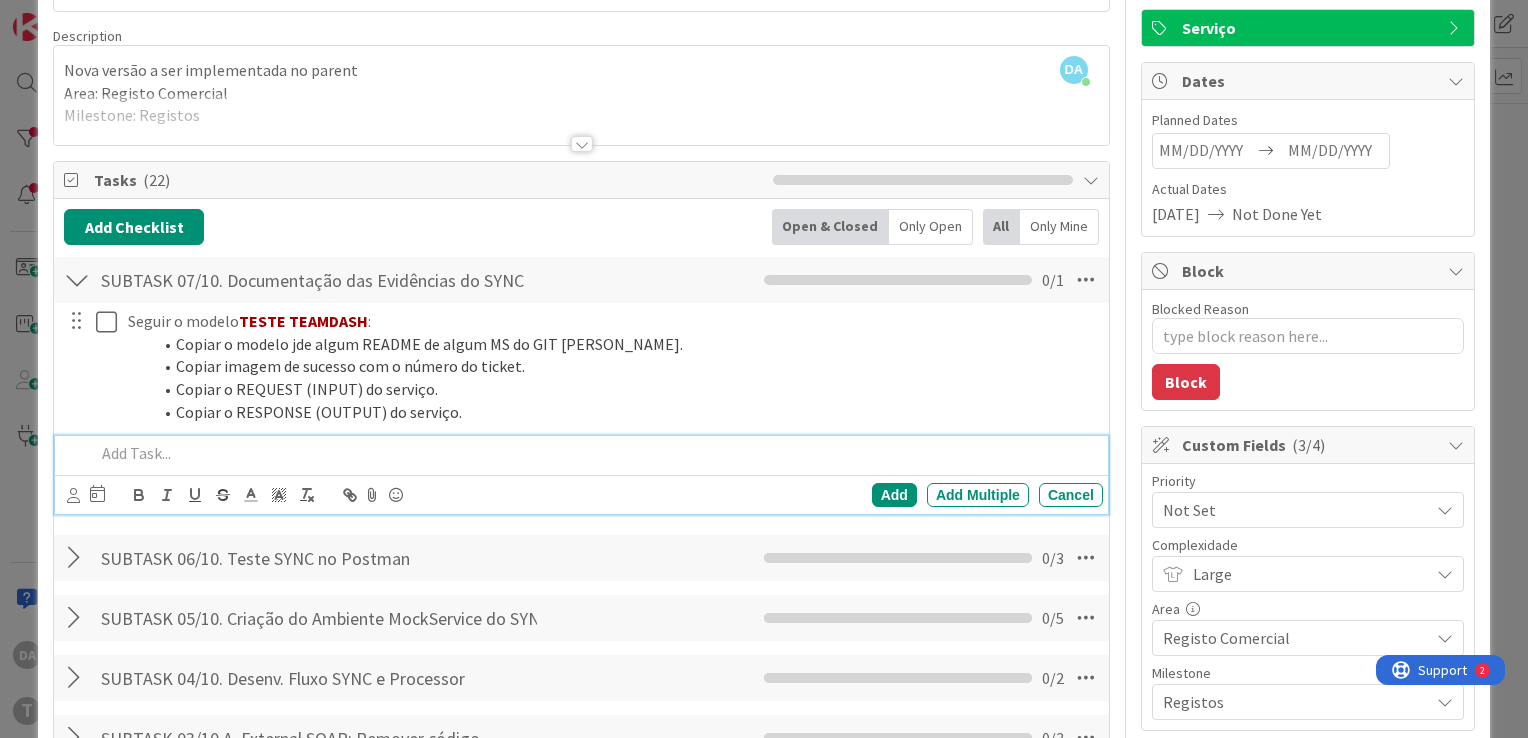 click at bounding box center [77, 280] 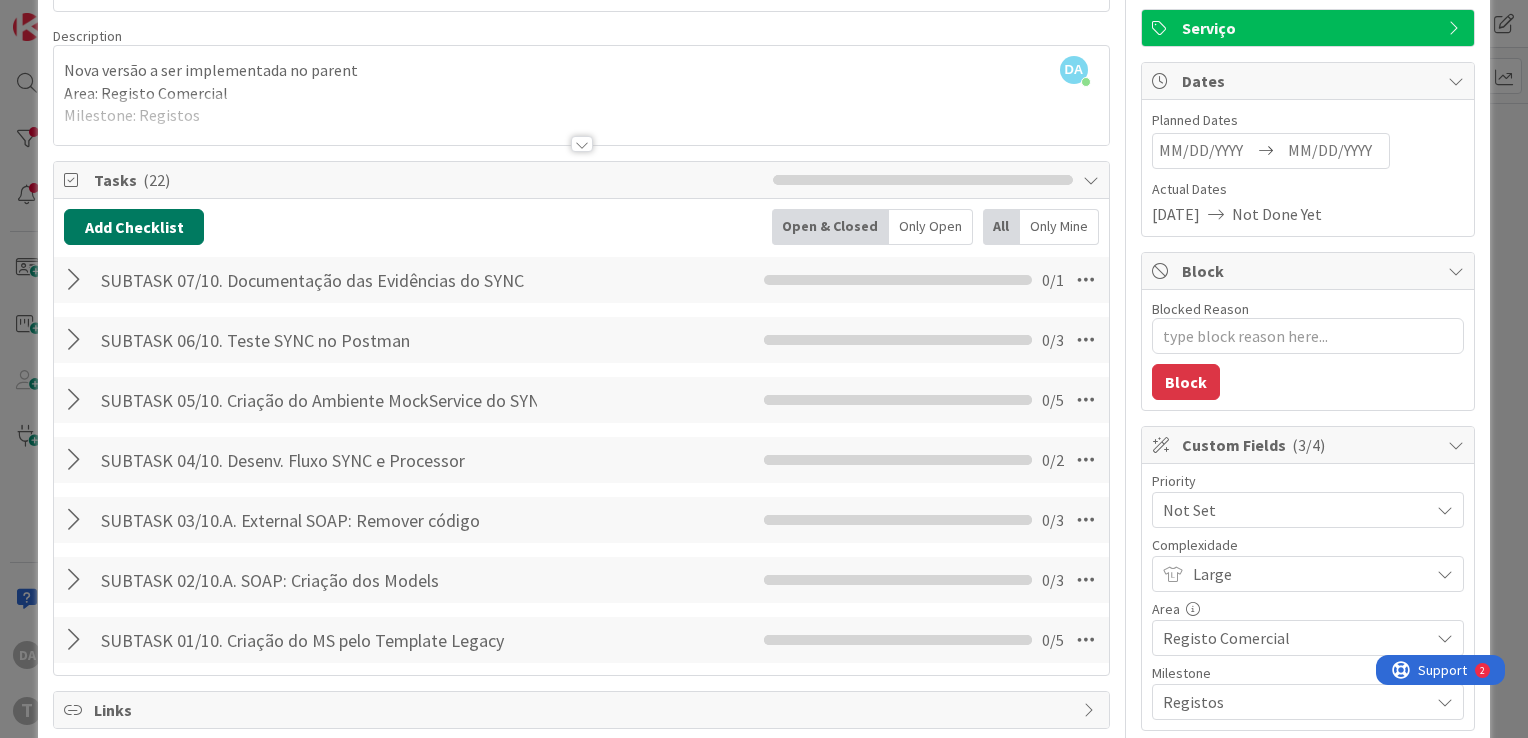 click on "Add Checklist" at bounding box center [134, 227] 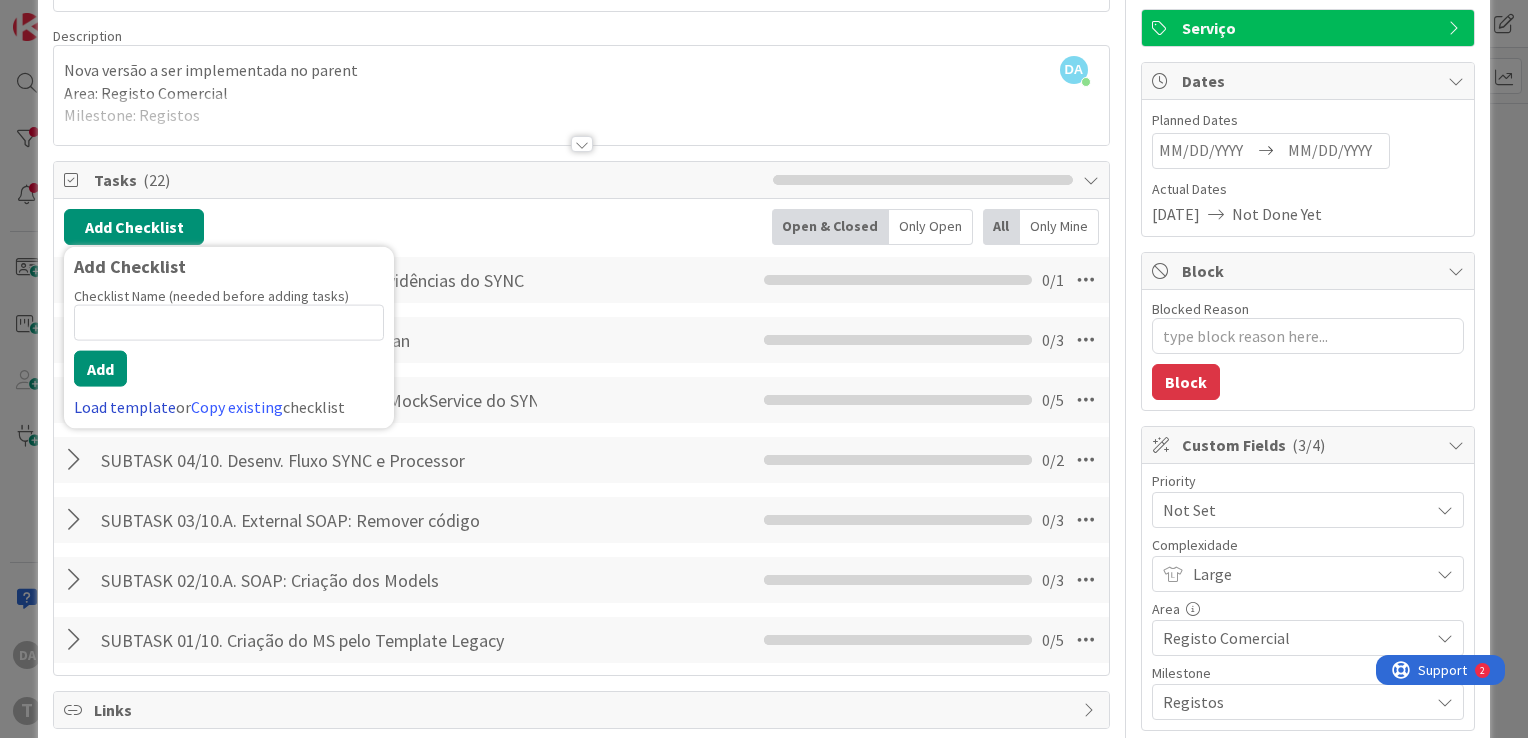 click on "Load template" at bounding box center (125, 407) 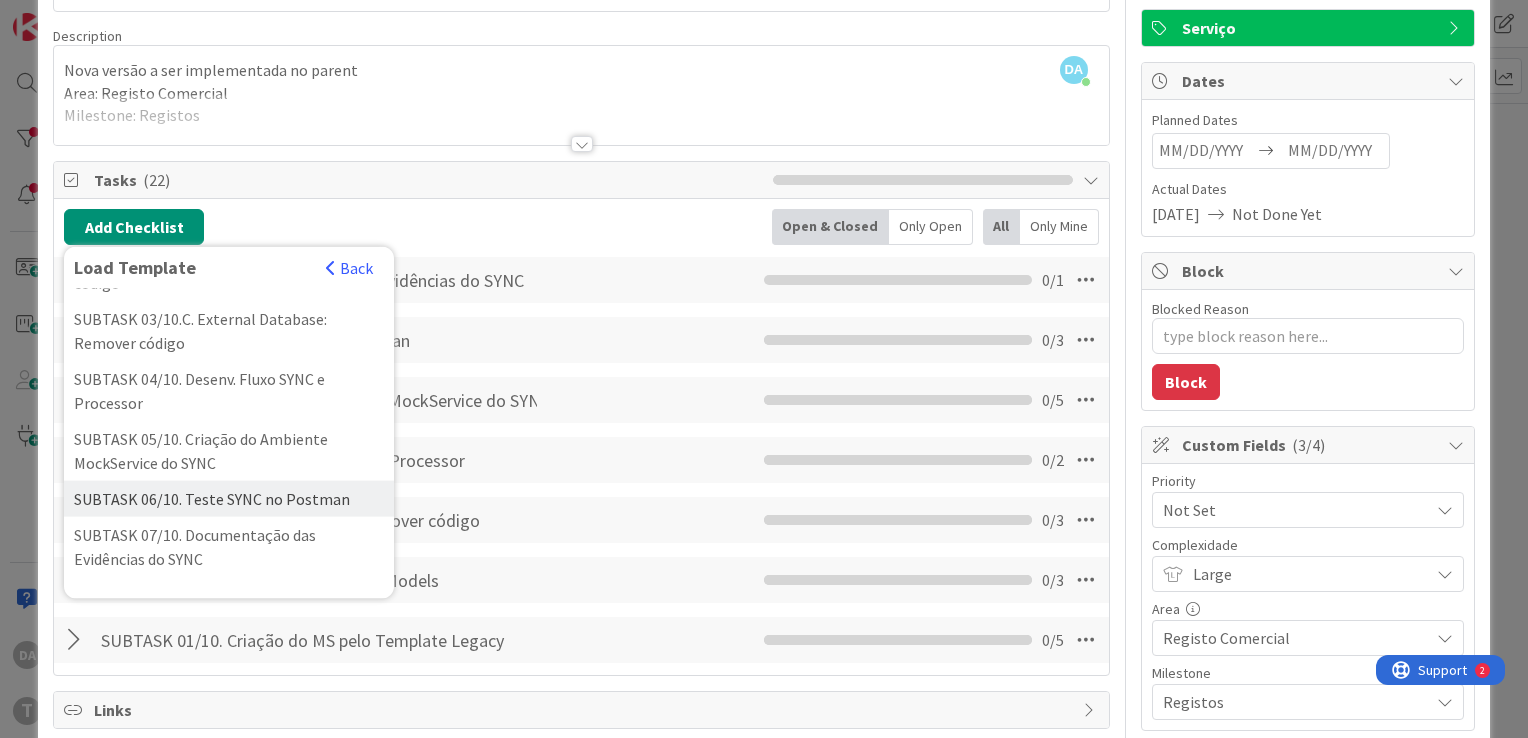 scroll, scrollTop: 400, scrollLeft: 0, axis: vertical 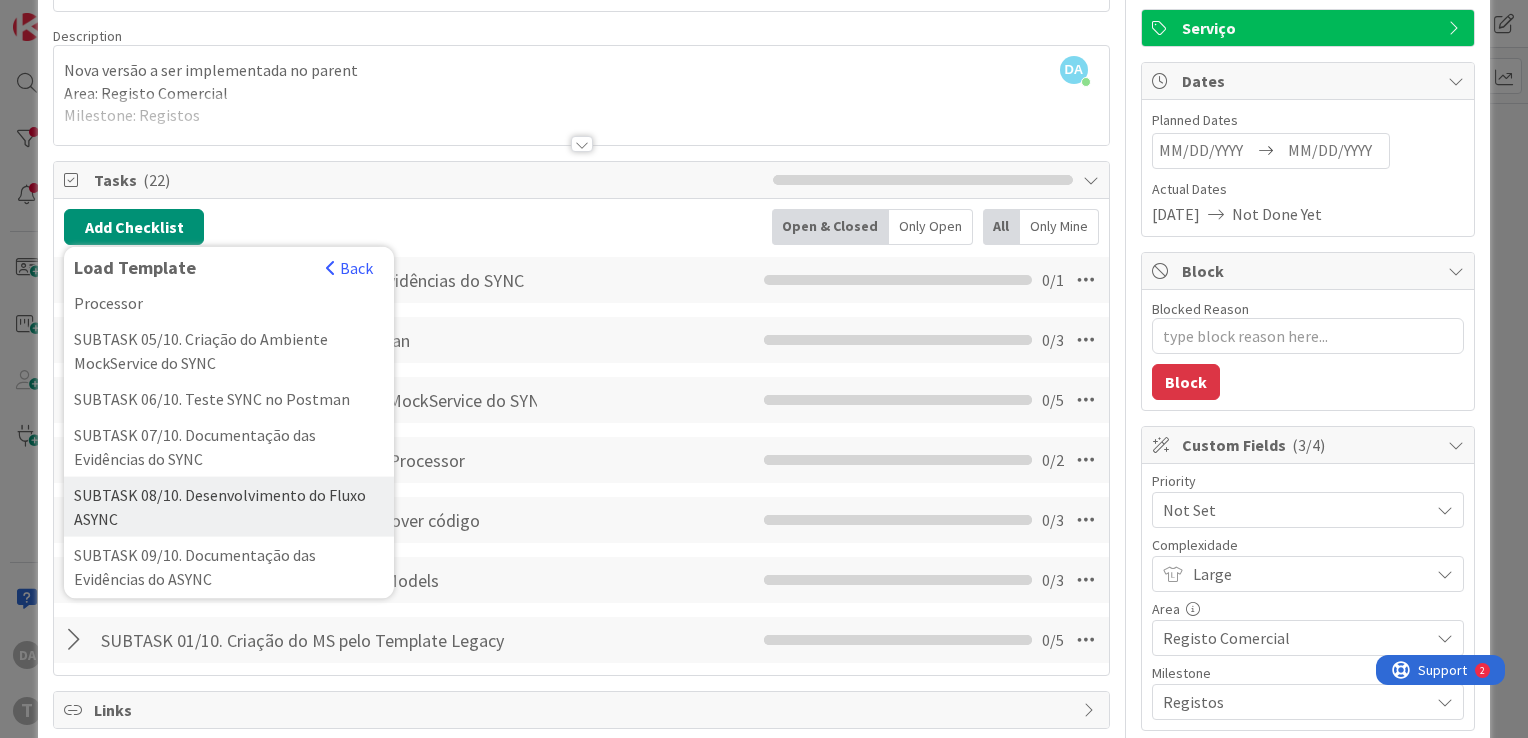 click on "SUBTASK 08/10. Desenvolvimento do Fluxo ASYNC" at bounding box center (229, 507) 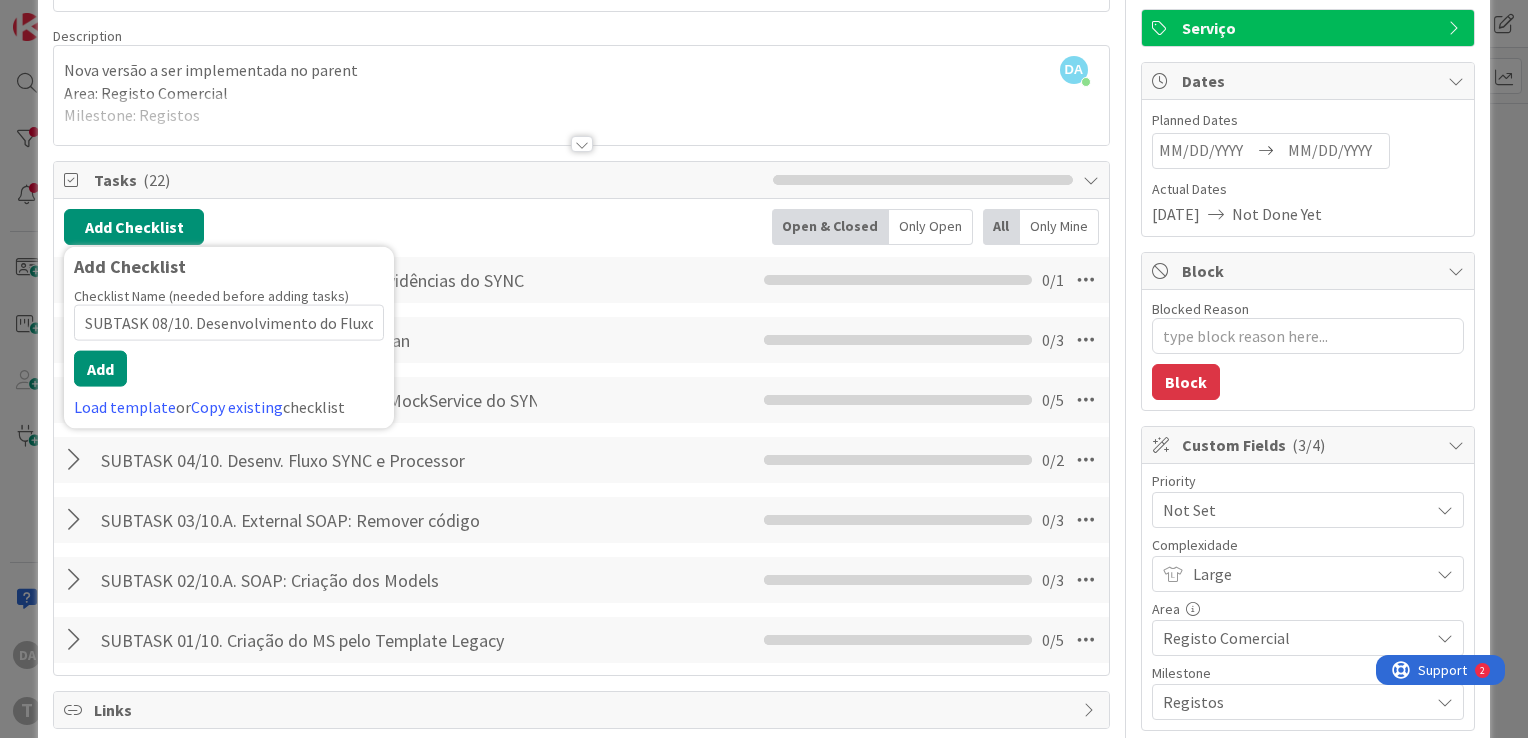 scroll, scrollTop: 0, scrollLeft: 45, axis: horizontal 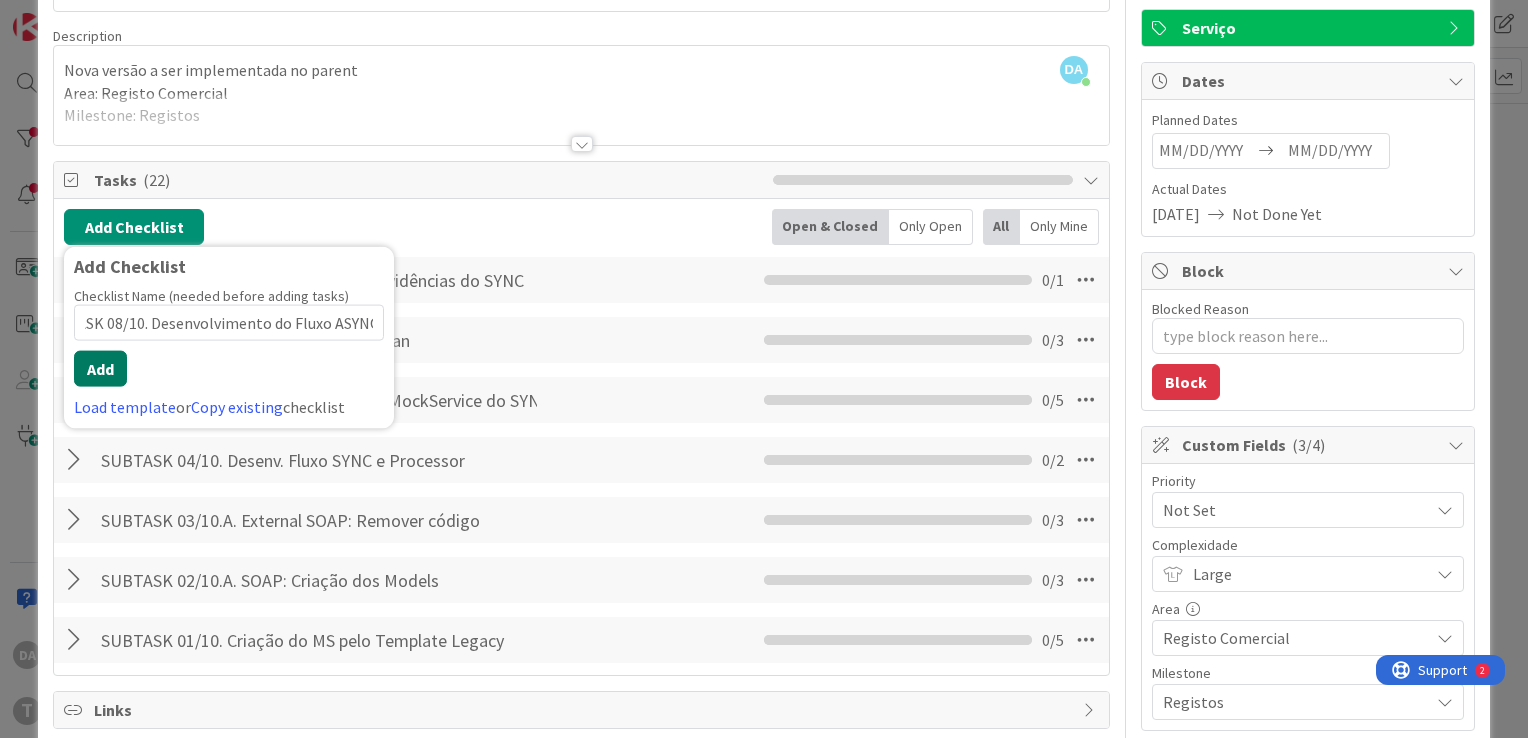 click on "Add" at bounding box center (100, 369) 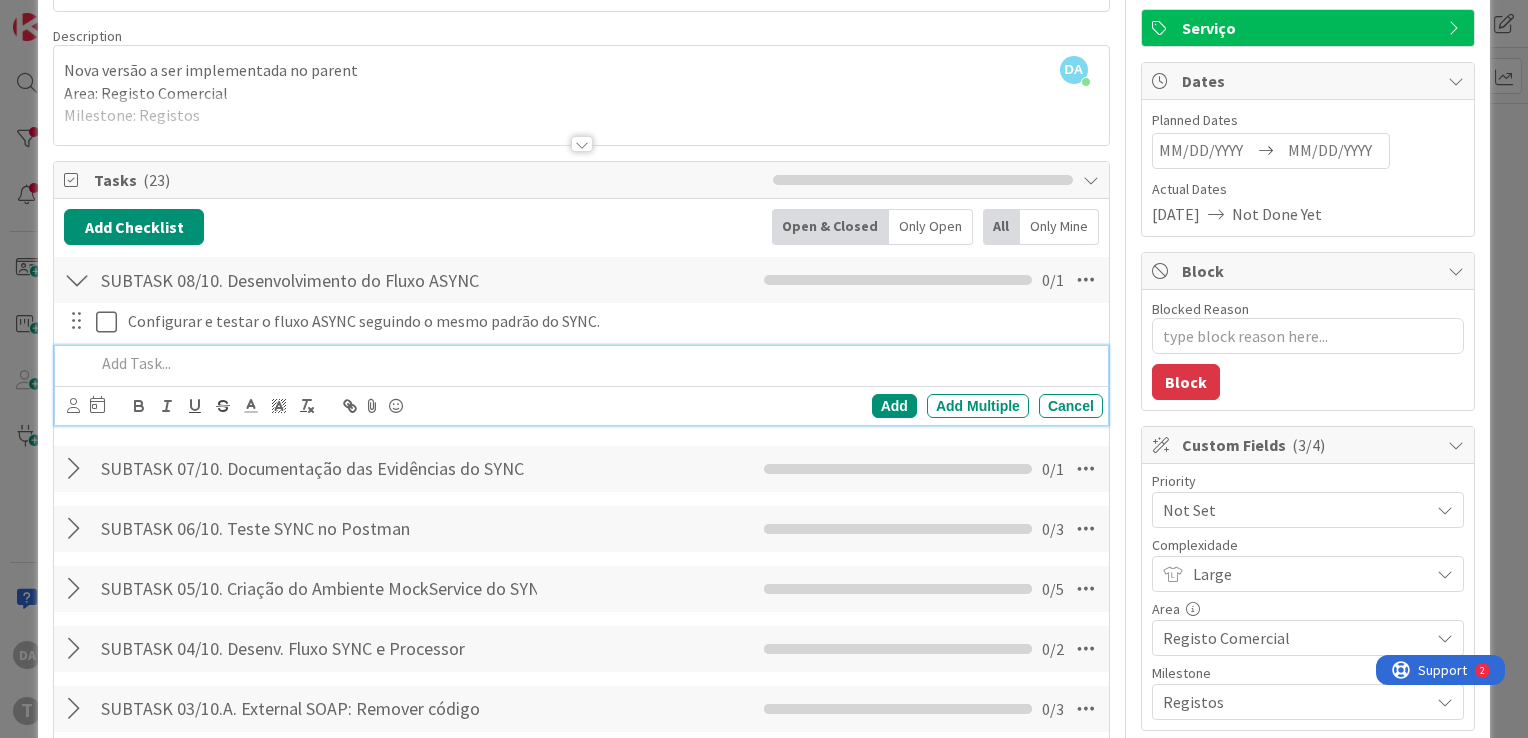 click at bounding box center (77, 280) 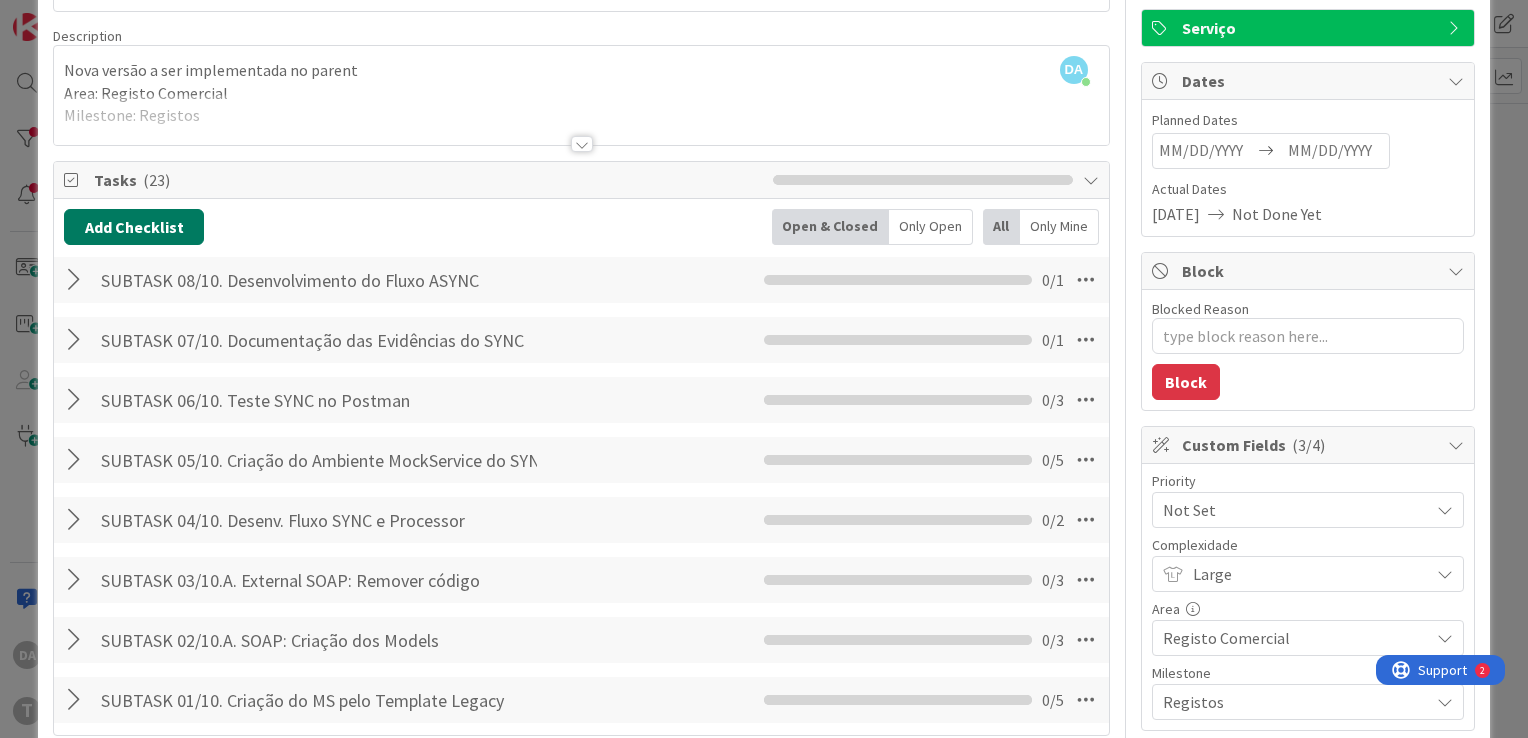 click on "Add Checklist" at bounding box center (134, 227) 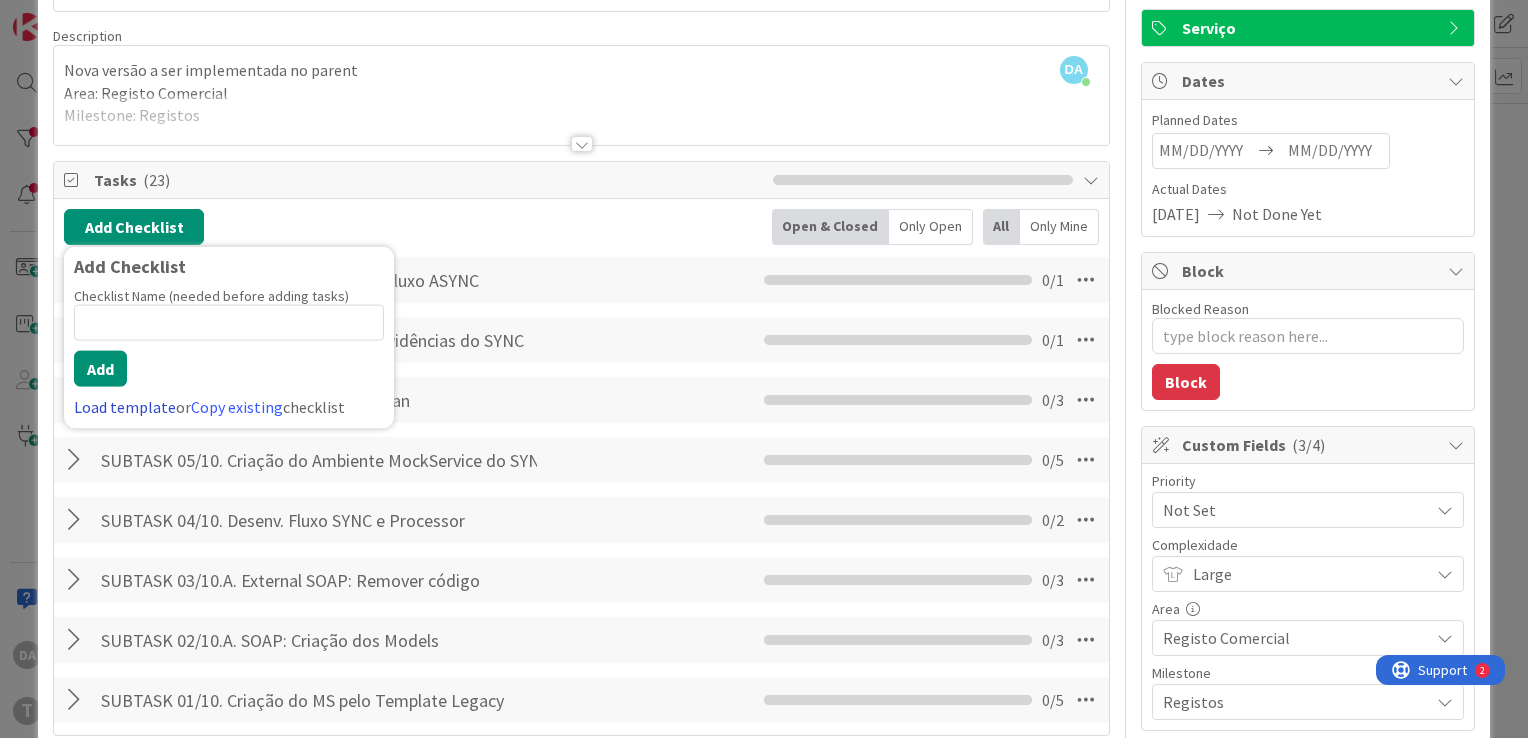 click on "Load template" at bounding box center (125, 407) 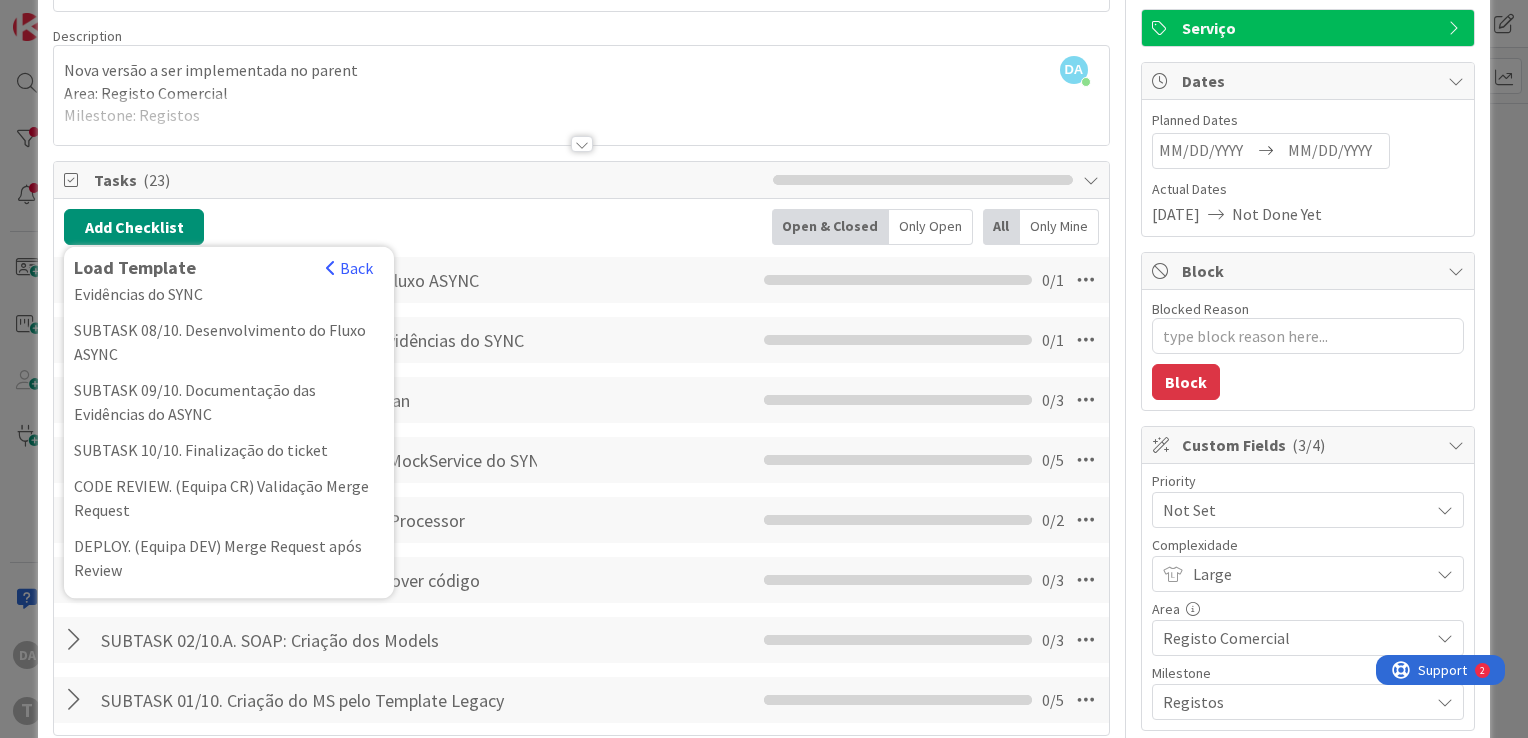 scroll, scrollTop: 600, scrollLeft: 0, axis: vertical 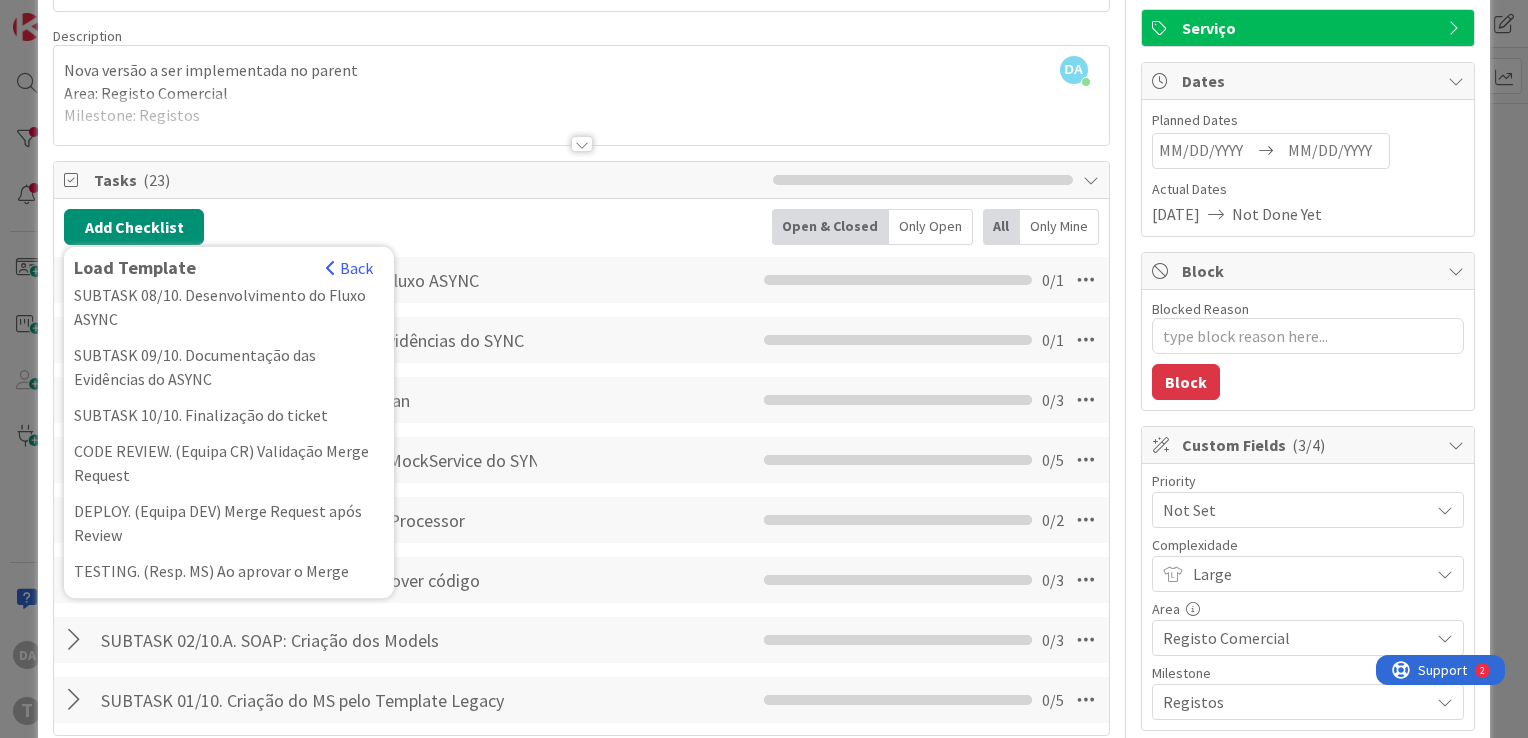 click on "SUBTASK 09/10. Documentação das Evidências do ASYNC" at bounding box center (229, 367) 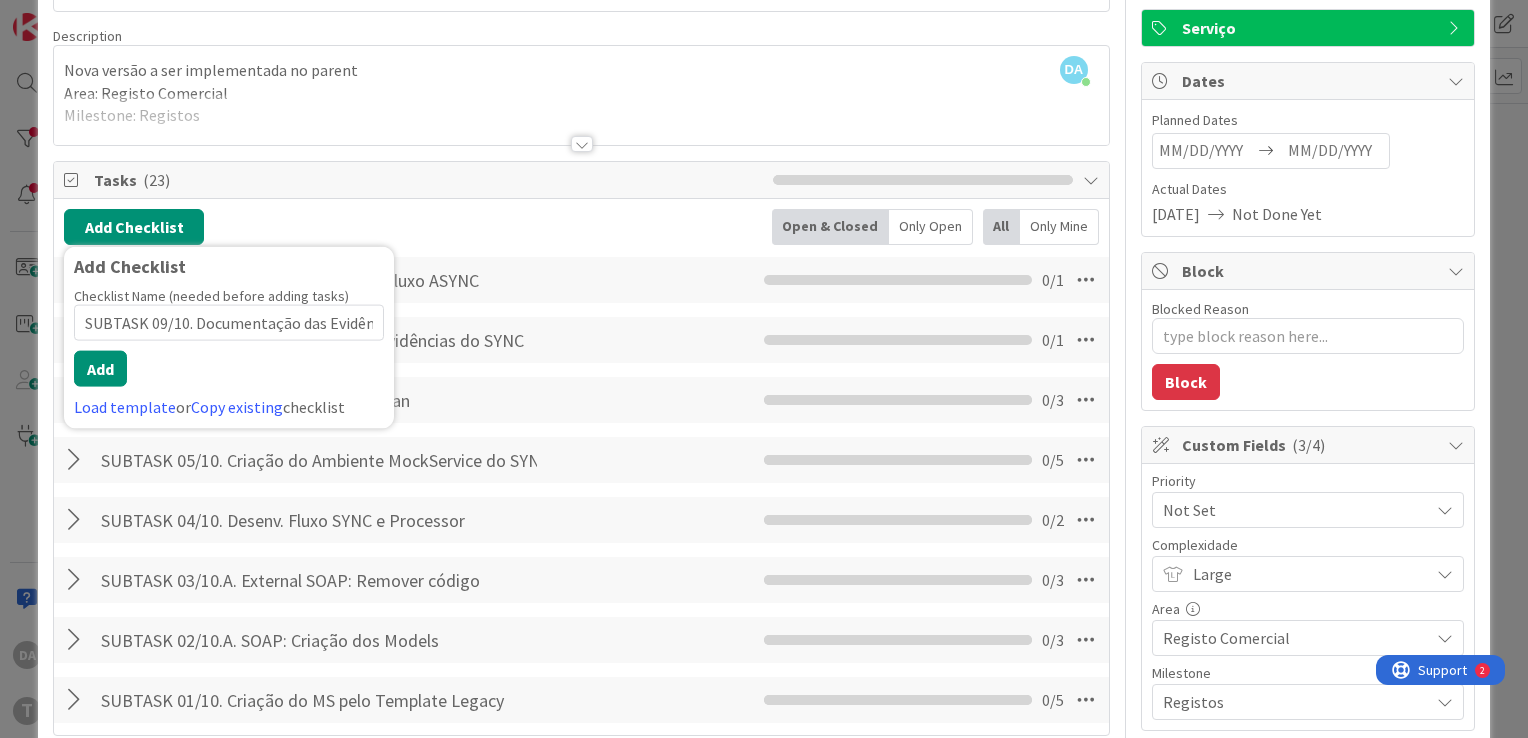 scroll, scrollTop: 0, scrollLeft: 92, axis: horizontal 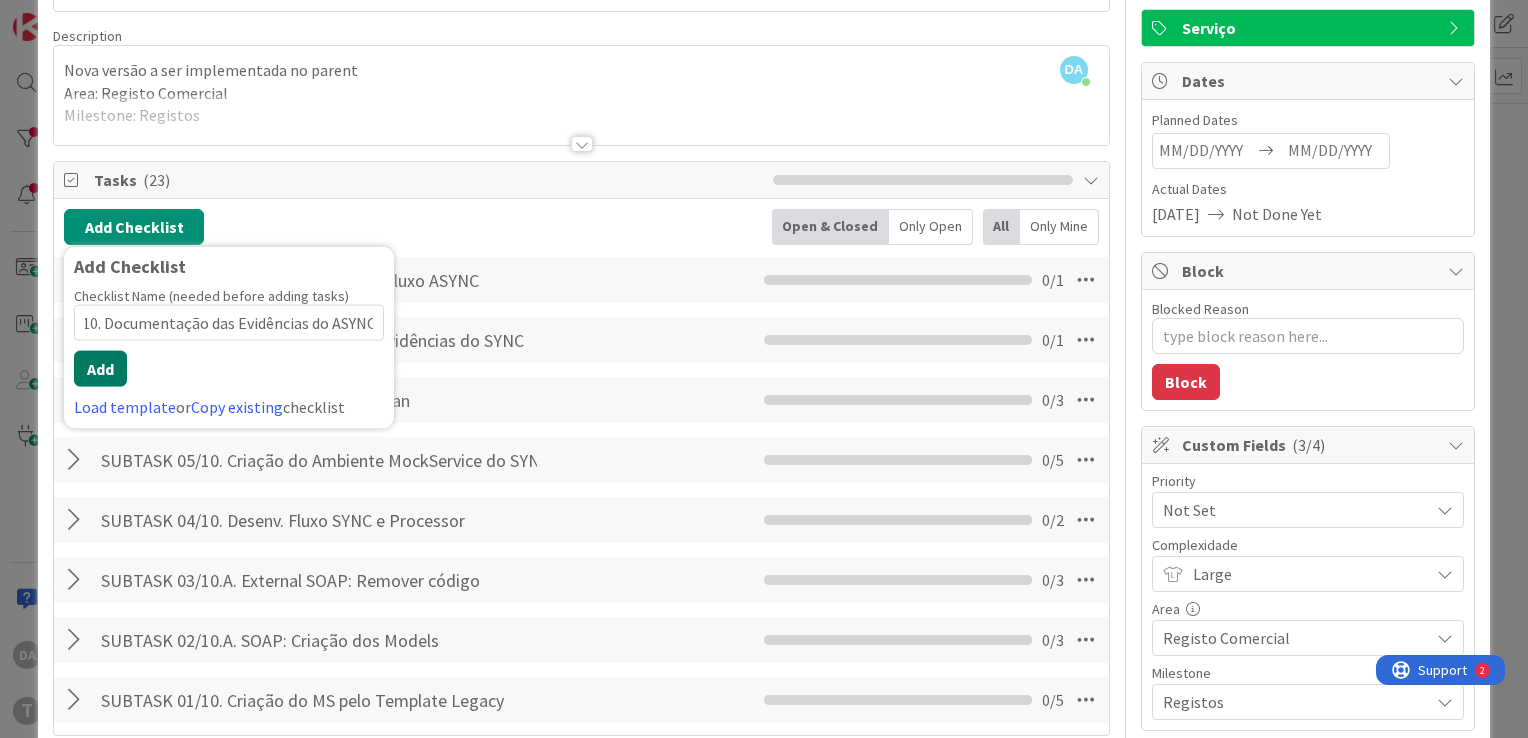 click on "Add" at bounding box center [100, 369] 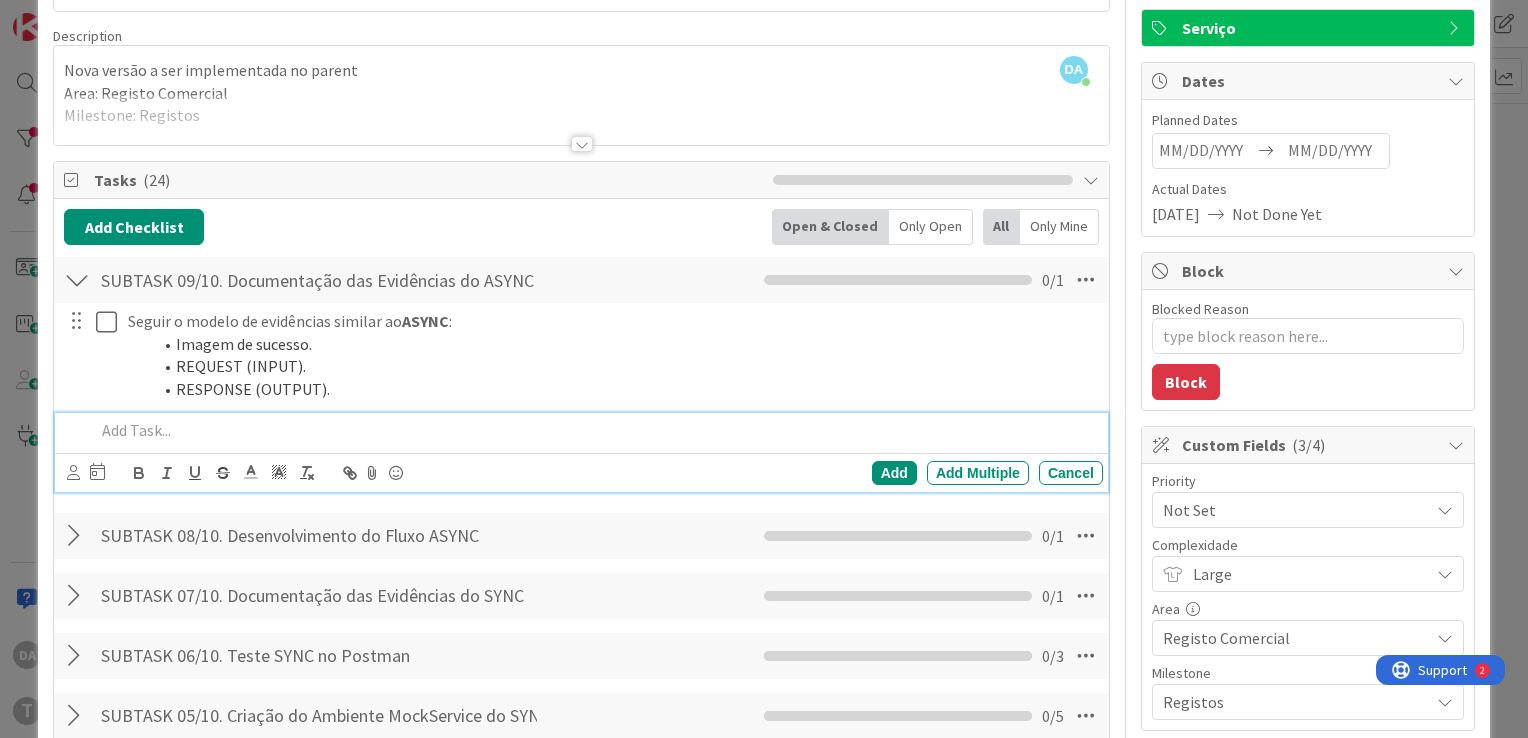 click at bounding box center [77, 280] 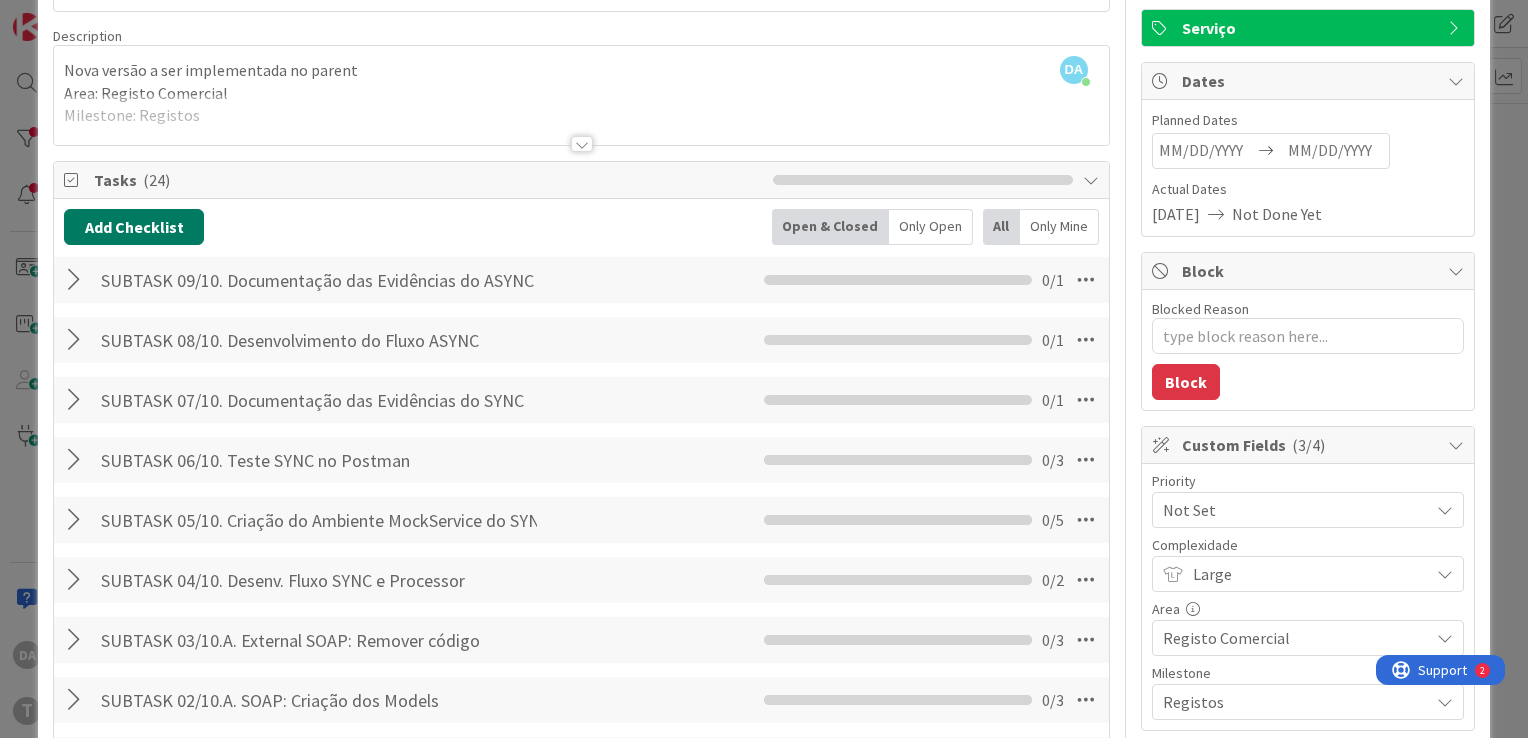 click on "Add Checklist" at bounding box center (134, 227) 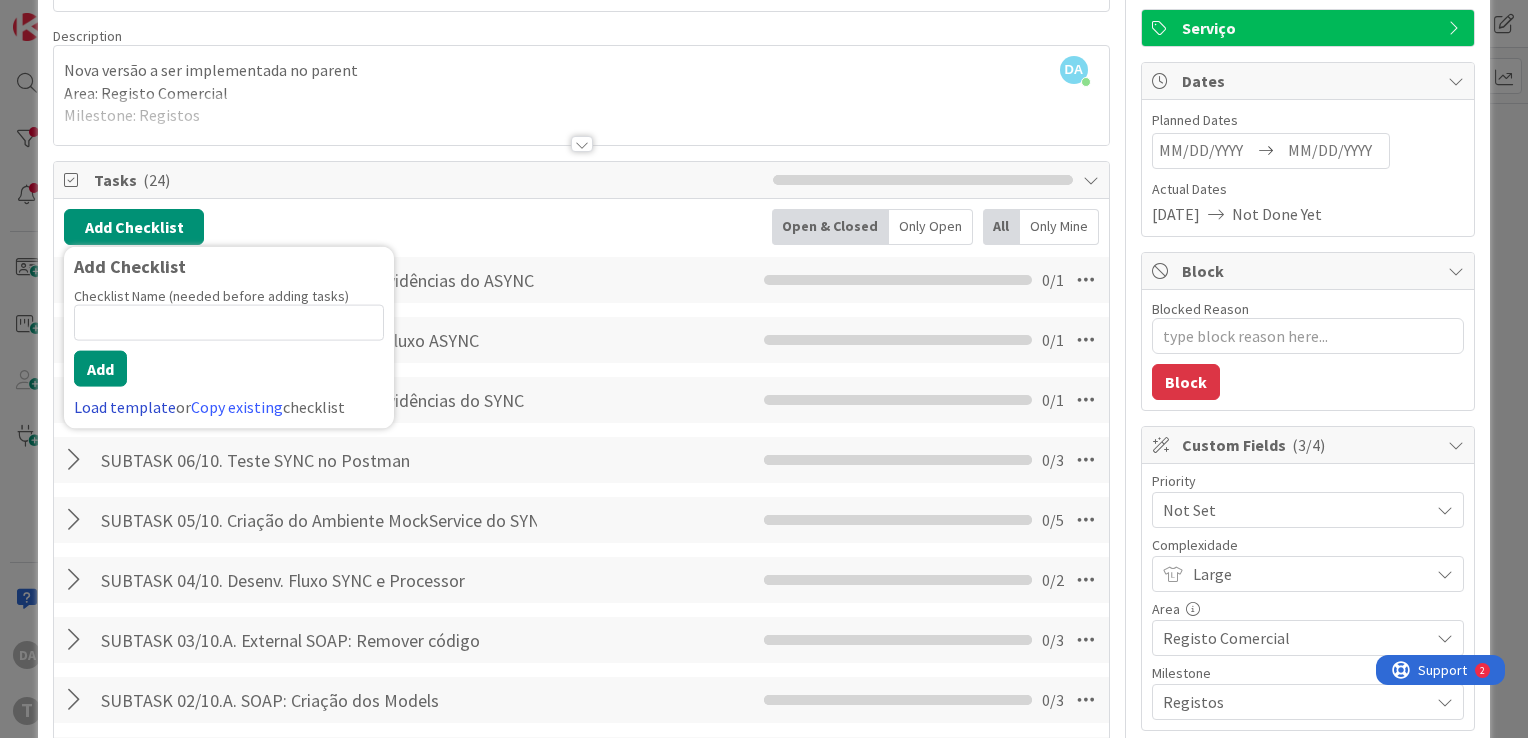 click on "Load template" at bounding box center [125, 407] 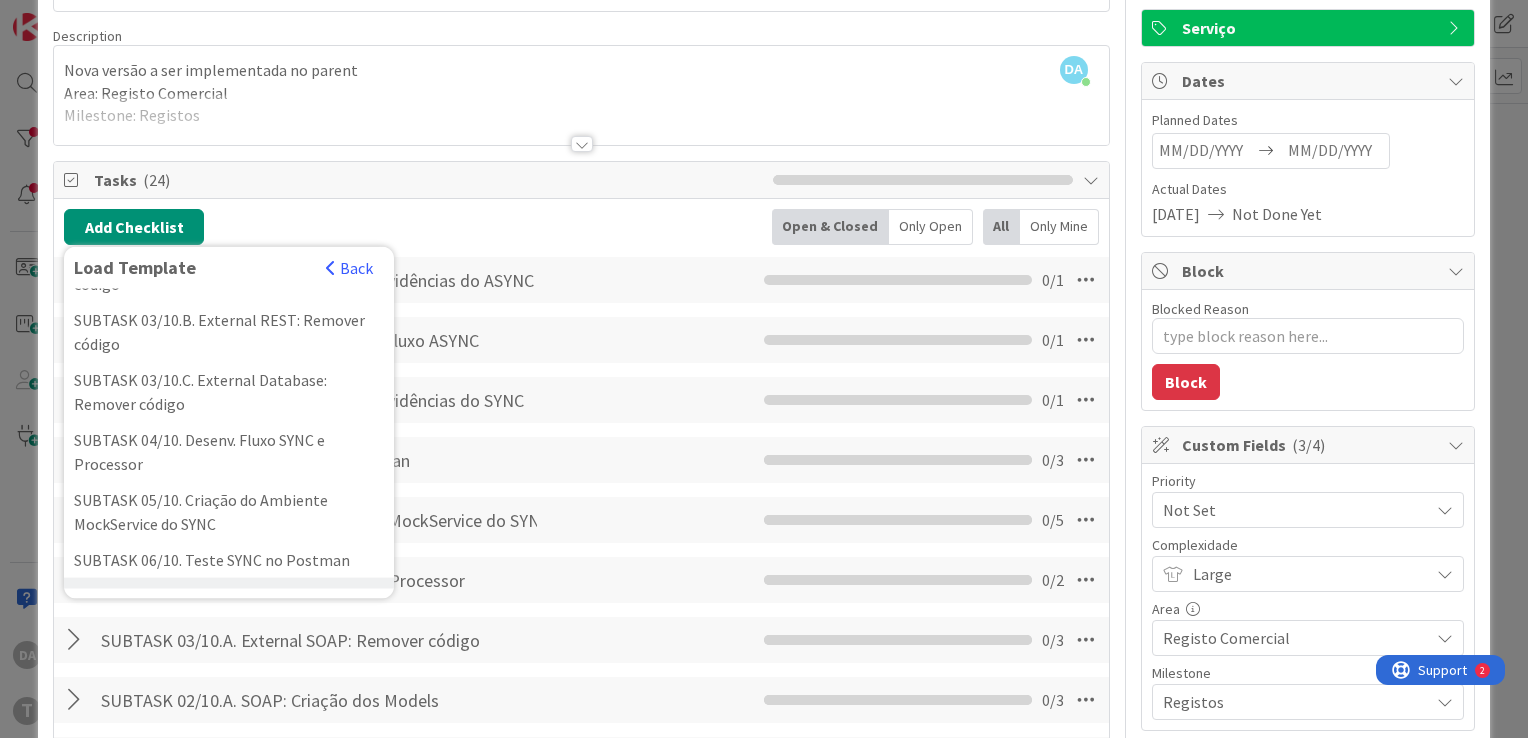 scroll, scrollTop: 500, scrollLeft: 0, axis: vertical 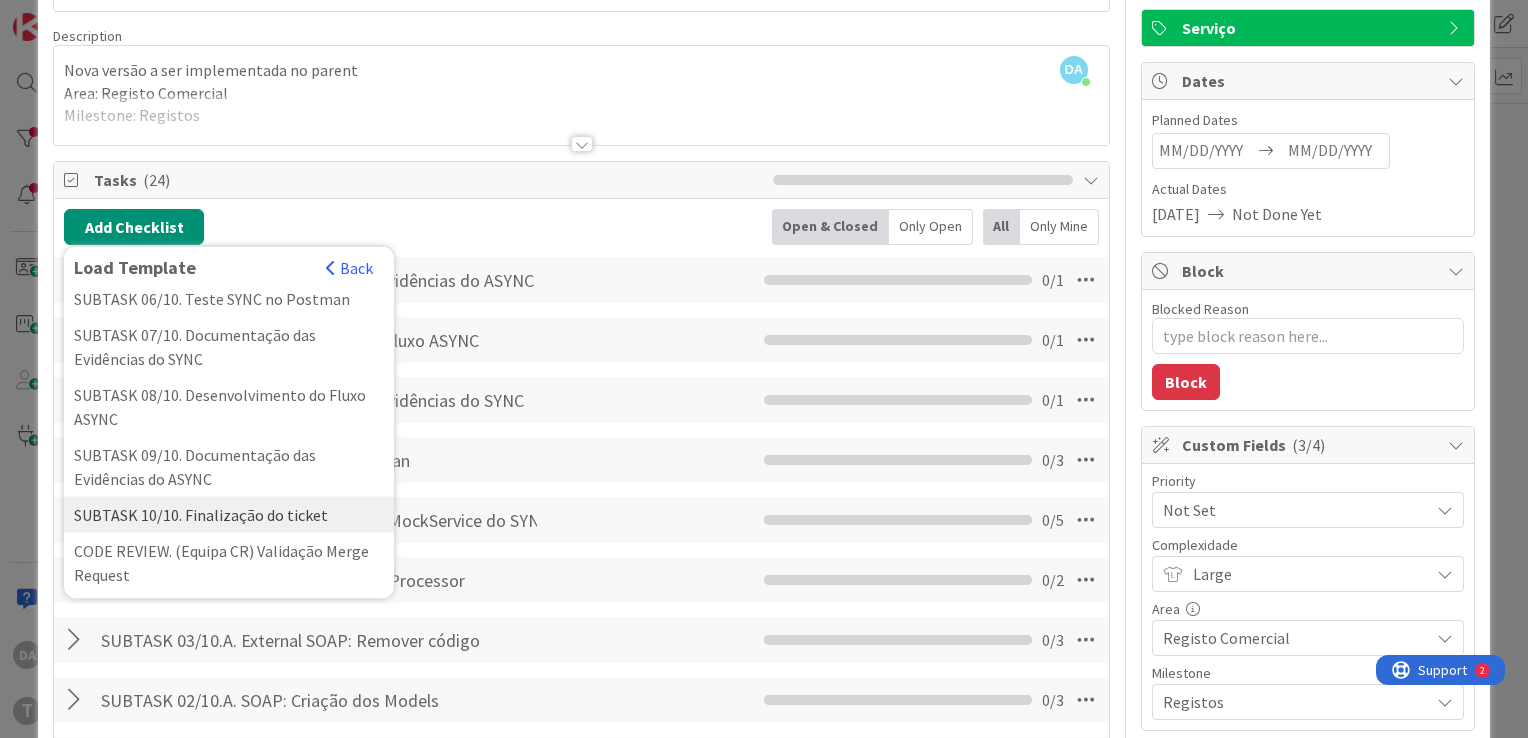 click on "SUBTASK 10/10. Finalização do ticket" at bounding box center [229, 515] 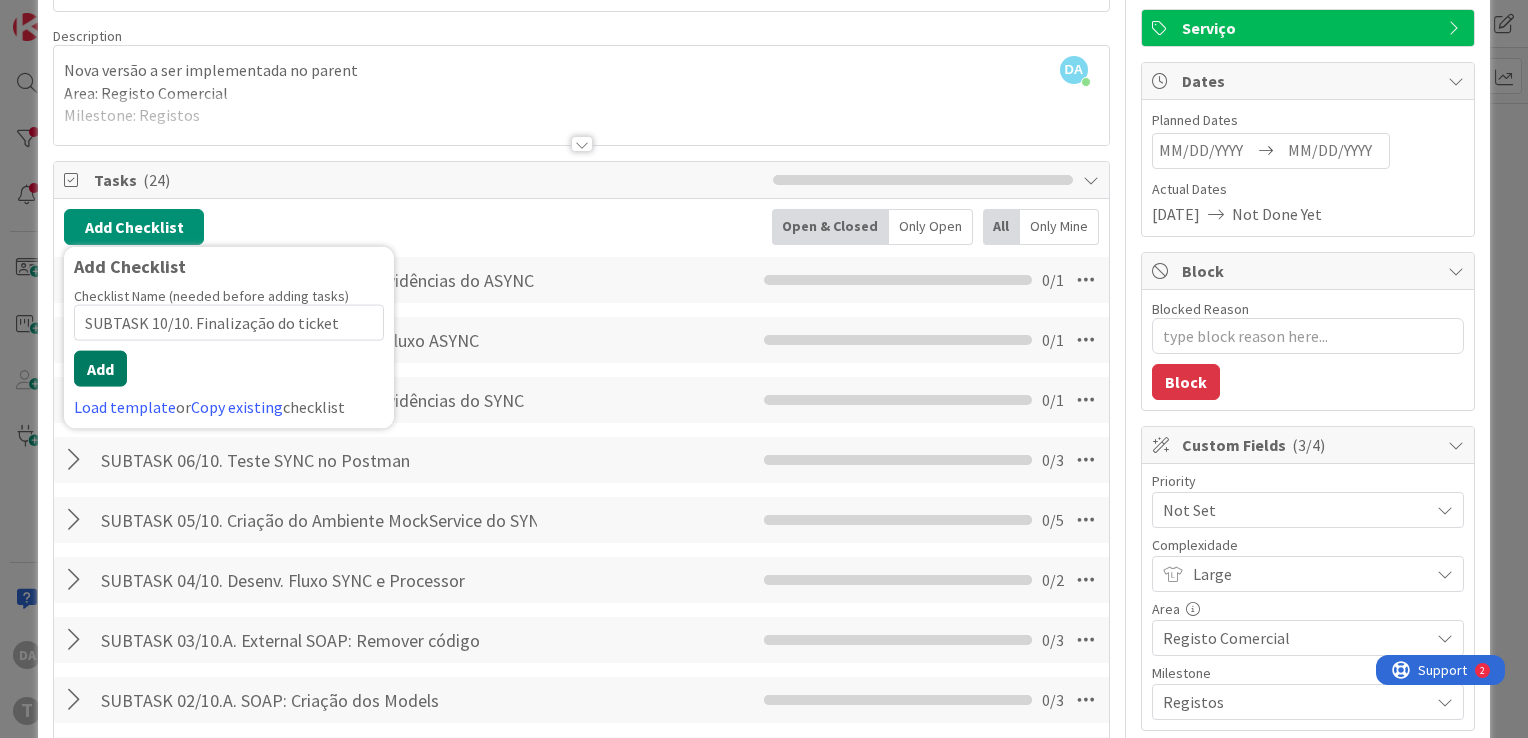 click on "Add" at bounding box center [100, 369] 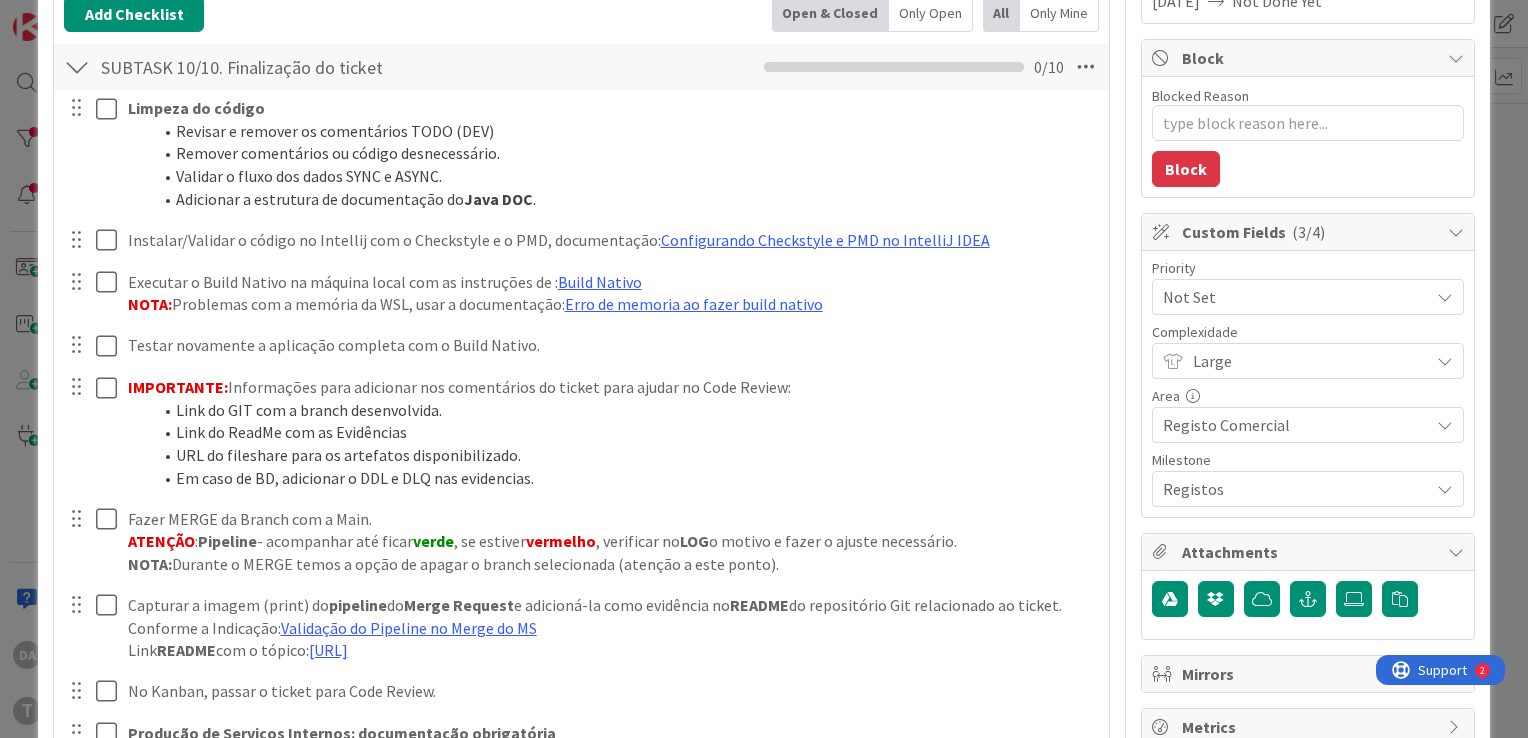 scroll, scrollTop: 223, scrollLeft: 0, axis: vertical 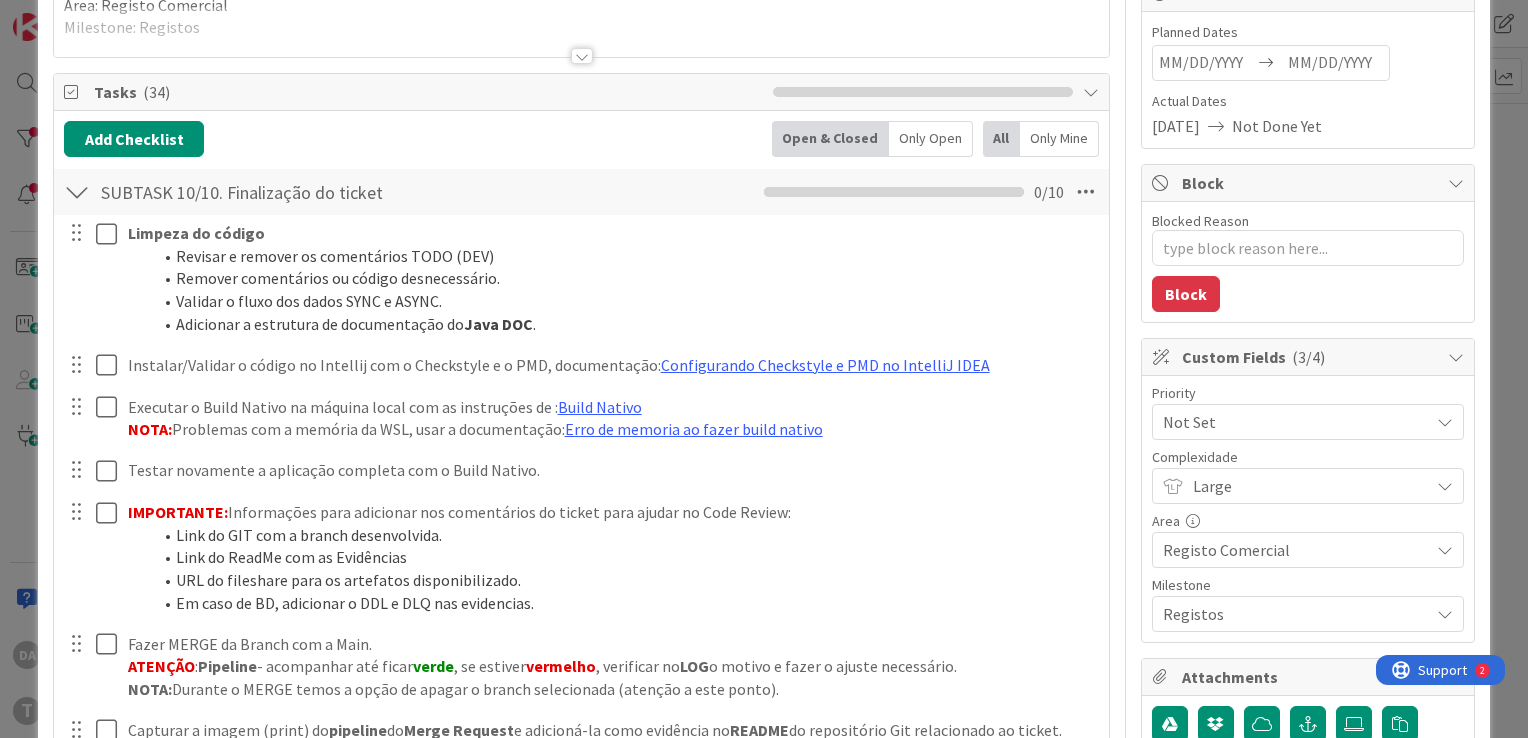 click at bounding box center [77, 192] 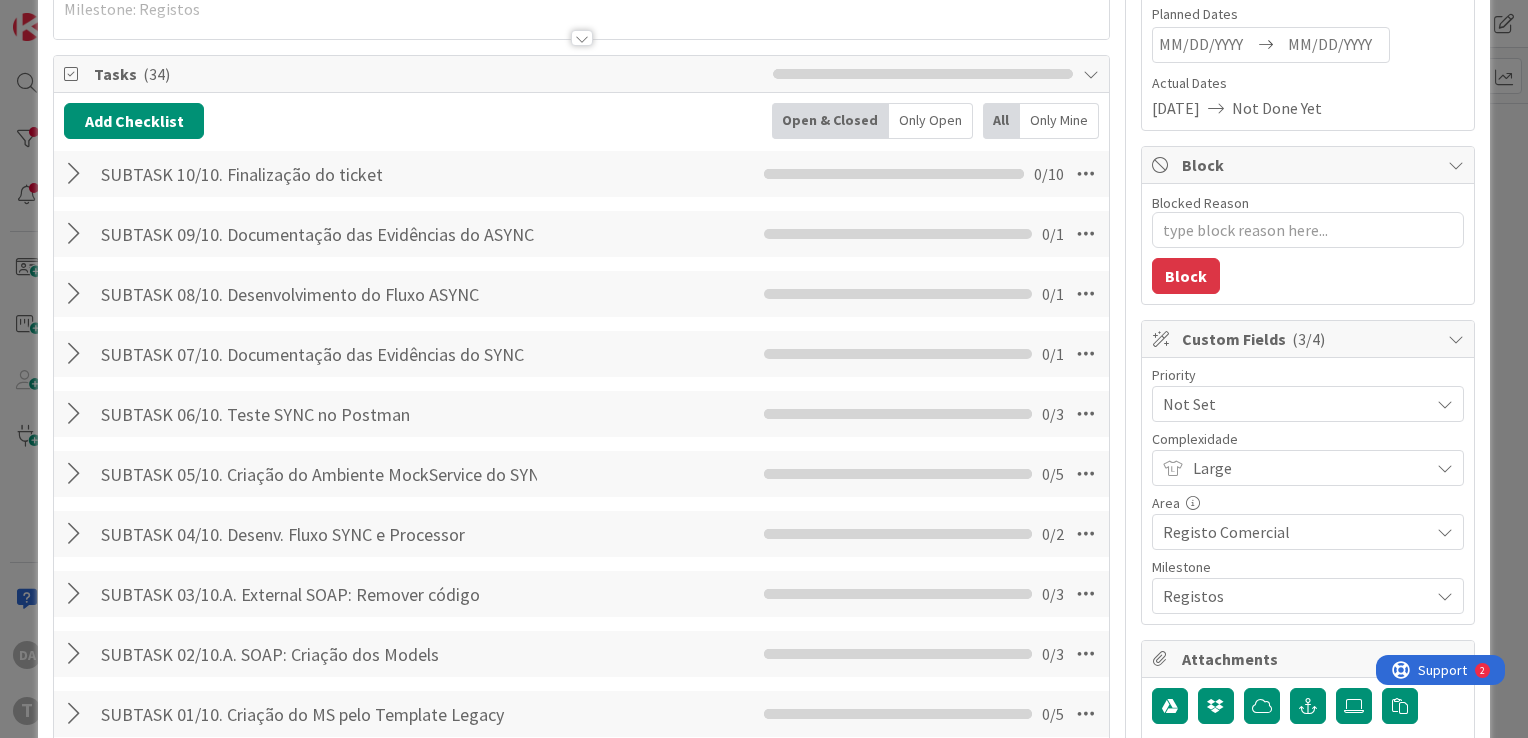 scroll, scrollTop: 0, scrollLeft: 0, axis: both 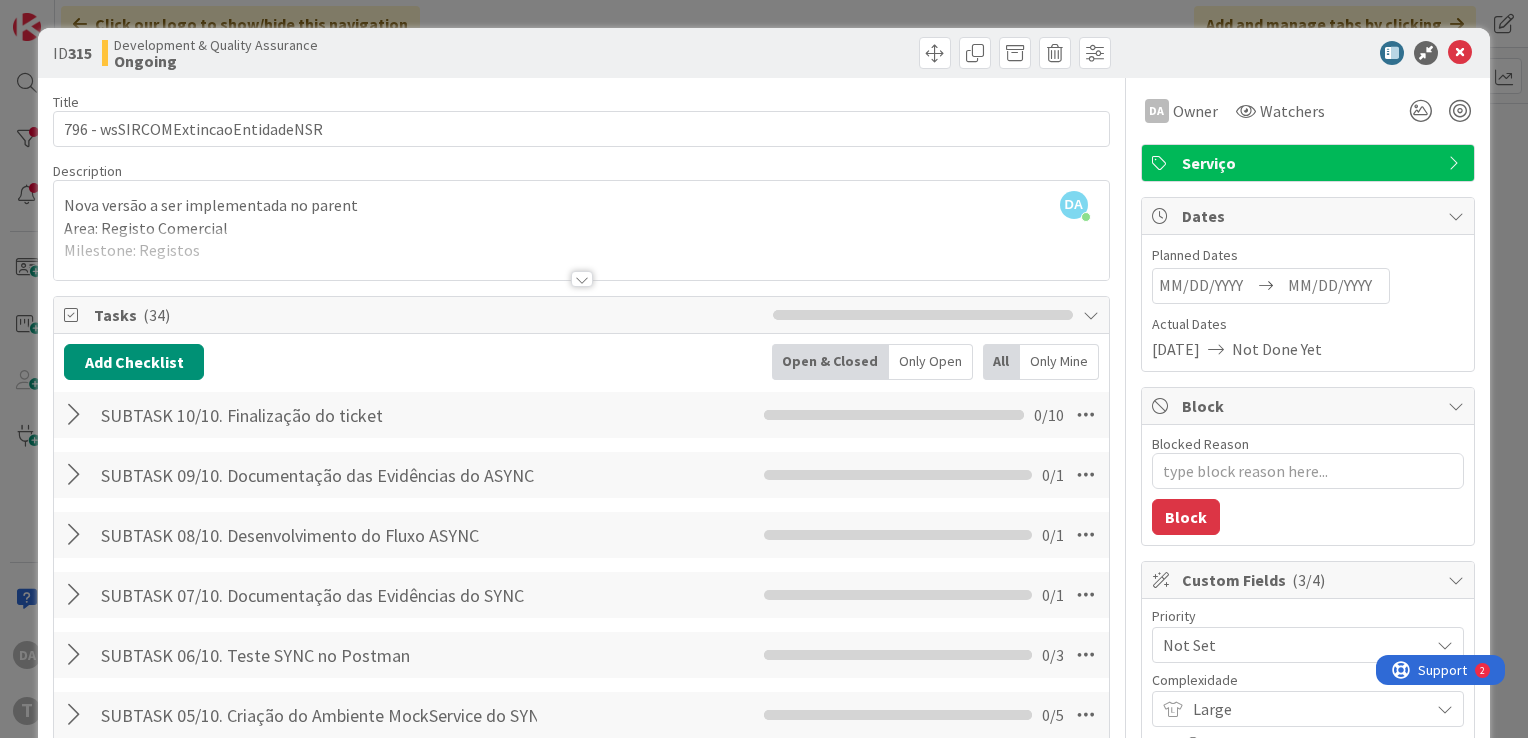 click at bounding box center (1091, 315) 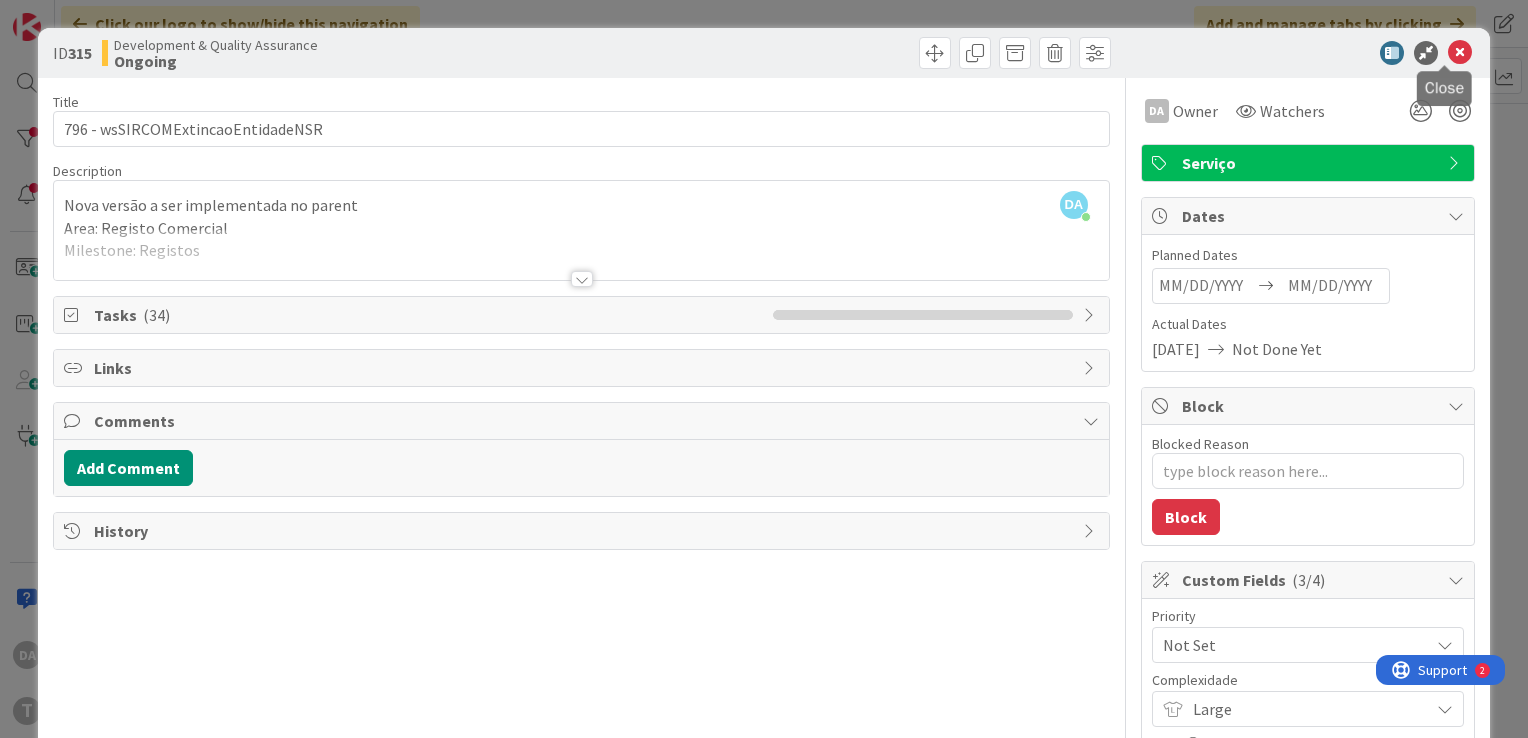 click at bounding box center [1460, 53] 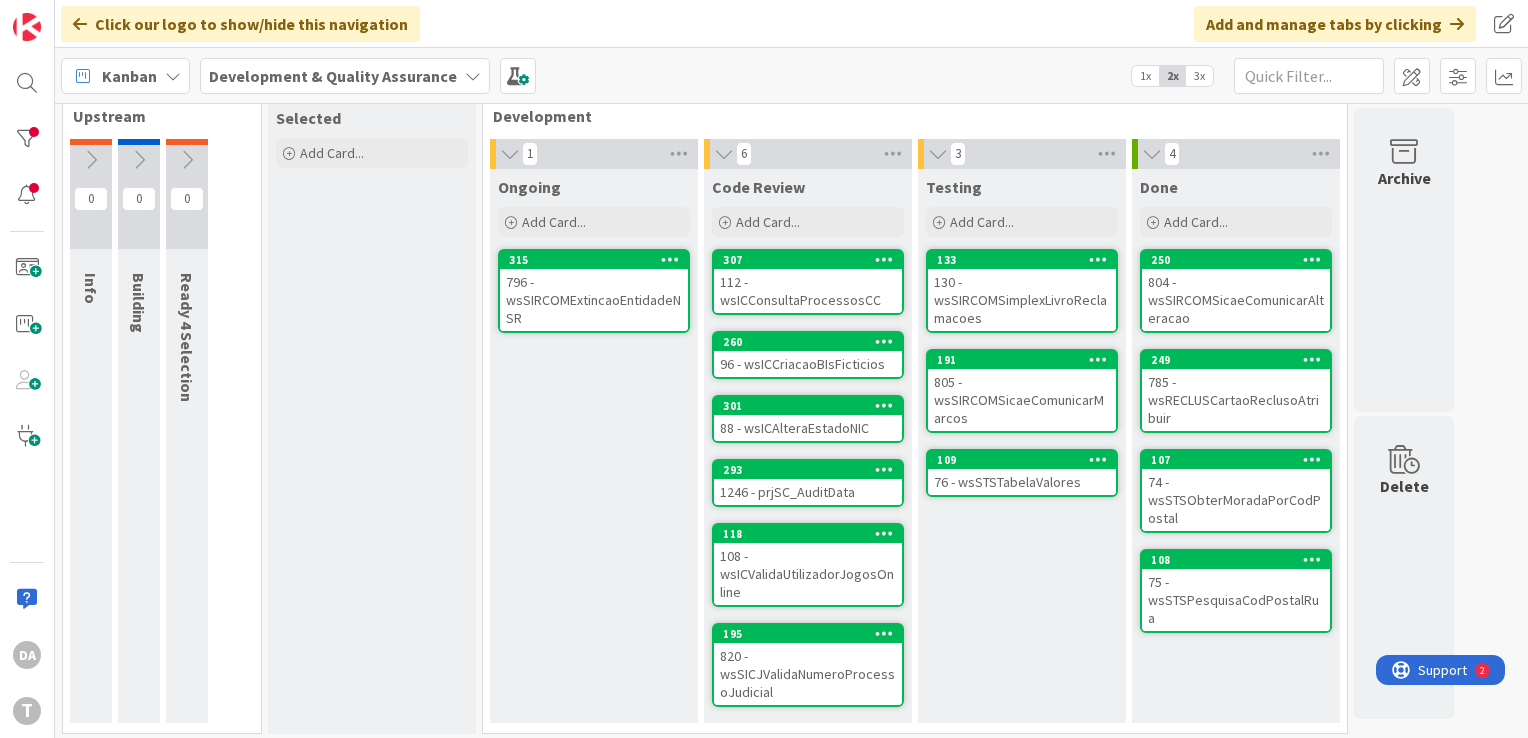 scroll, scrollTop: 12, scrollLeft: 0, axis: vertical 